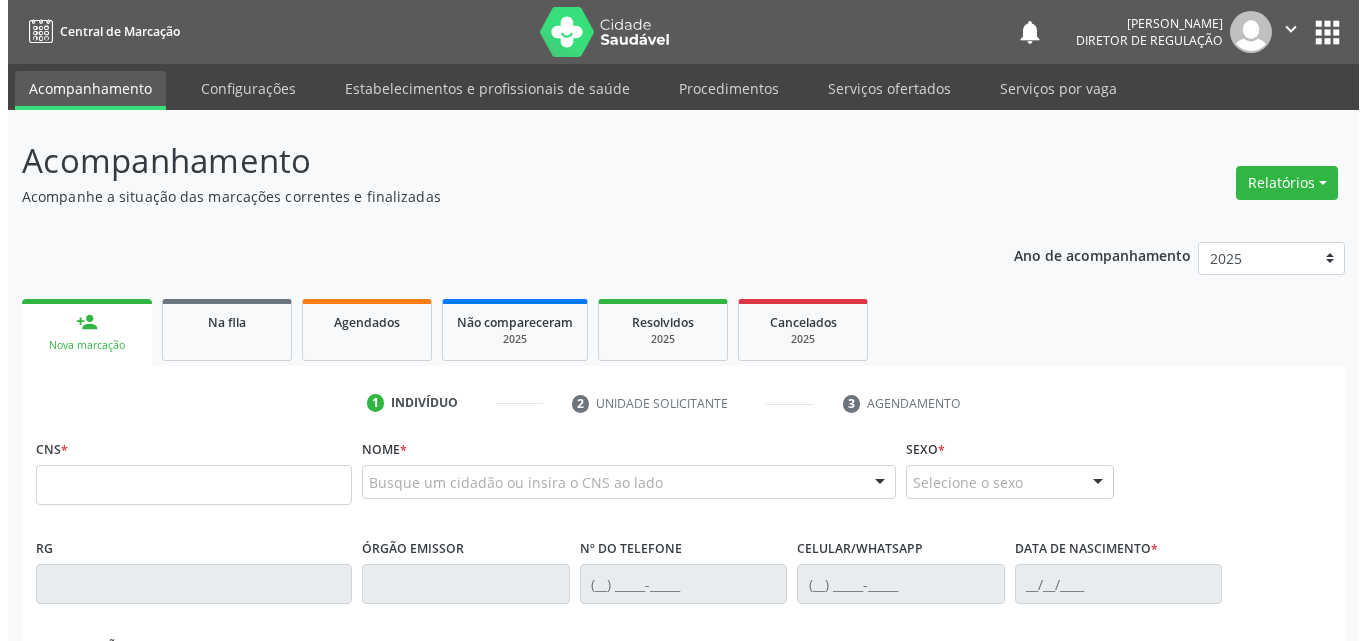scroll, scrollTop: 0, scrollLeft: 0, axis: both 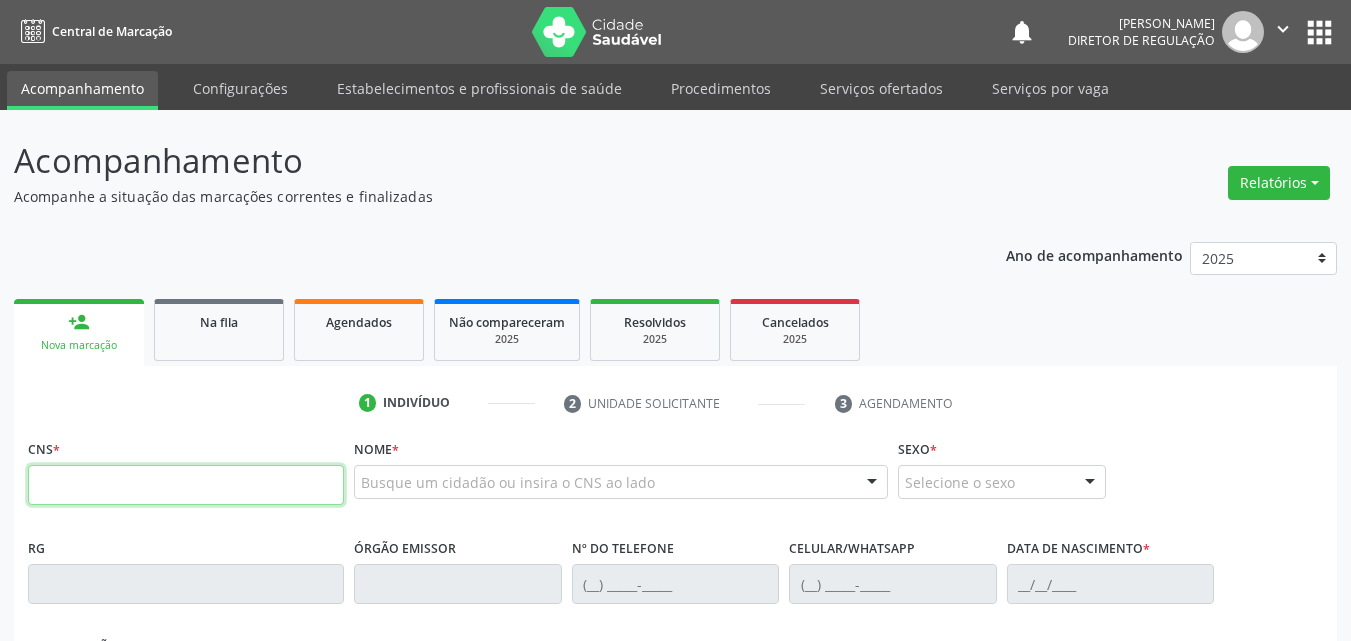 click at bounding box center (186, 485) 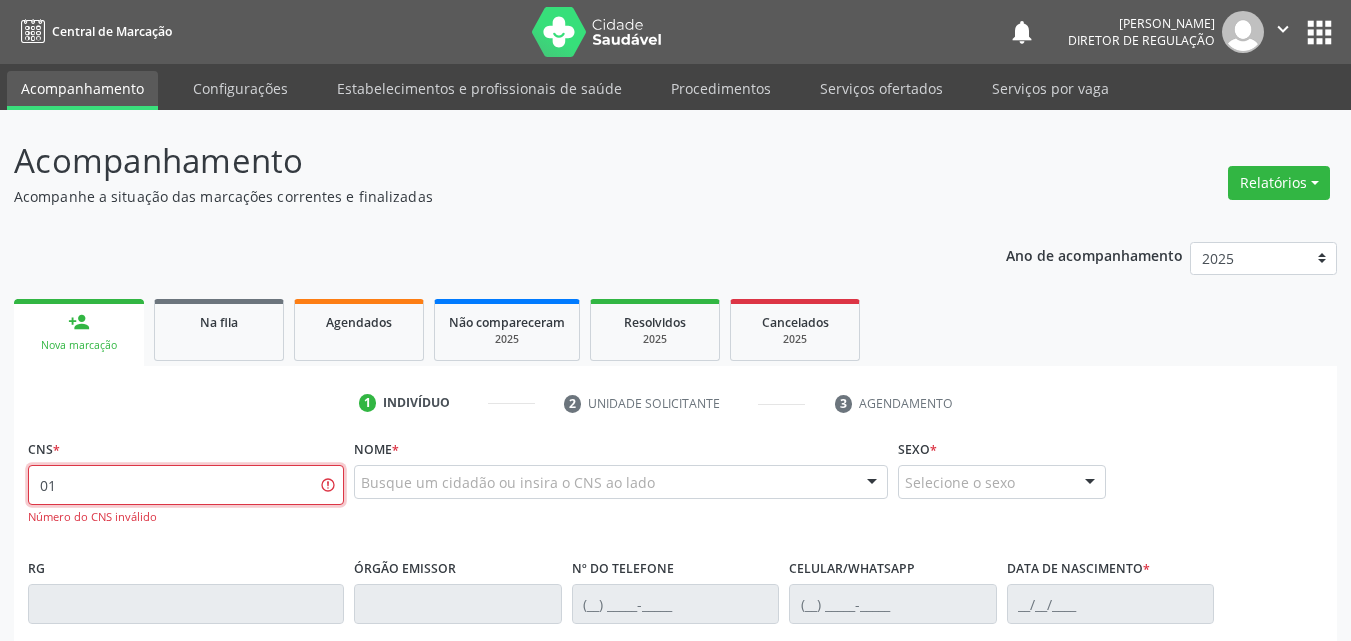 type on "0" 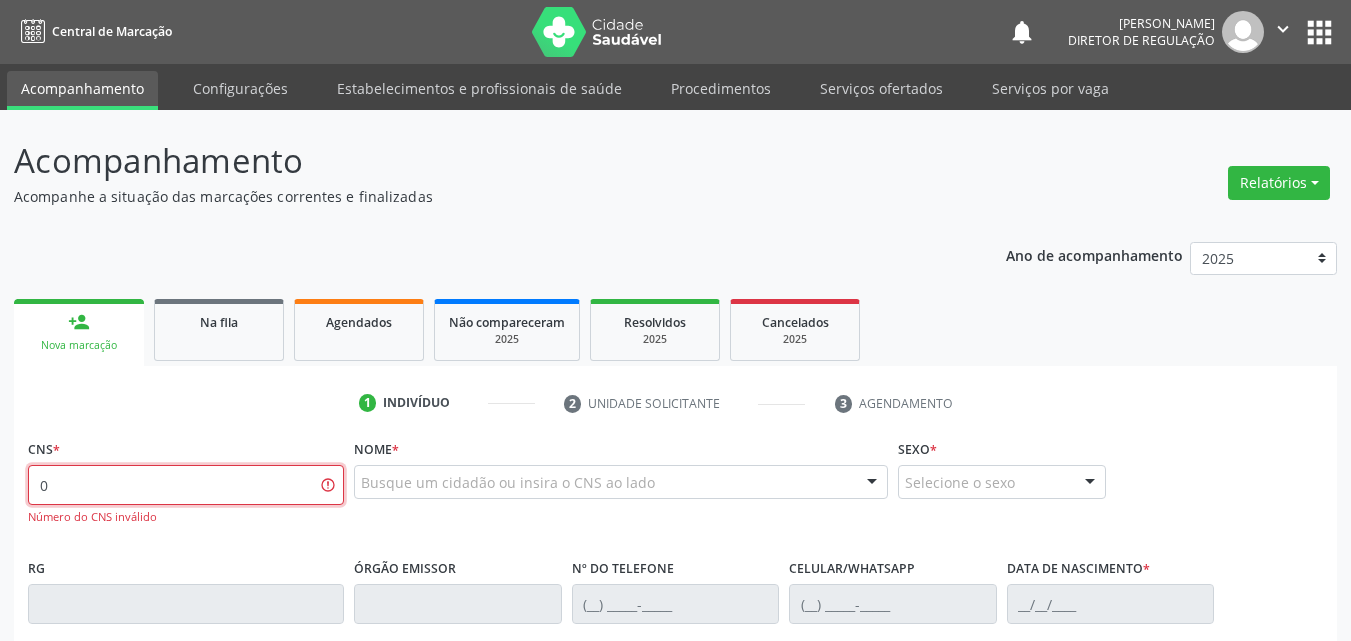type 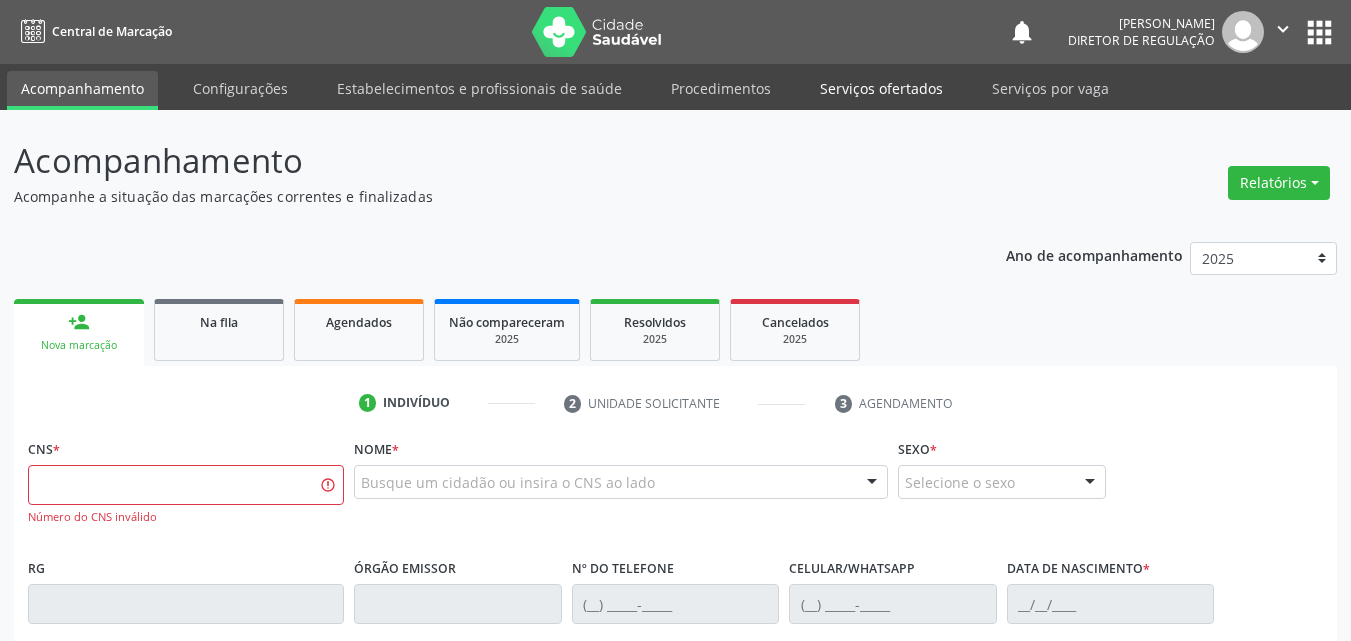 click on "Serviços ofertados" at bounding box center [881, 88] 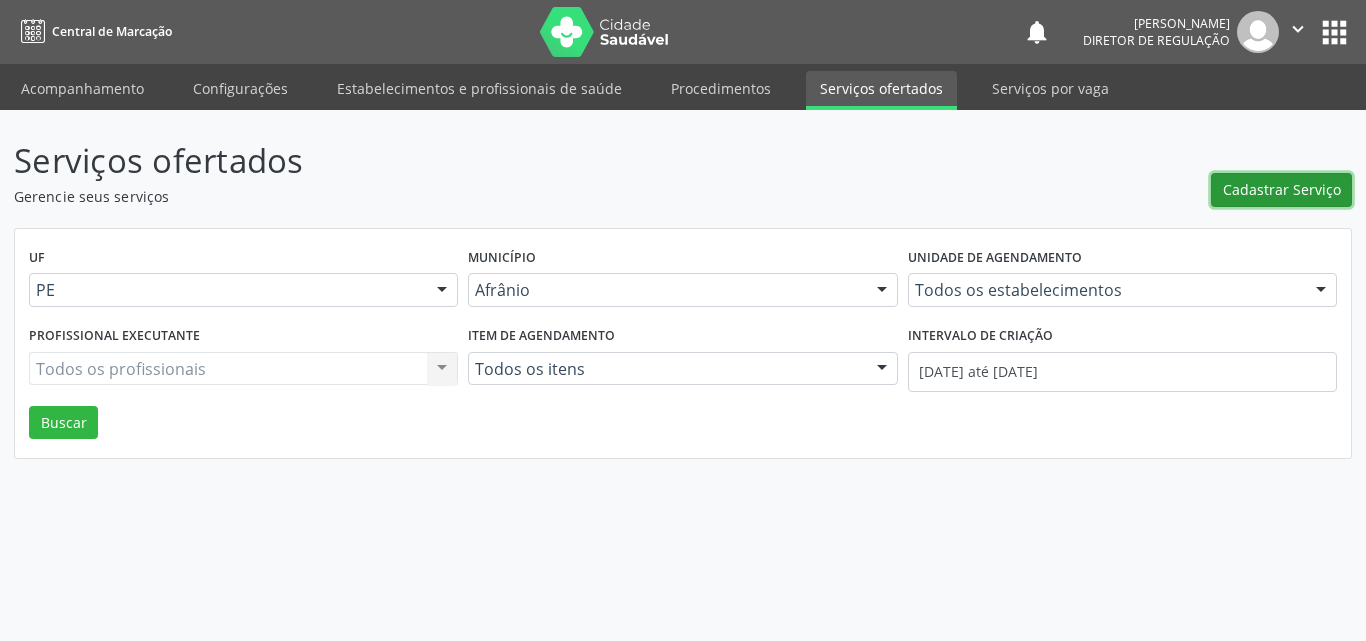 click on "Cadastrar Serviço" at bounding box center [1282, 189] 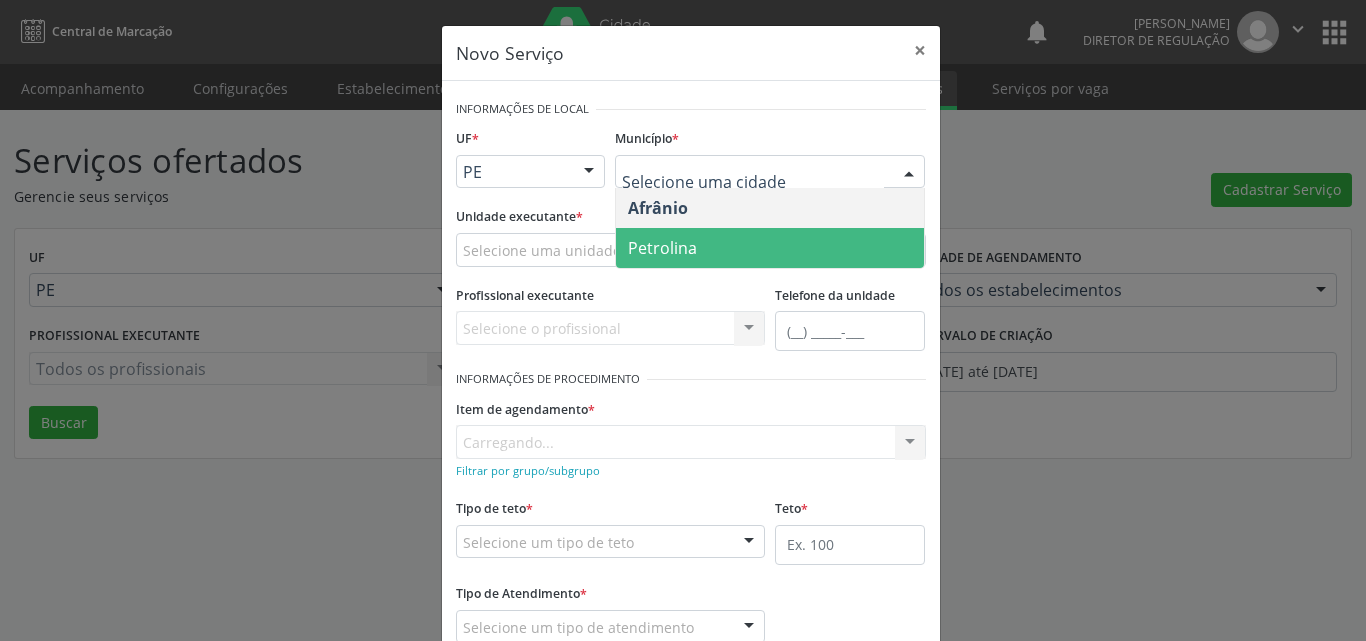 click on "Petrolina" at bounding box center [770, 248] 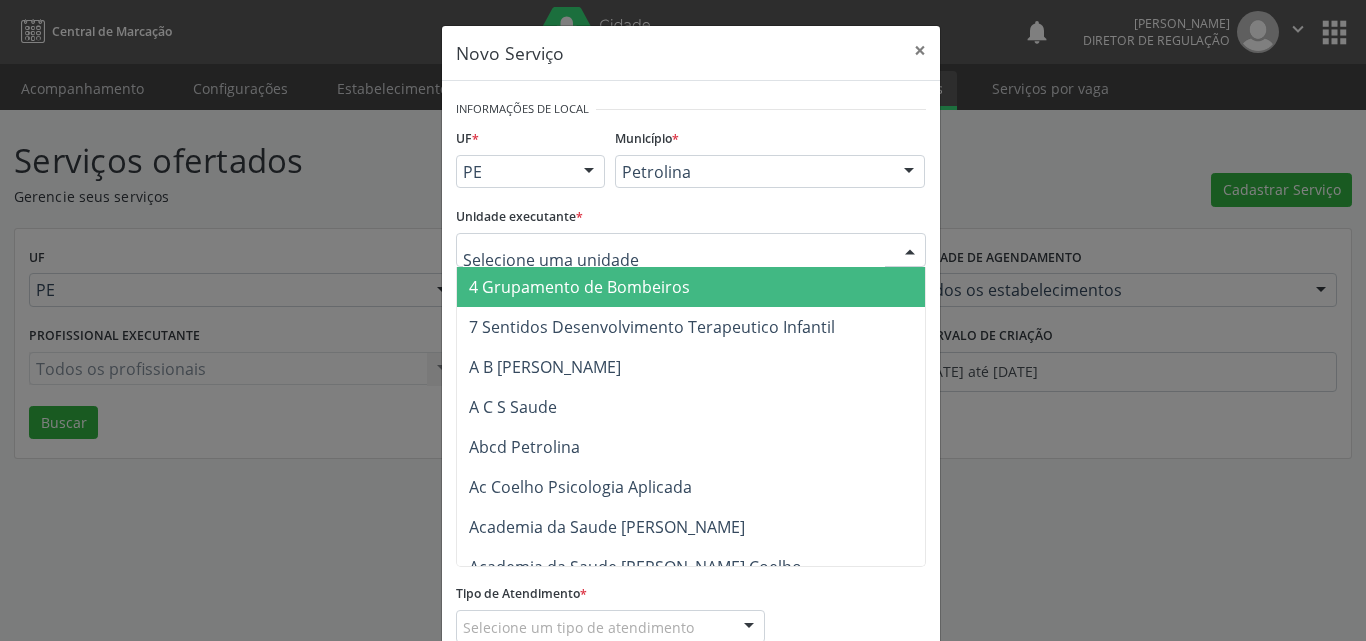 click at bounding box center [691, 250] 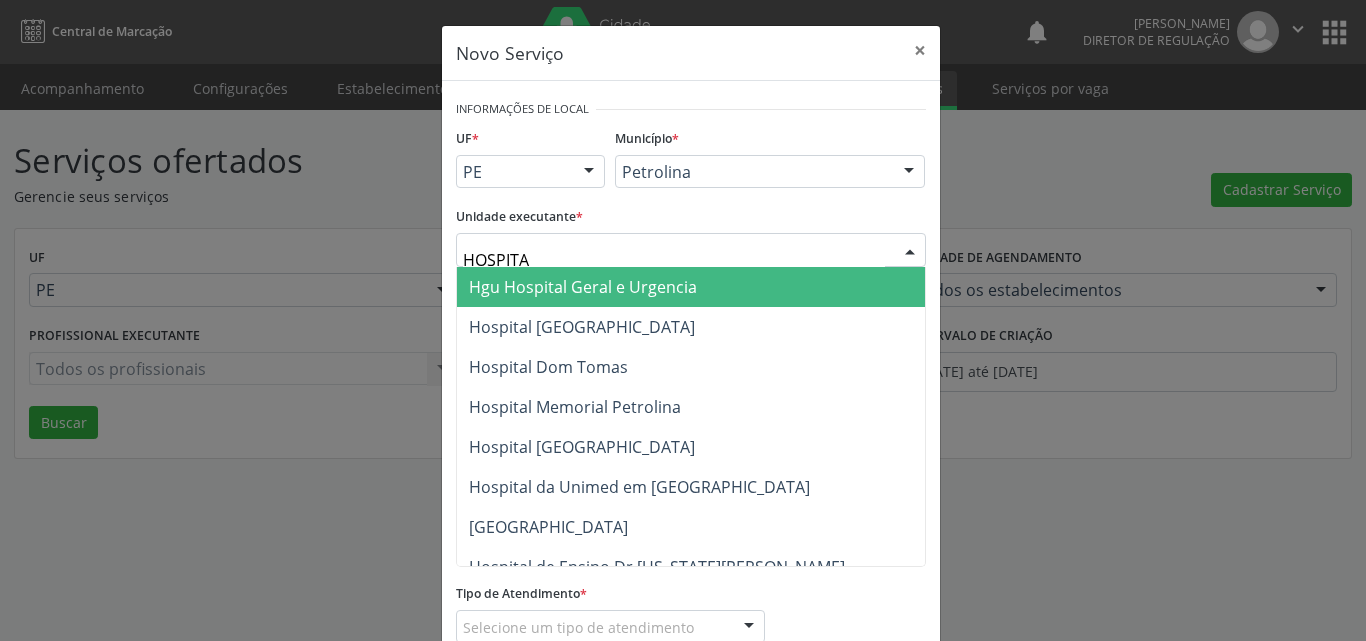 type on "HOSPITAL" 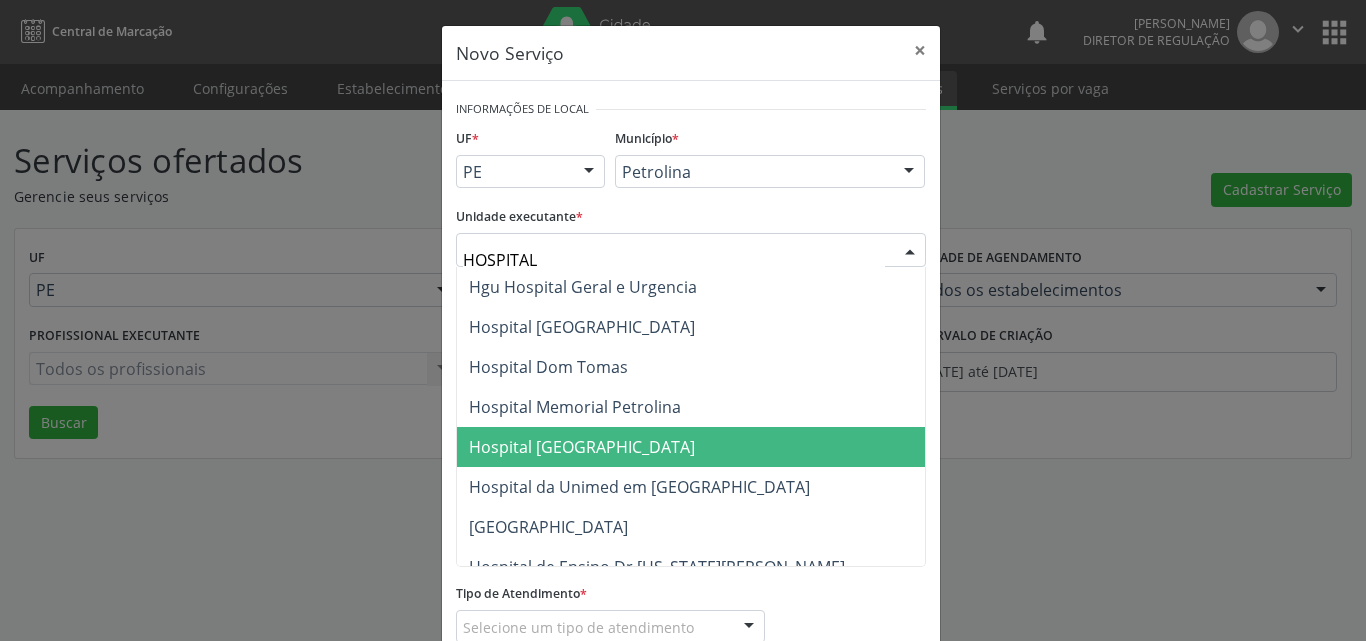 scroll, scrollTop: 141, scrollLeft: 0, axis: vertical 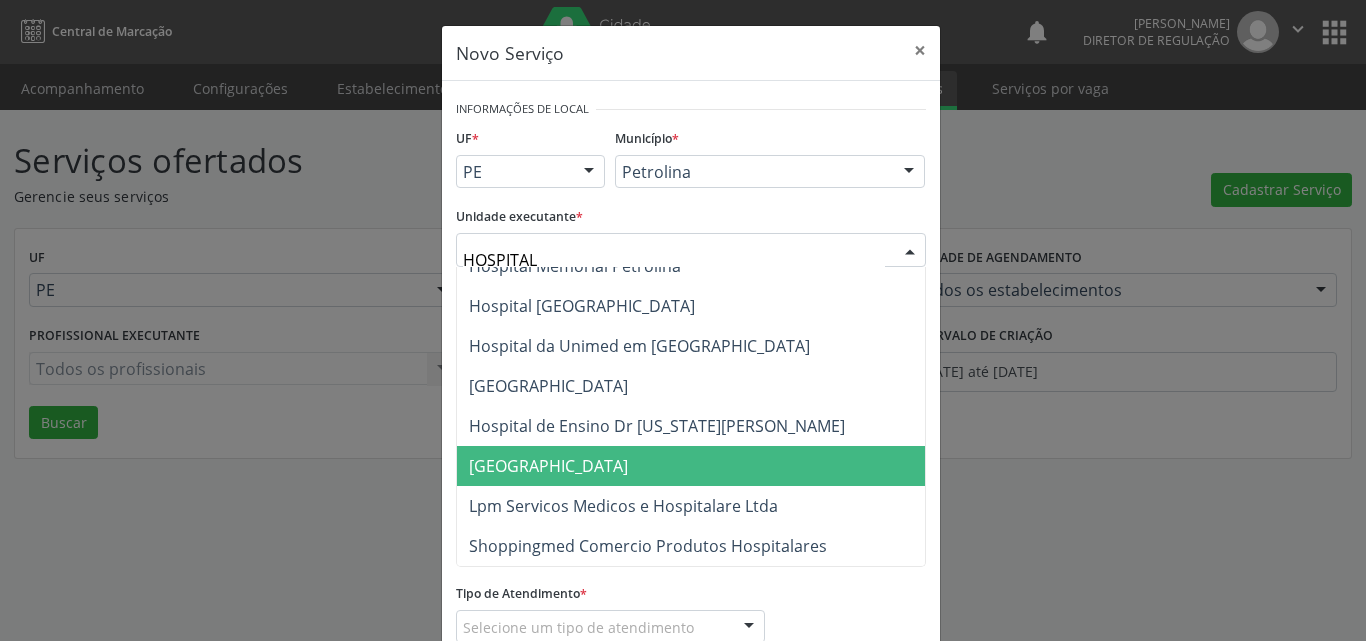 click on "[GEOGRAPHIC_DATA]" at bounding box center [691, 466] 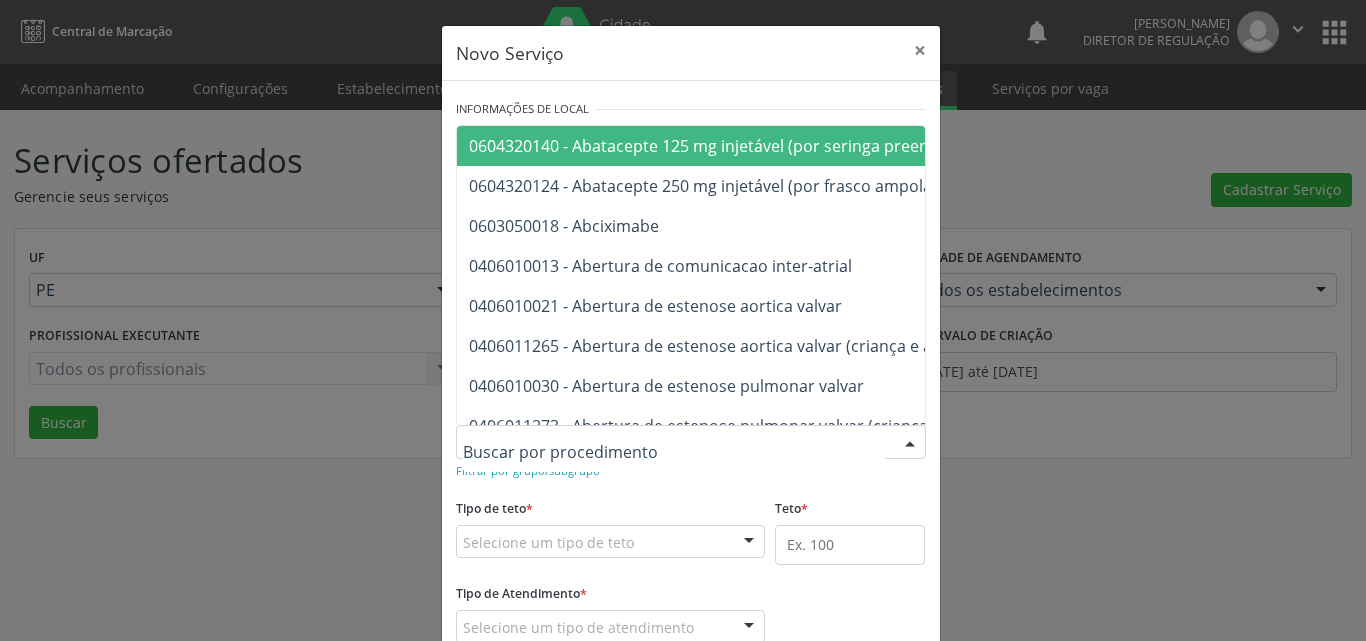 click at bounding box center [691, 442] 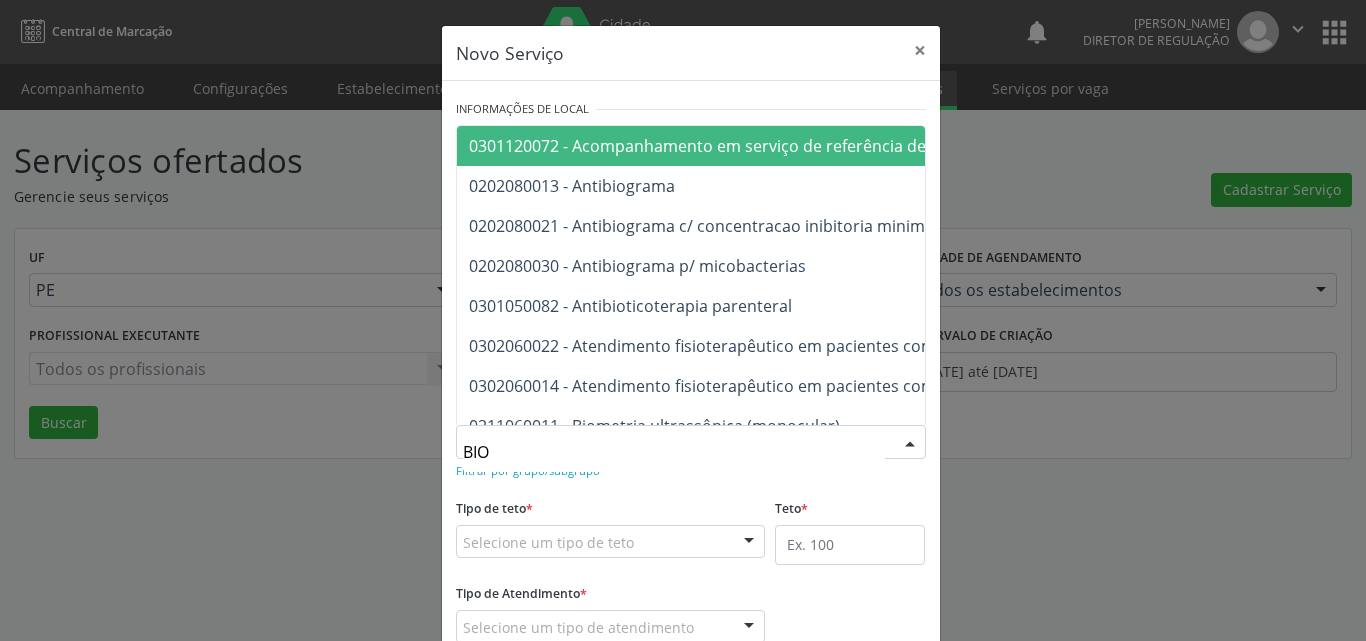 type on "BIOM" 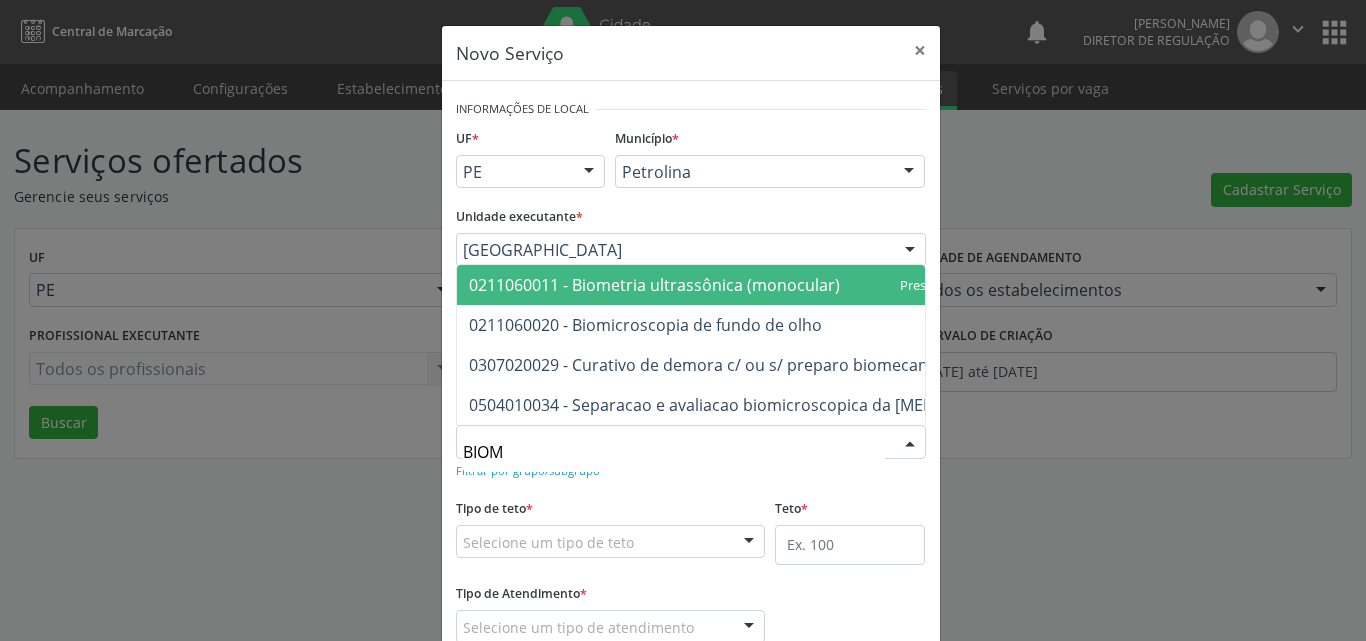 click on "0211060011 - Biometria ultrassônica (monocular)" at bounding box center [654, 285] 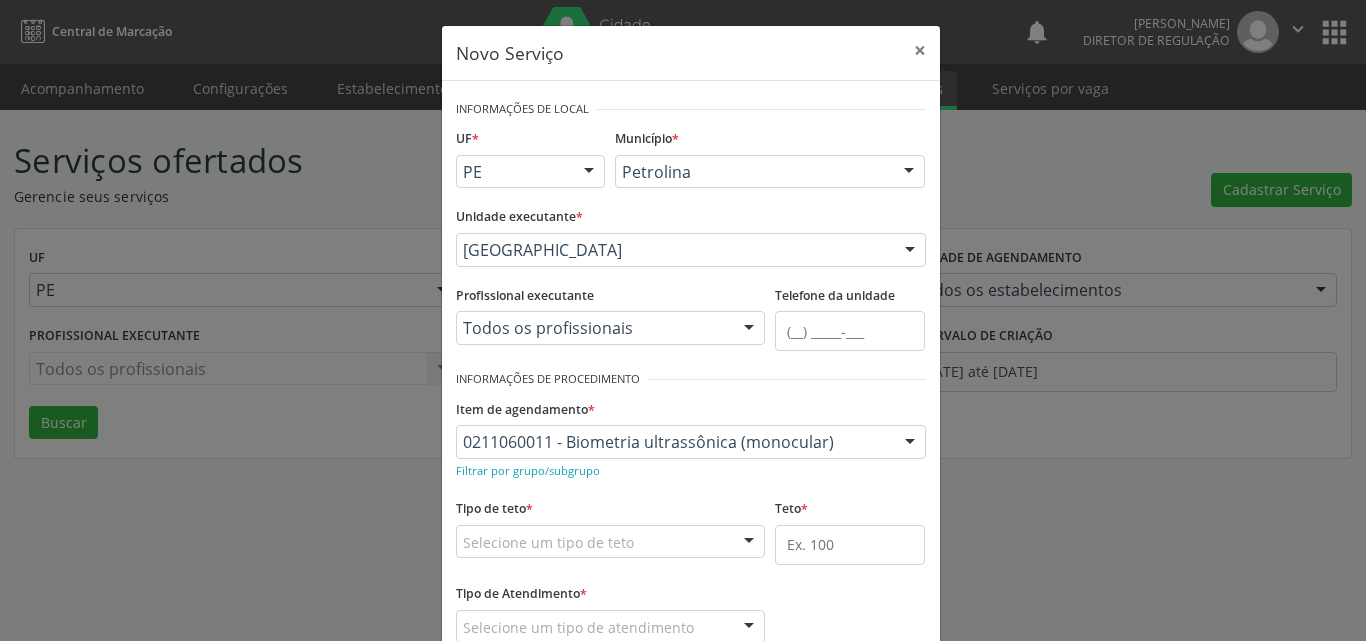 click on "Selecione um tipo de teto" at bounding box center (611, 542) 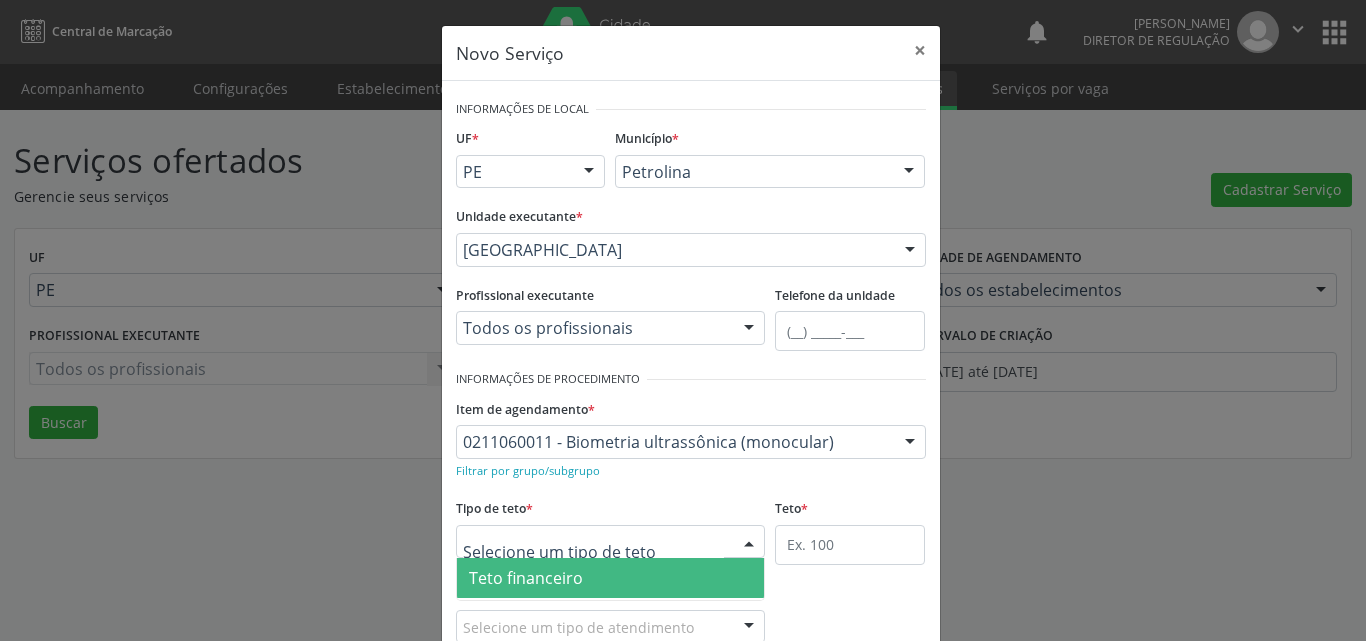 scroll, scrollTop: 38, scrollLeft: 0, axis: vertical 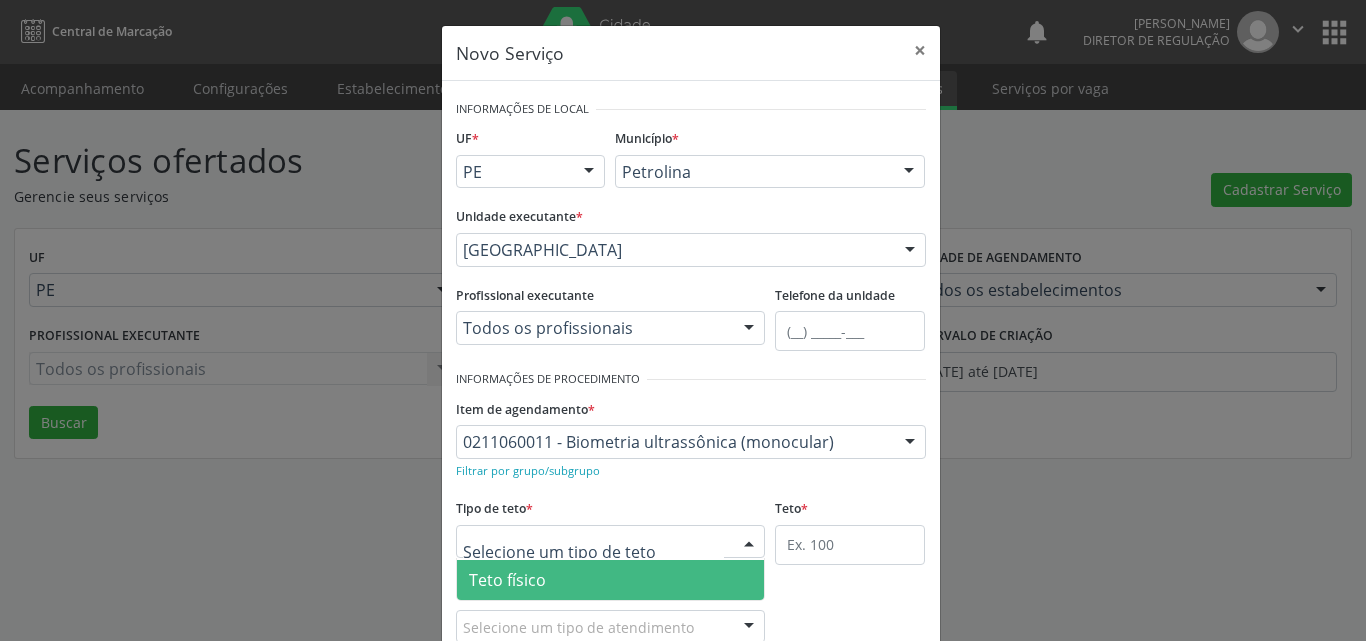 drag, startPoint x: 632, startPoint y: 572, endPoint x: 661, endPoint y: 570, distance: 29.068884 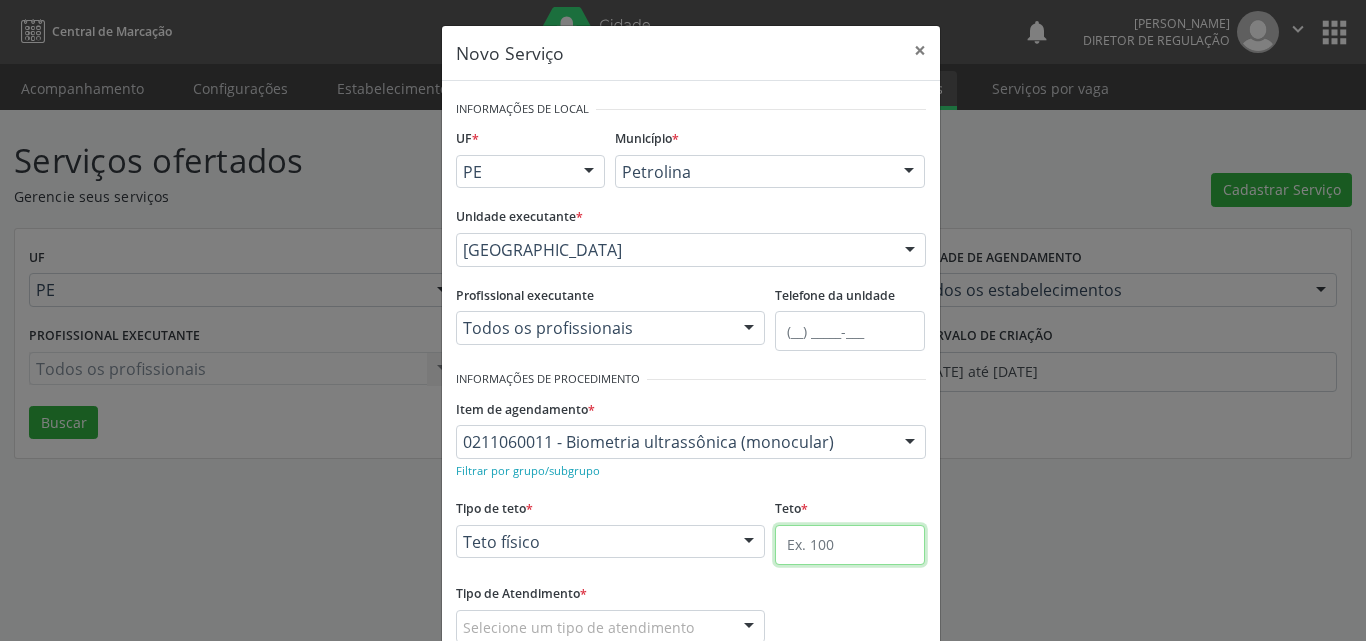 click at bounding box center (850, 545) 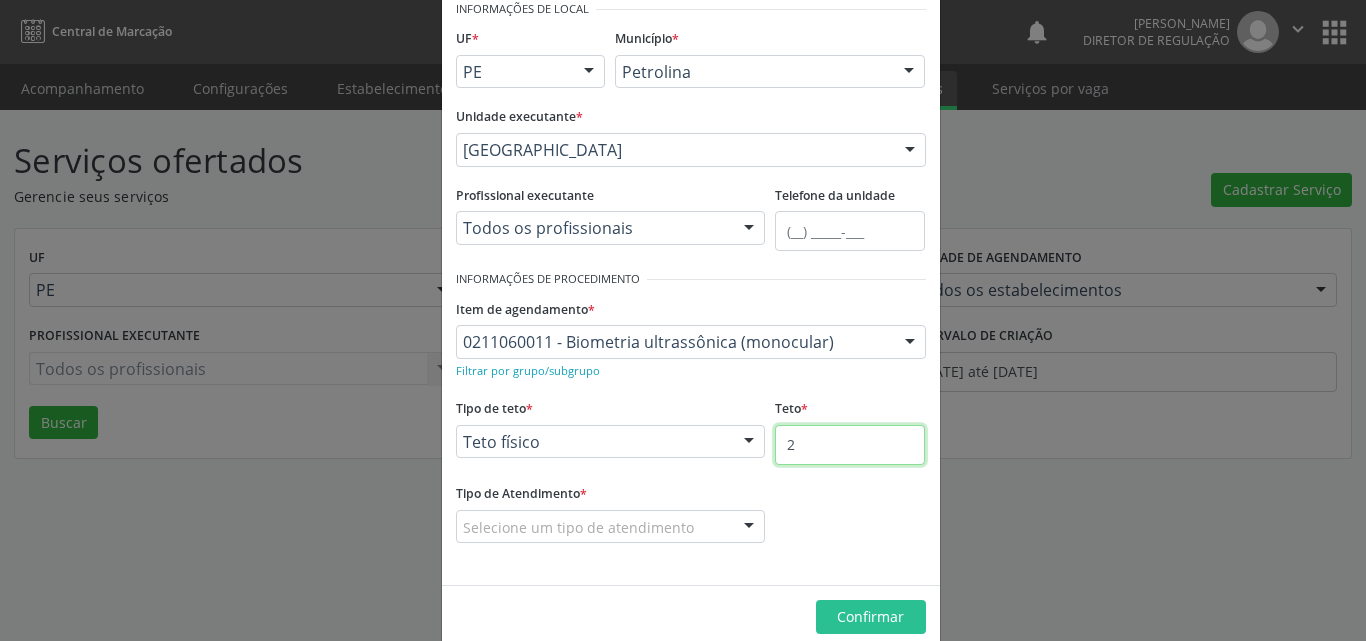 scroll, scrollTop: 132, scrollLeft: 0, axis: vertical 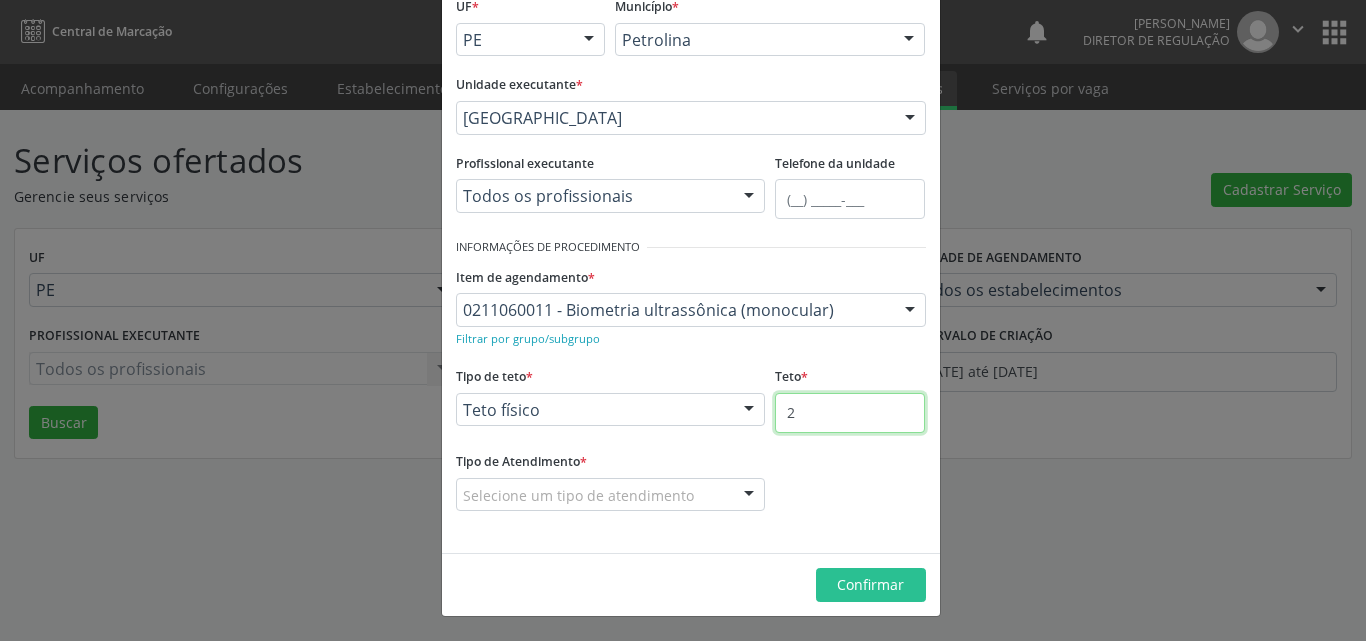 type on "2" 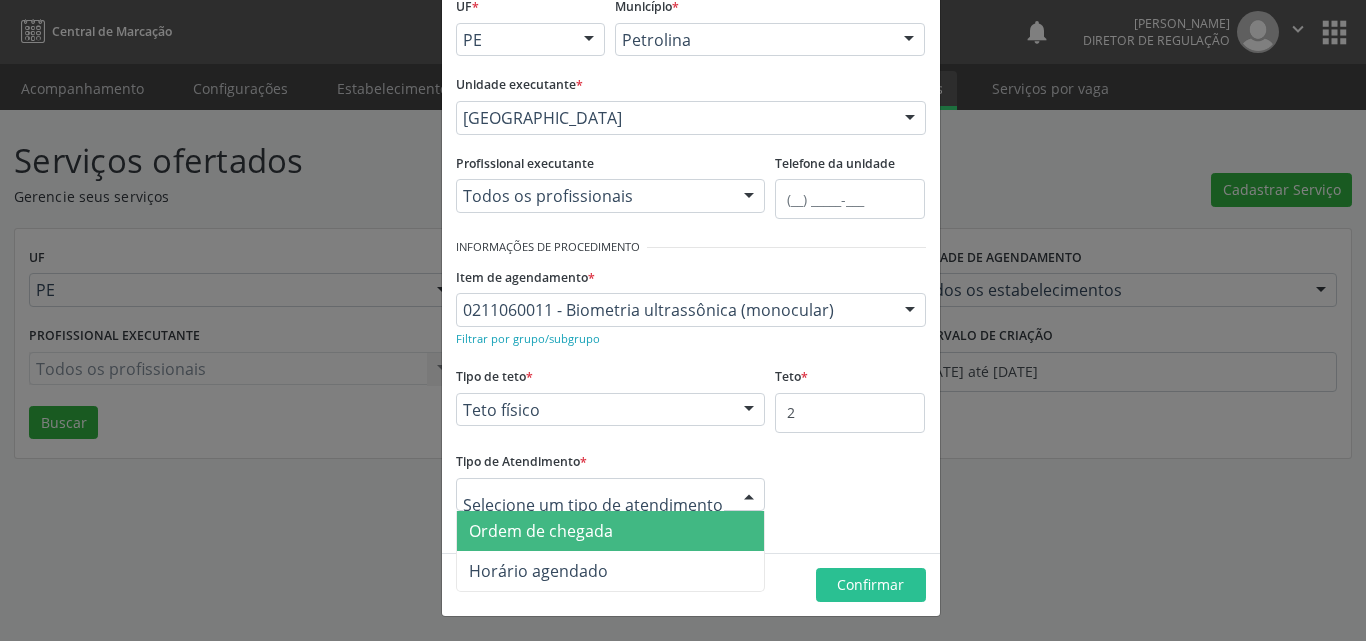 click on "Ordem de chegada" at bounding box center [611, 531] 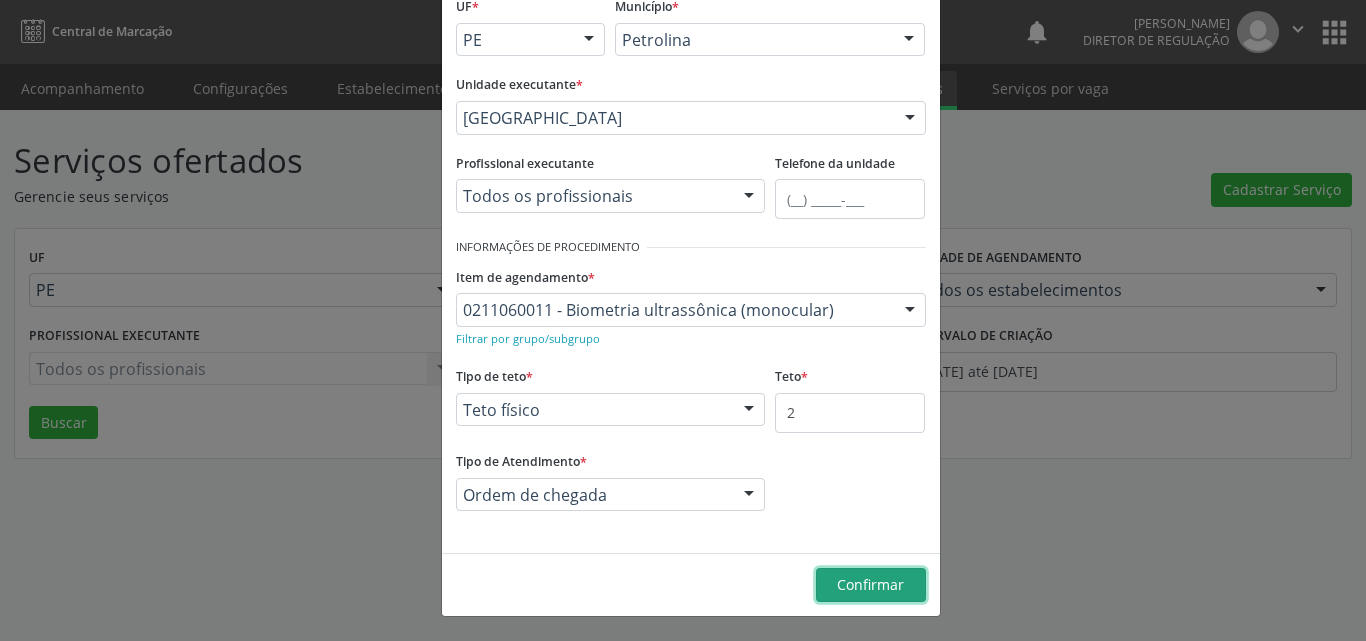 click on "Confirmar" at bounding box center [870, 584] 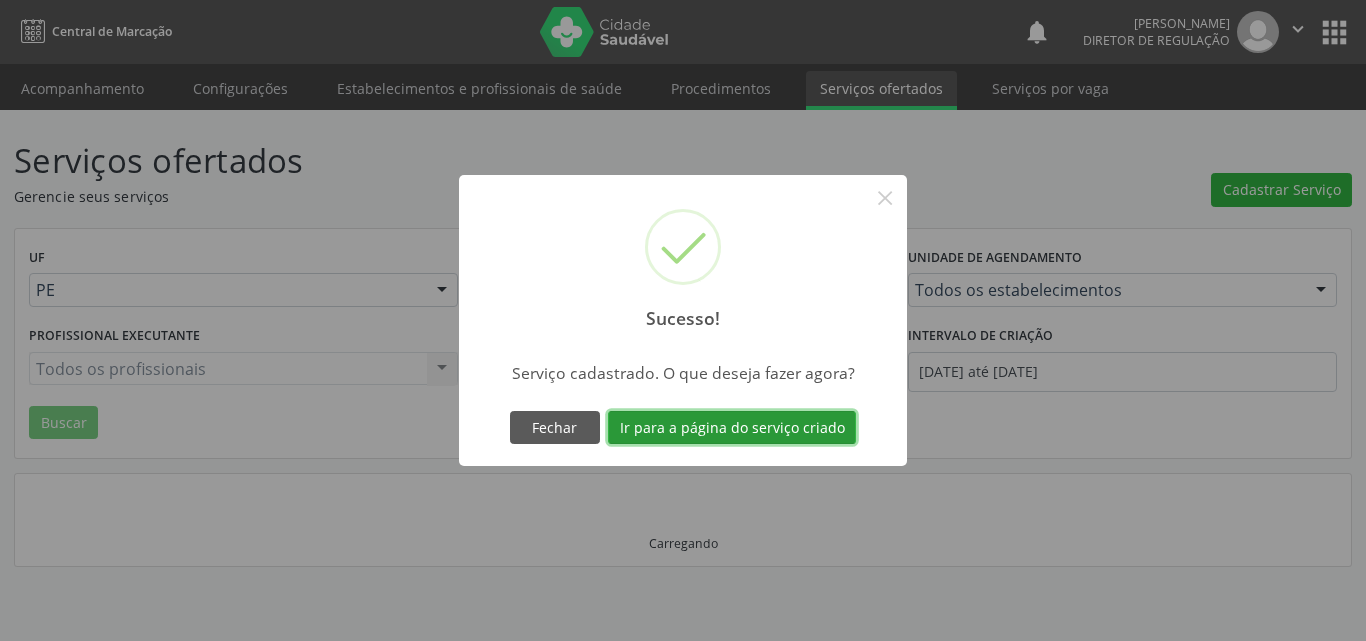 click on "Ir para a página do serviço criado" at bounding box center [732, 428] 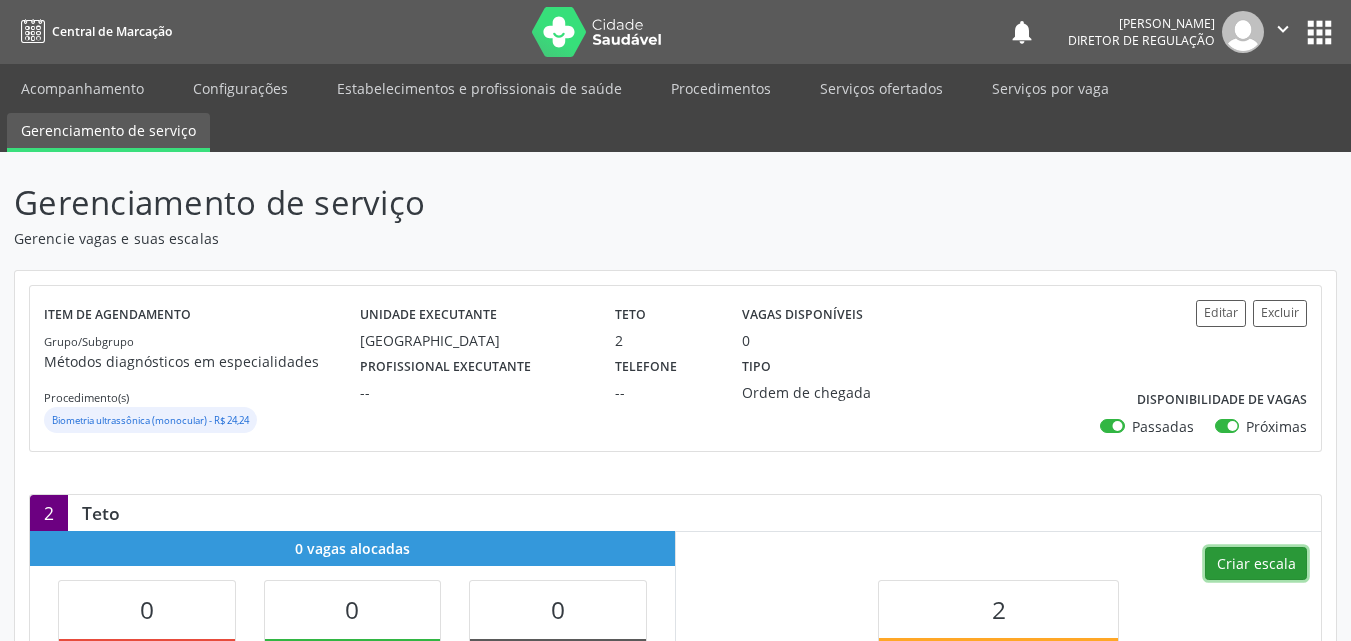 click on "Criar escala" at bounding box center (1256, 564) 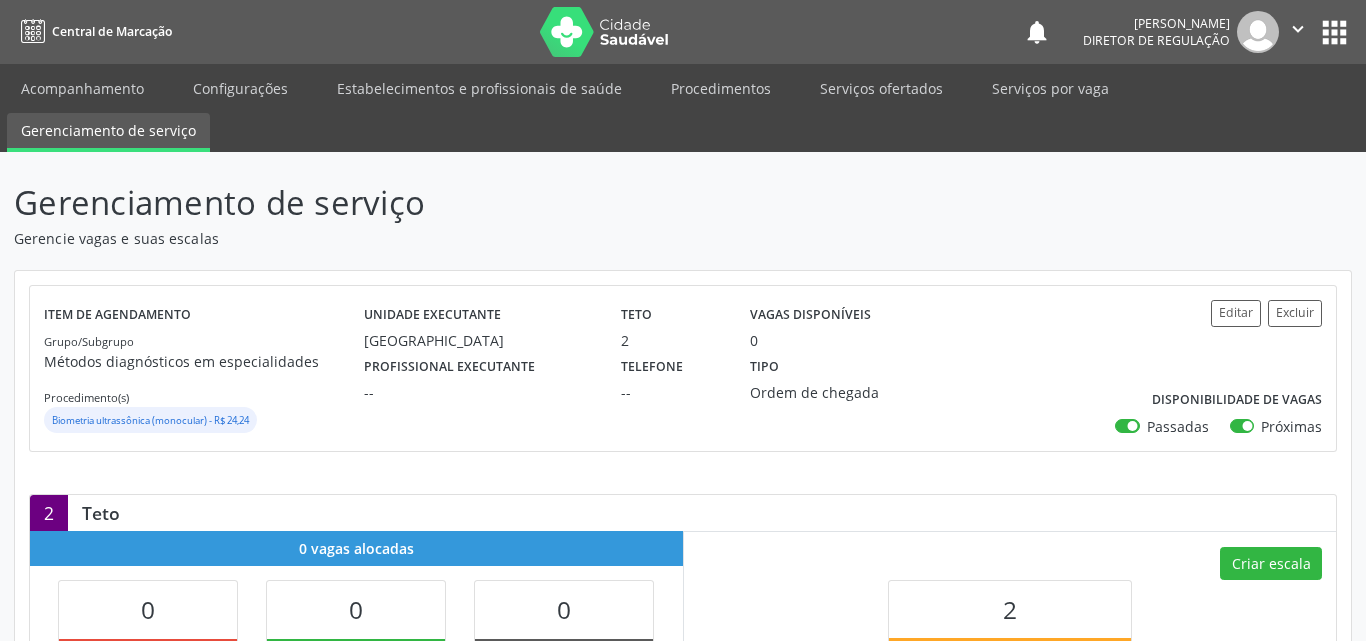 select on "6" 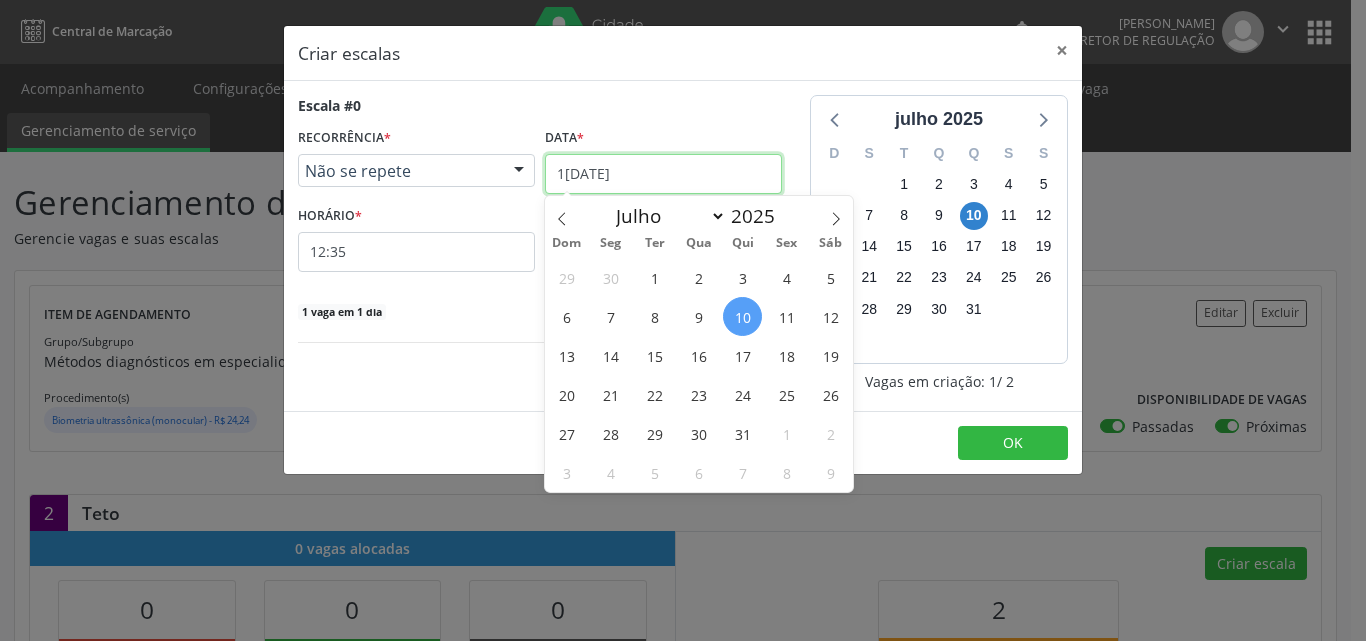 click on "1[DATE]" at bounding box center (663, 174) 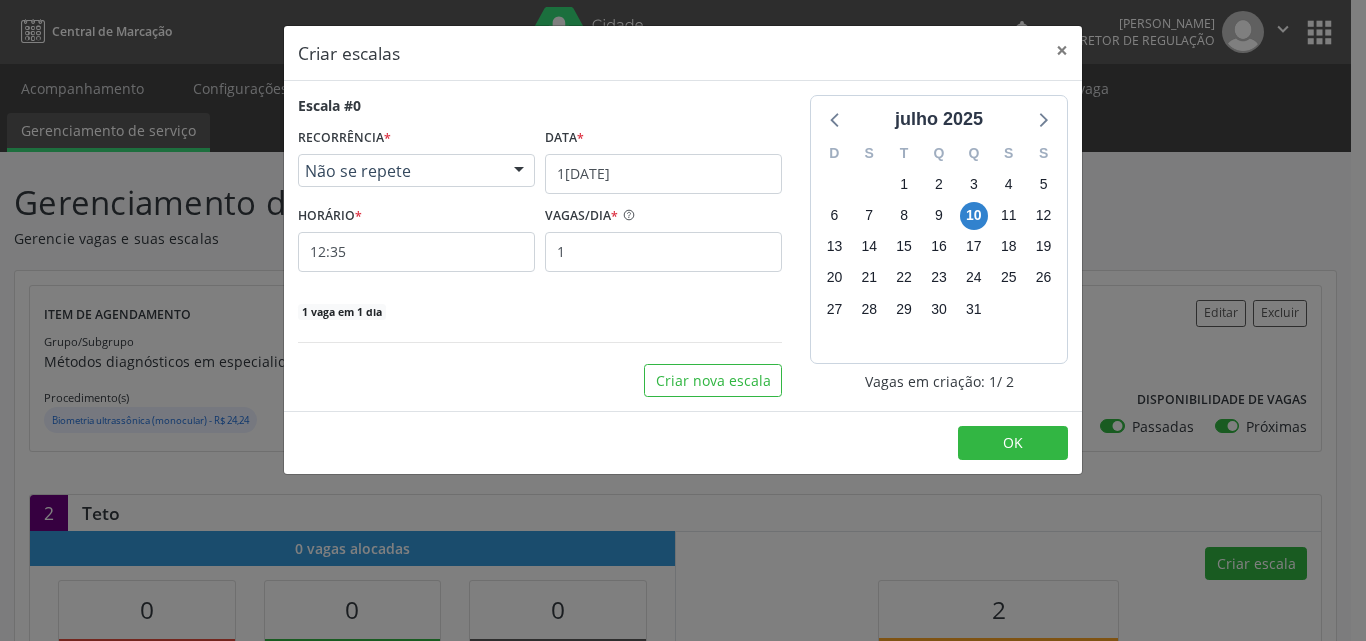 click on "Escala #0" at bounding box center [540, 105] 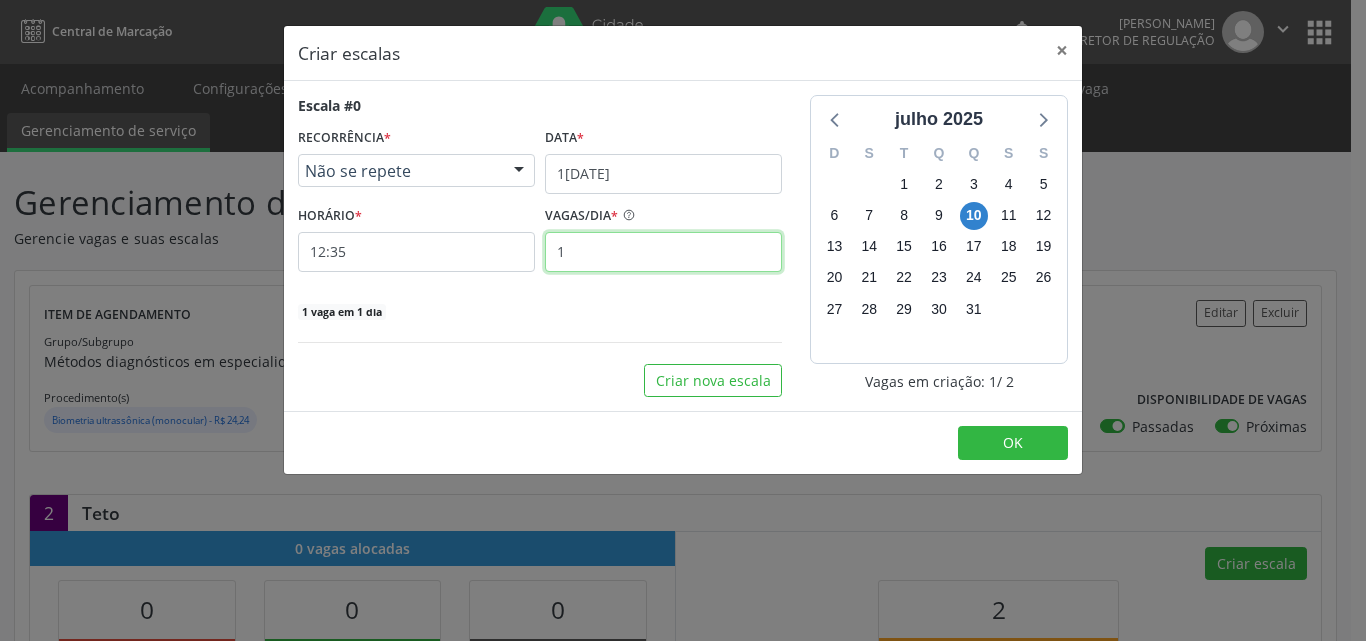 click on "1" at bounding box center (663, 252) 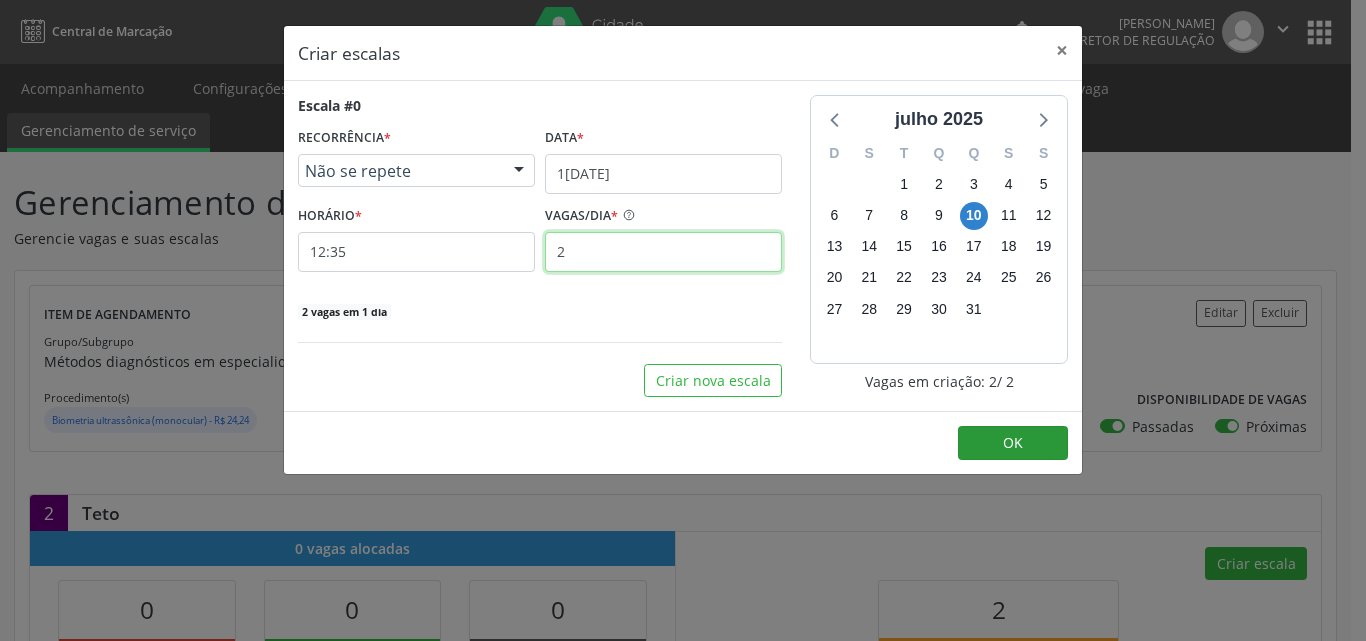 type on "2" 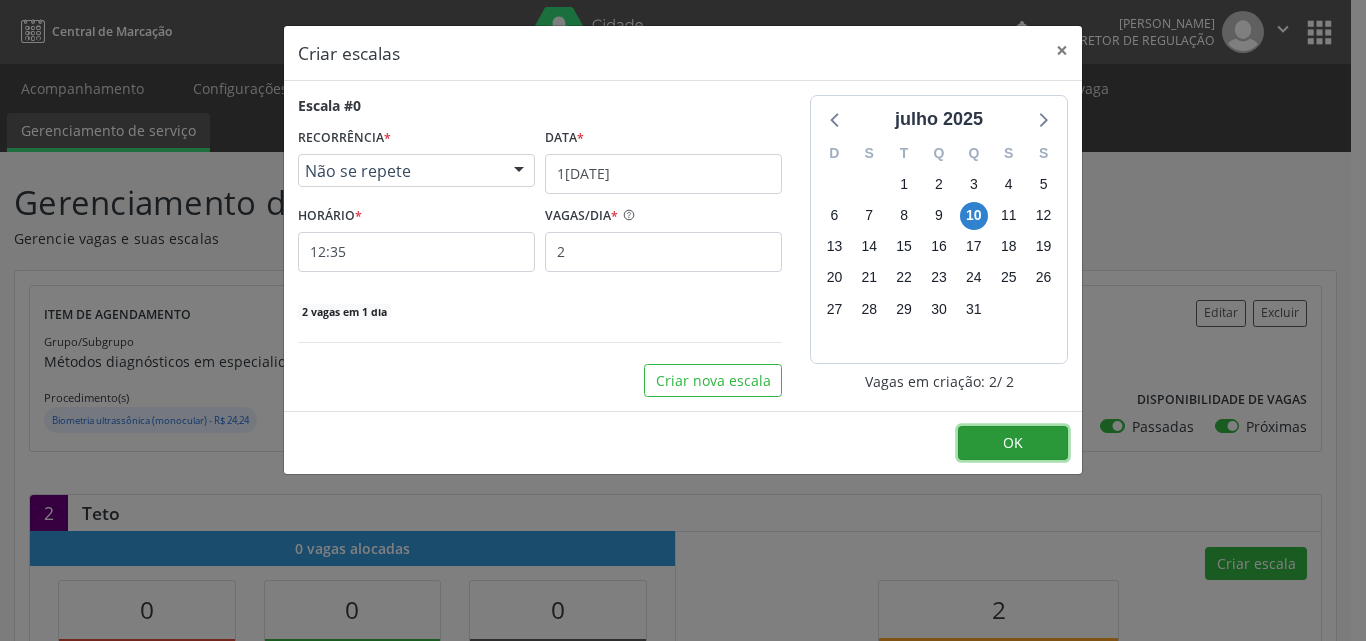 click on "OK" at bounding box center [1013, 443] 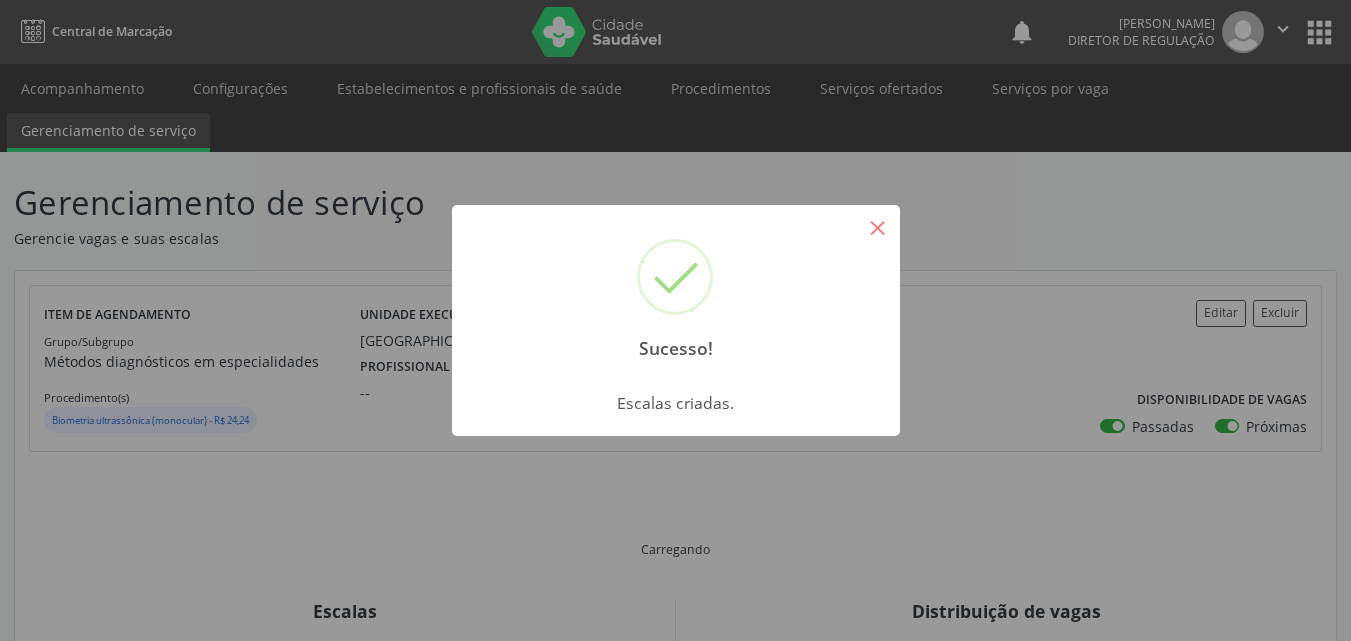 click on "×" at bounding box center [878, 227] 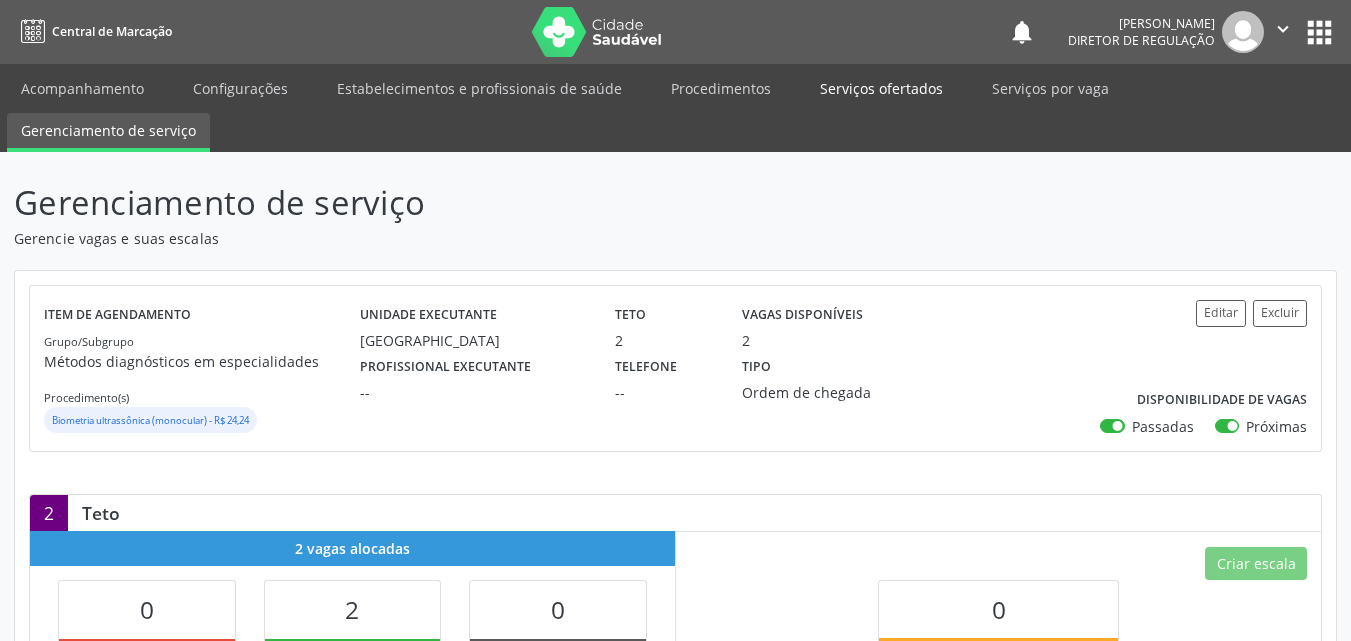 click on "Serviços ofertados" at bounding box center [881, 88] 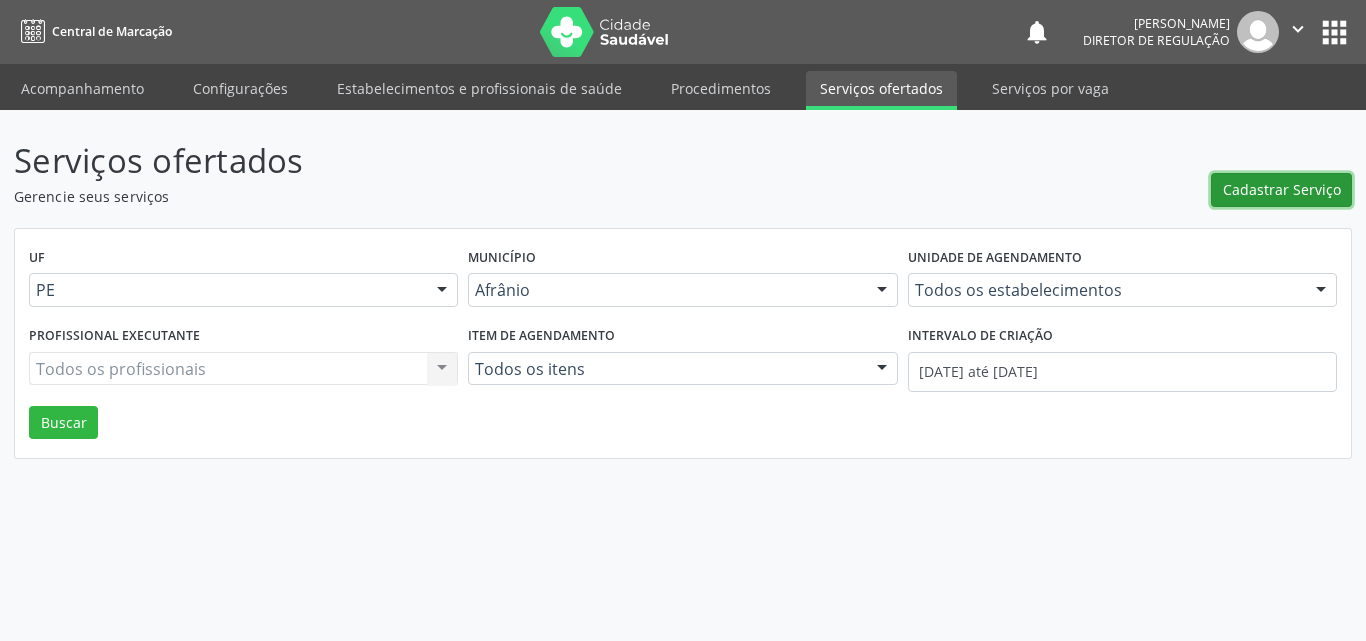click on "Cadastrar Serviço" at bounding box center [1282, 189] 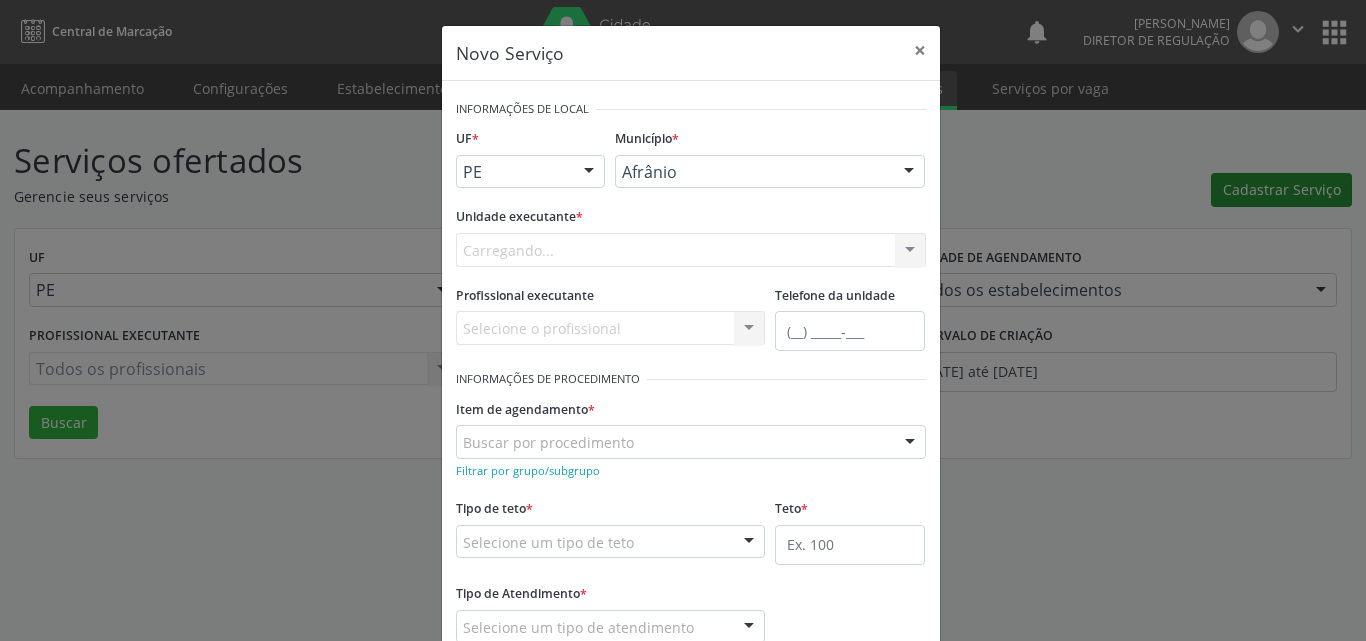 scroll, scrollTop: 0, scrollLeft: 0, axis: both 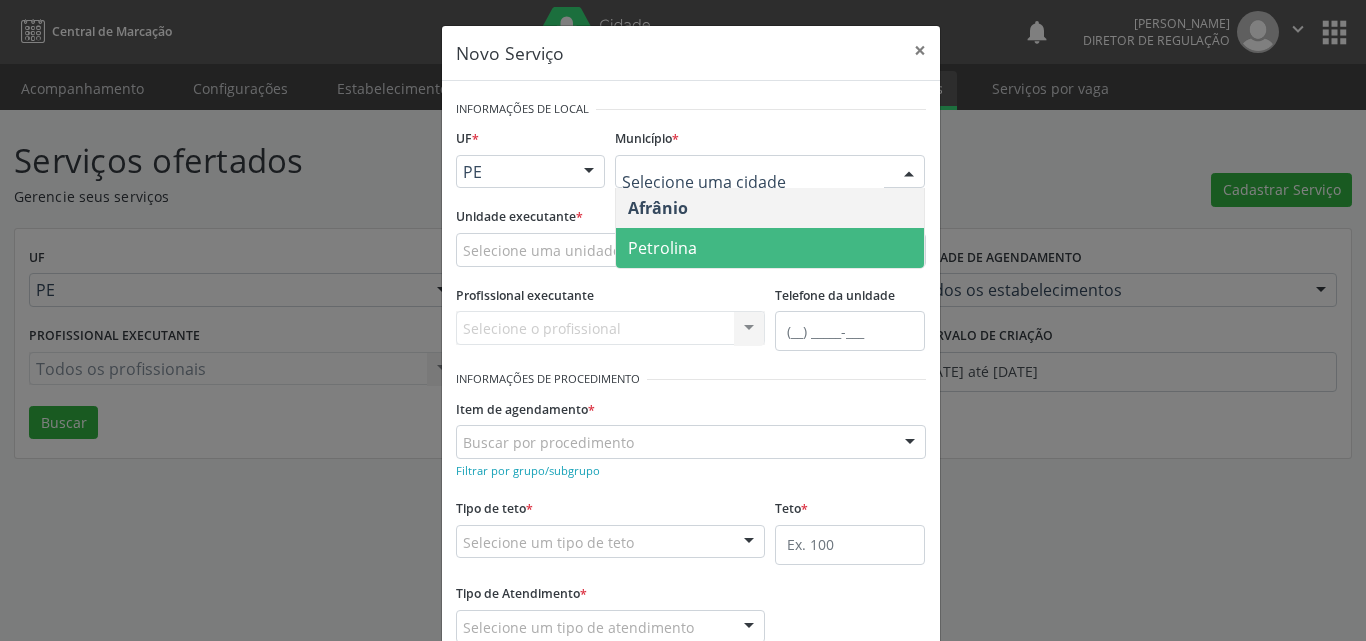 click on "Petrolina" at bounding box center [770, 248] 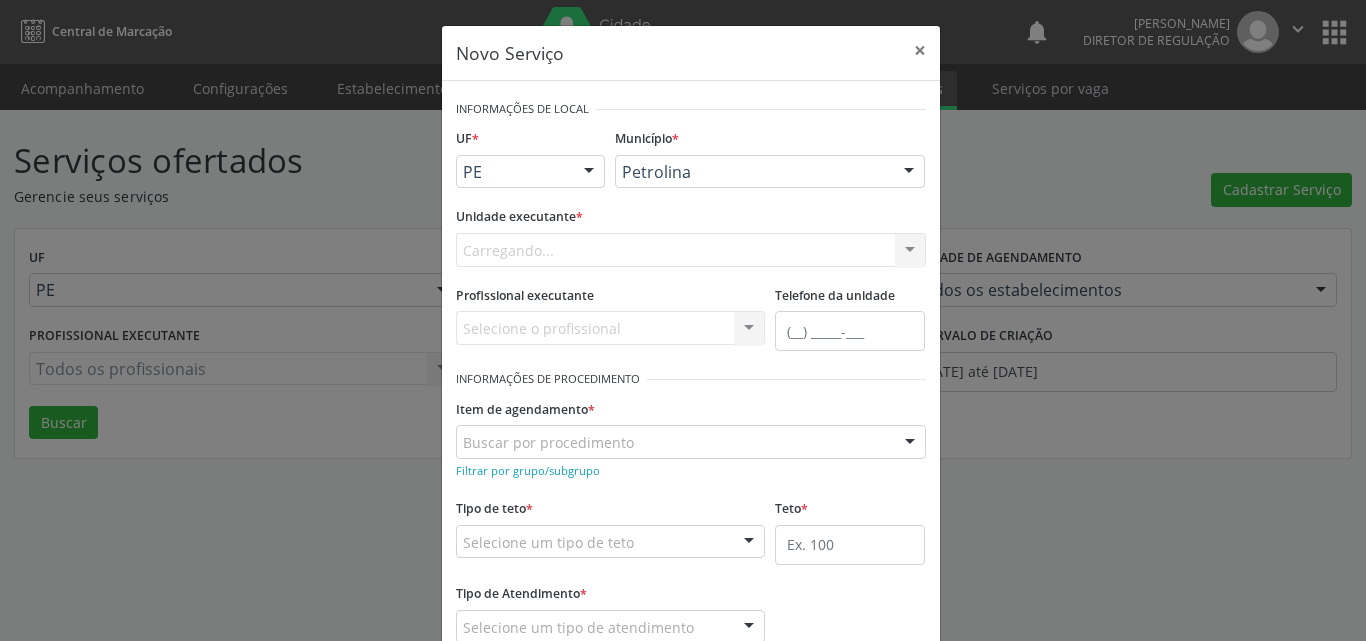click on "Carregando...
Academia da Saude de Afranio   Academia da Saude do Bairro [PERSON_NAME]   Academia da Saude do Distrito de [GEOGRAPHIC_DATA] do Distrito de Extrema   [GEOGRAPHIC_DATA] do [PERSON_NAME]   Ambulatorio Municipal de Saude   Caf Central de Abastecimento Farmaceutico   Centro de Atencao Psicossocial de Afranio Pe   Centro de Especialidades   Cime   Cuidar   Equipe de Atencao Basica Prisional Tipo I com Saude Mental   Esf [PERSON_NAME] Nonato   Esf Custodia Maria da Conceicao   Esf [PERSON_NAME] e [PERSON_NAME]   Esf [PERSON_NAME]   Esf de Barra das Melancias   Esf de Extrema   Farmacia Basica do Municipio de [GEOGRAPHIC_DATA][PERSON_NAME] [MEDICAL_DATA] Ambulatorio Municipal   Laboratorio de Protese Dentario   Lid Laboratorio de Investigacoes e Diagnosticos               Selac" at bounding box center [691, 250] 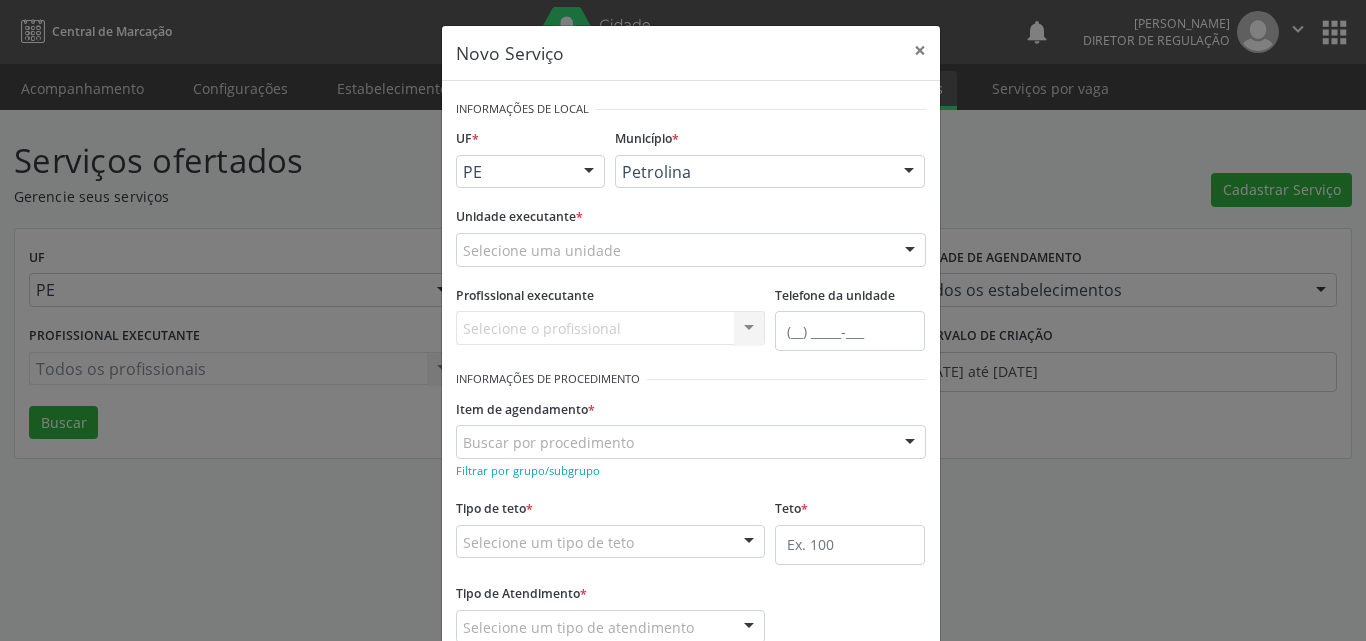 click on "Selecione uma unidade" at bounding box center [691, 250] 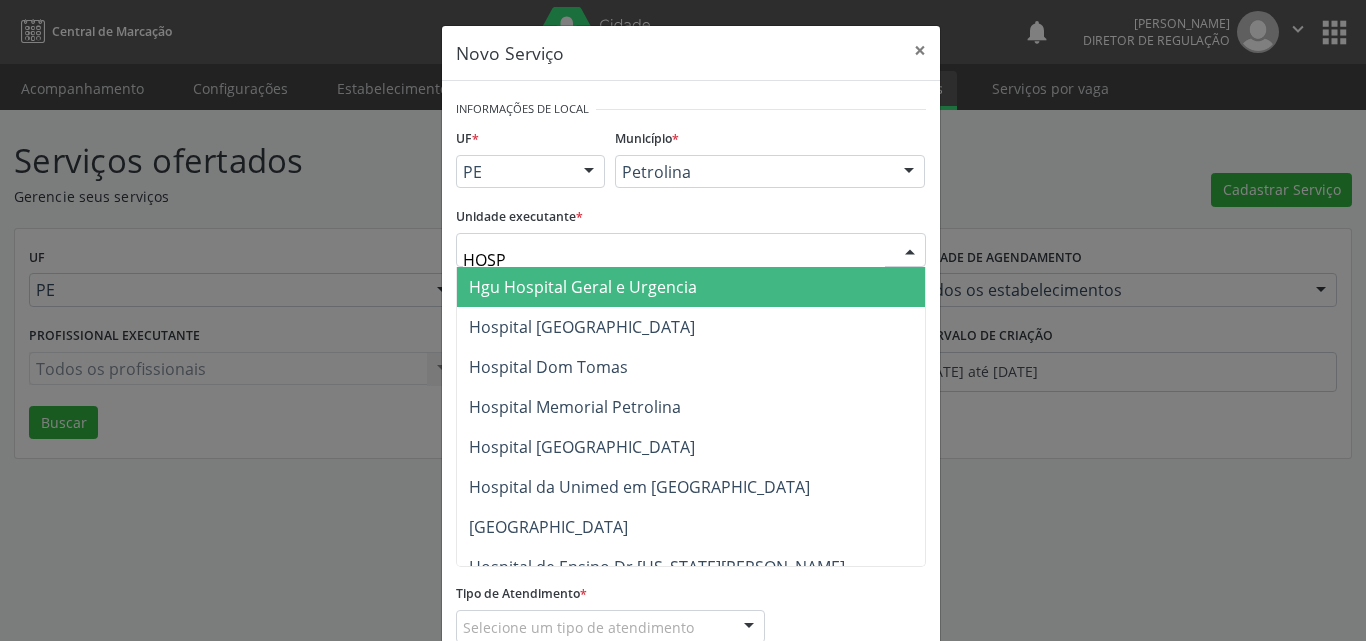 type on "HOSPI" 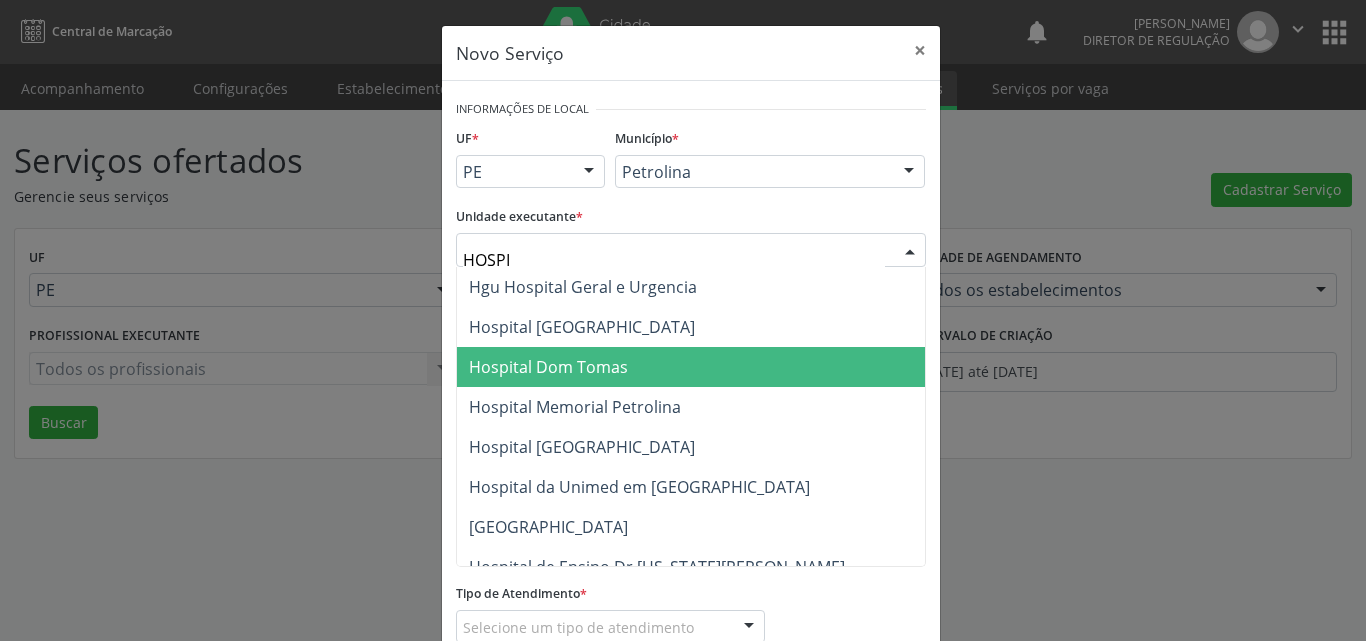 scroll, scrollTop: 100, scrollLeft: 0, axis: vertical 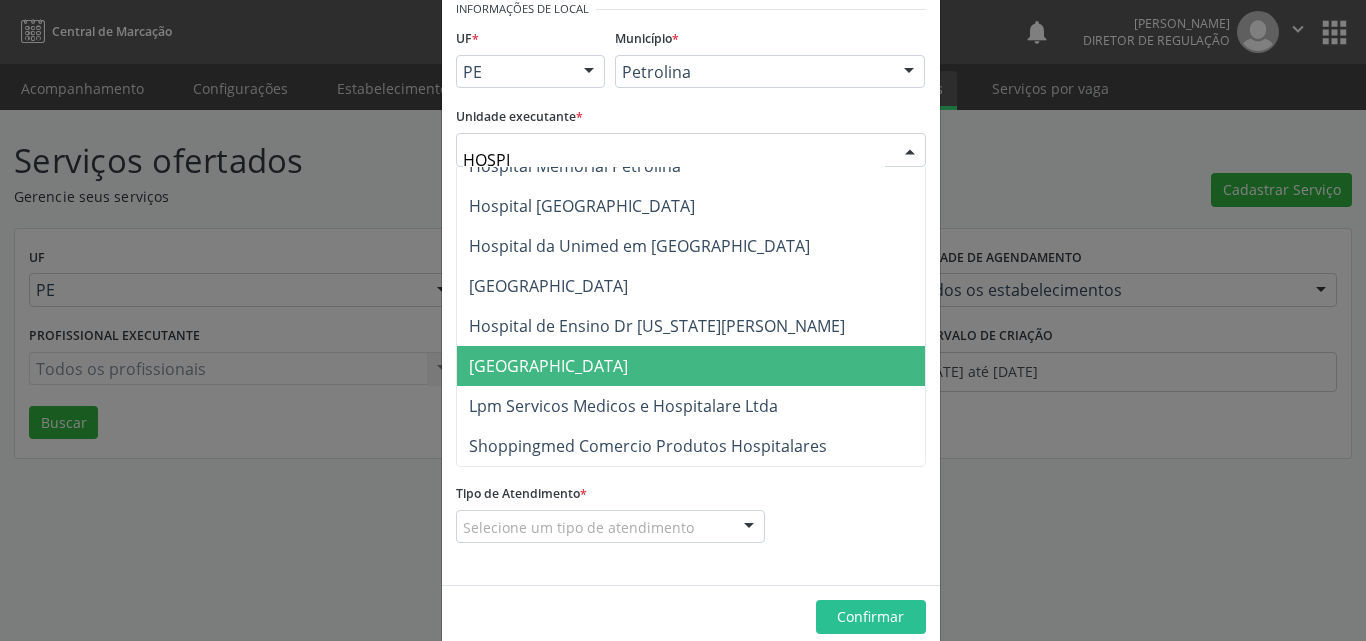 click on "[GEOGRAPHIC_DATA]" at bounding box center [691, 366] 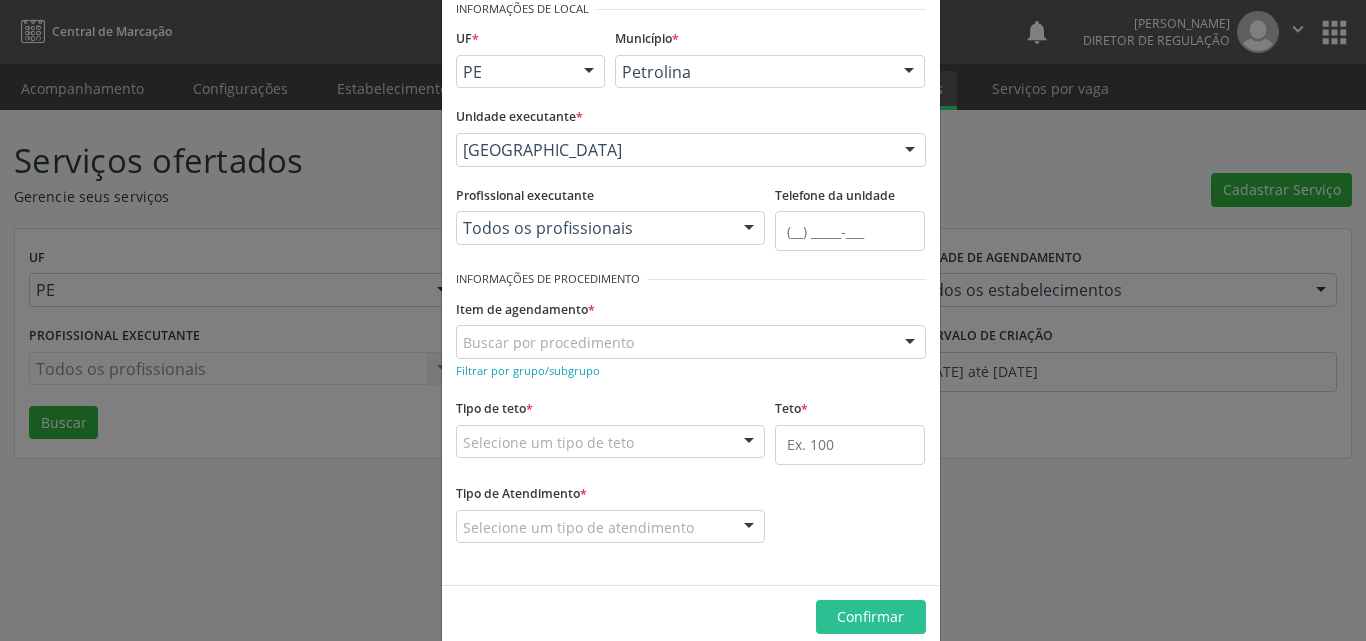 click on "Buscar por procedimento" at bounding box center [691, 342] 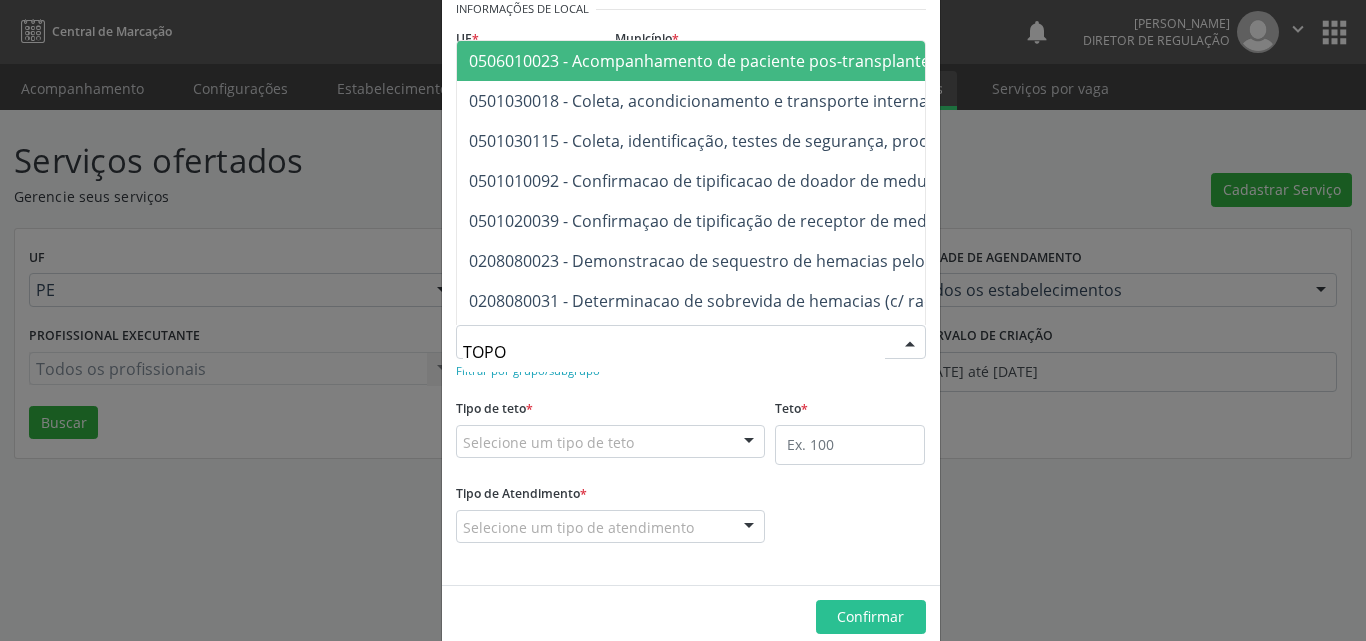 type on "TOPOG" 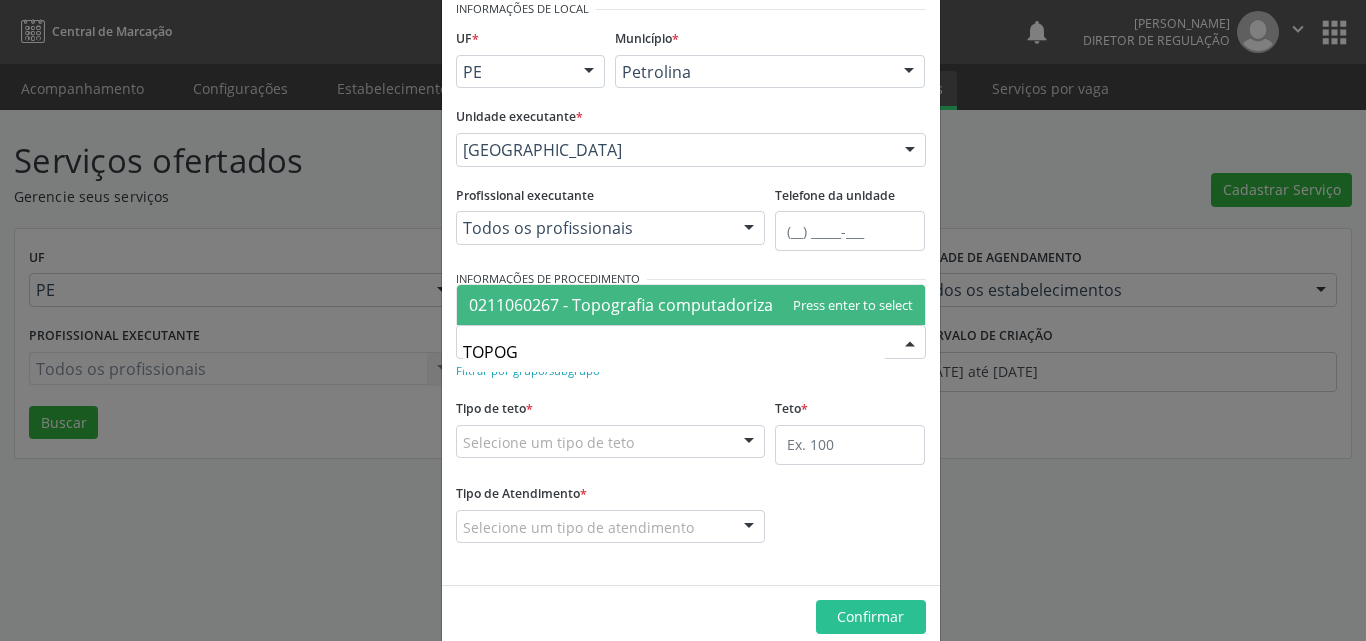 click on "0211060267 - Topografia computadorizada de córnea" at bounding box center (670, 305) 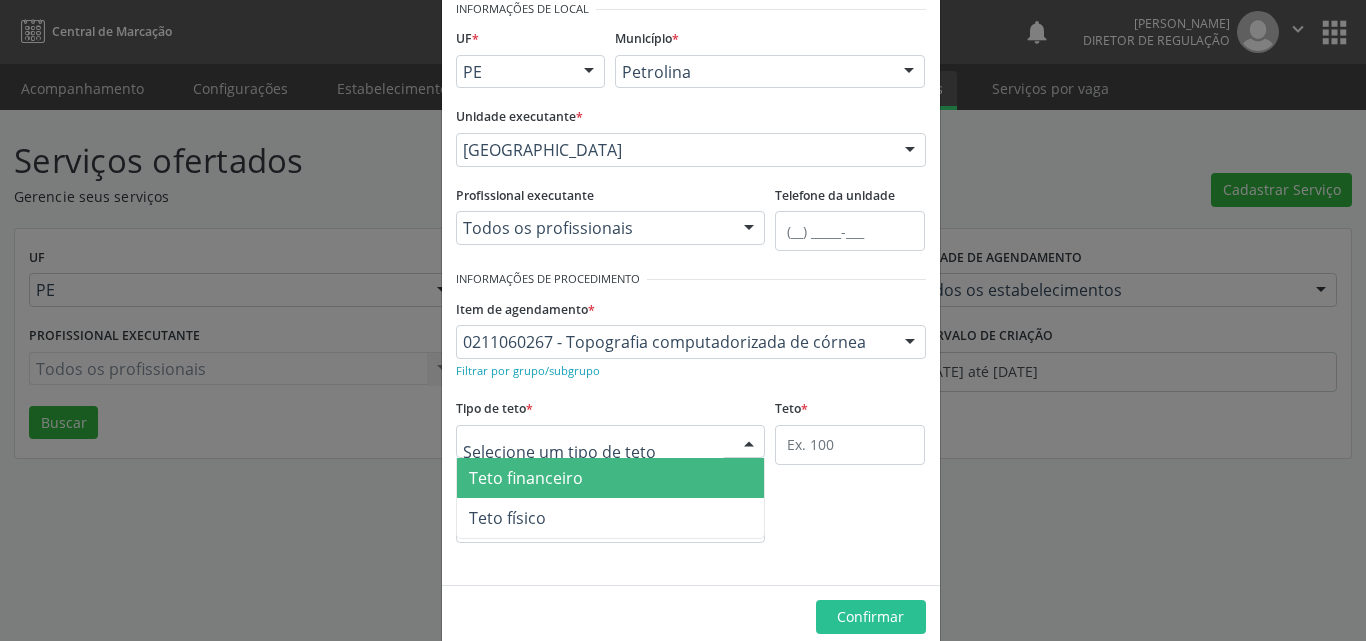 click at bounding box center (611, 442) 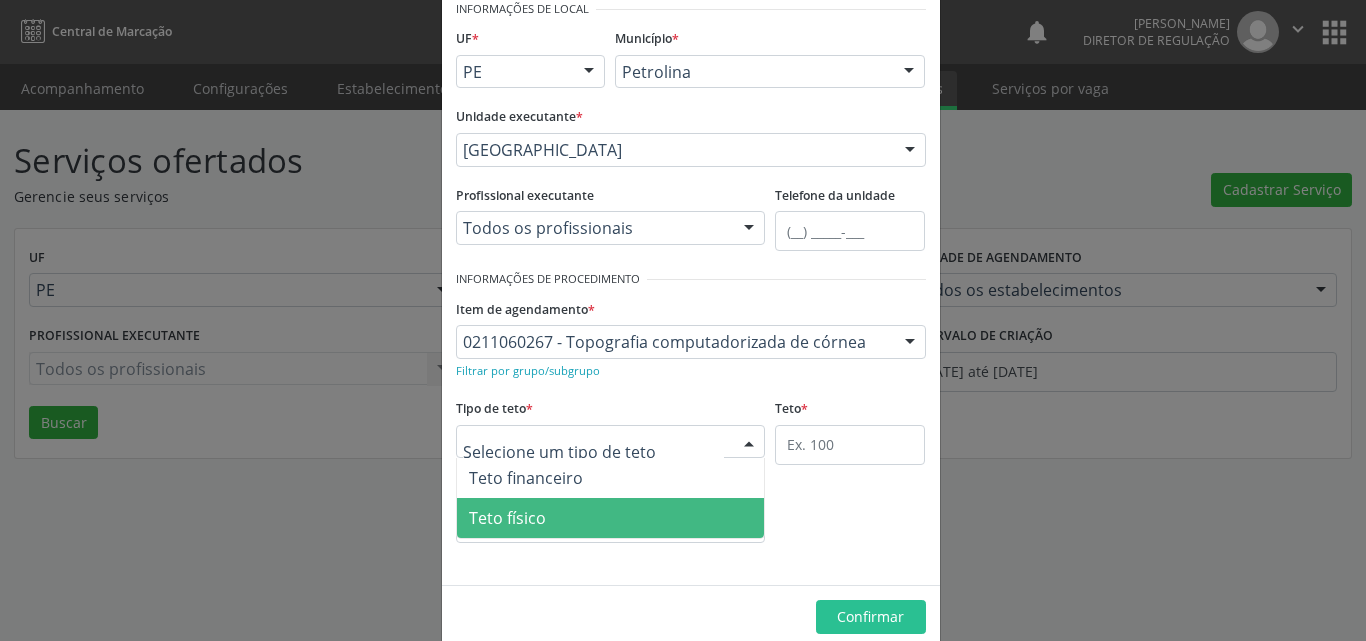 click on "Teto físico" at bounding box center [611, 518] 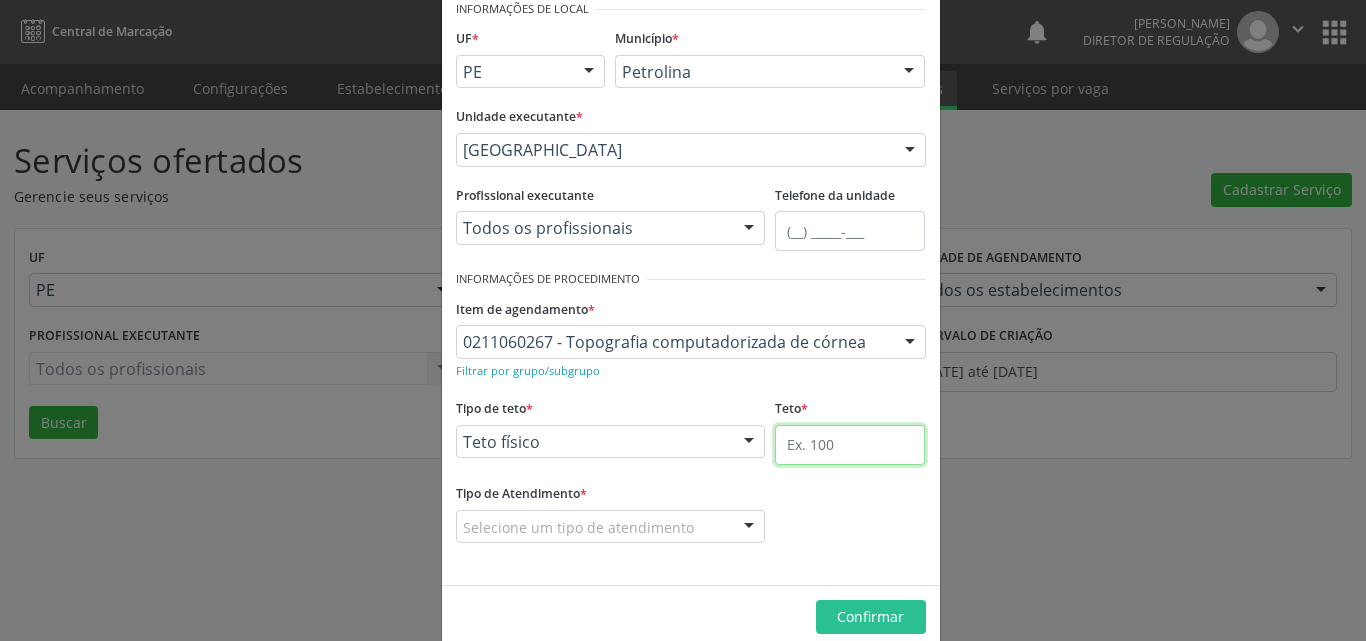 click at bounding box center [850, 445] 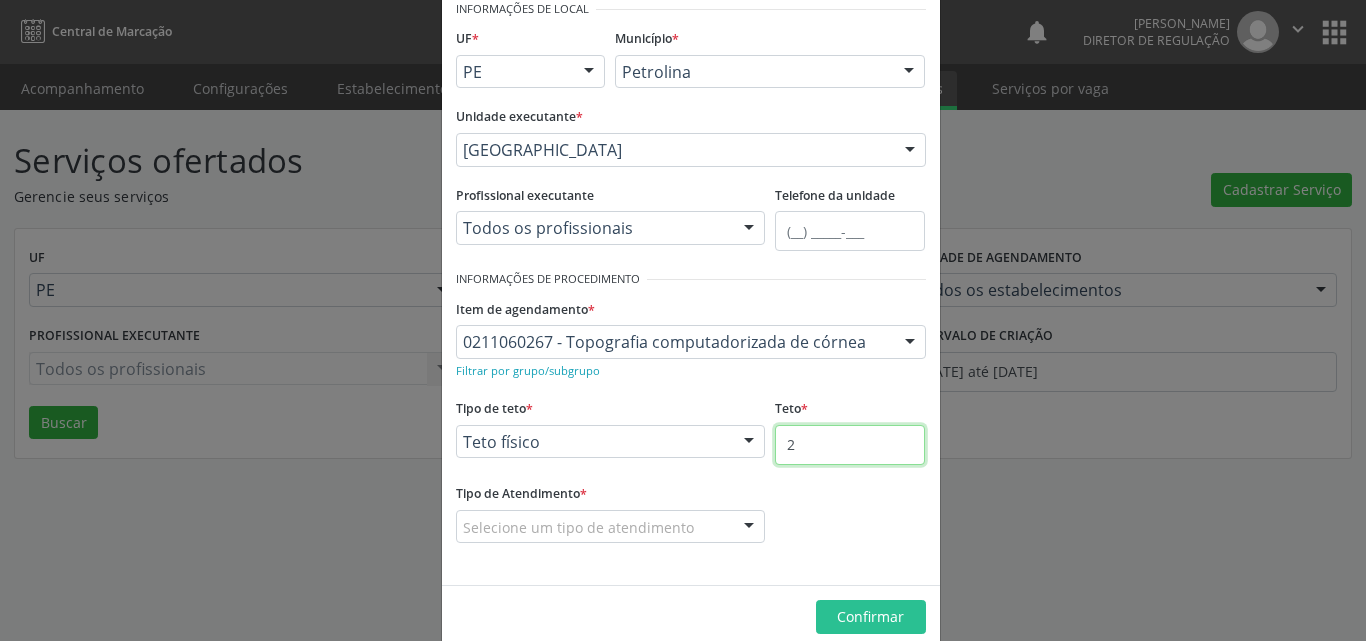 type on "2" 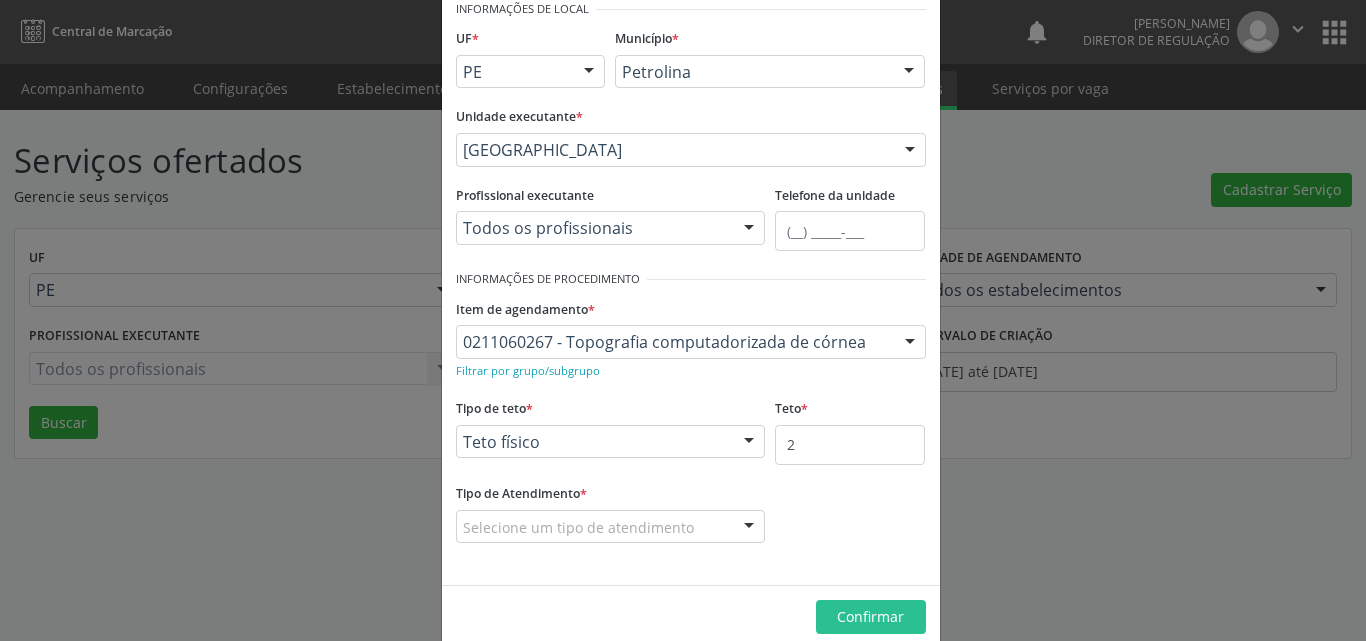 click on "Selecione um tipo de atendimento" at bounding box center [611, 527] 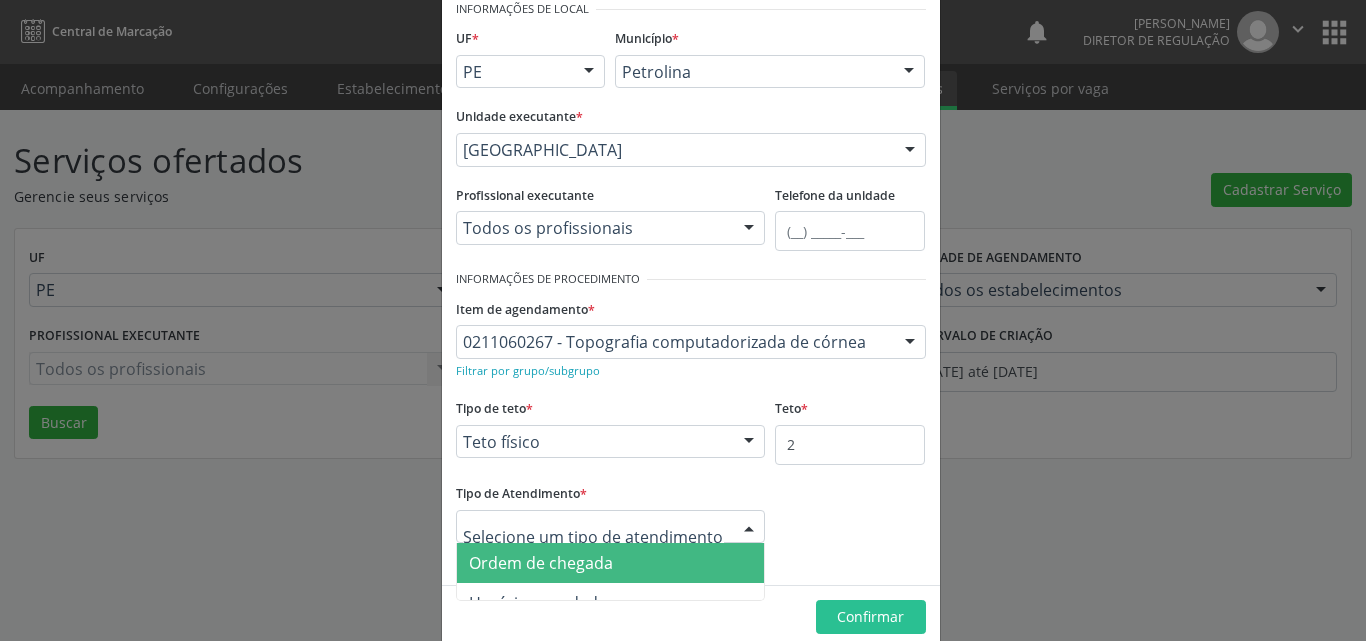 click on "Ordem de chegada" at bounding box center (611, 563) 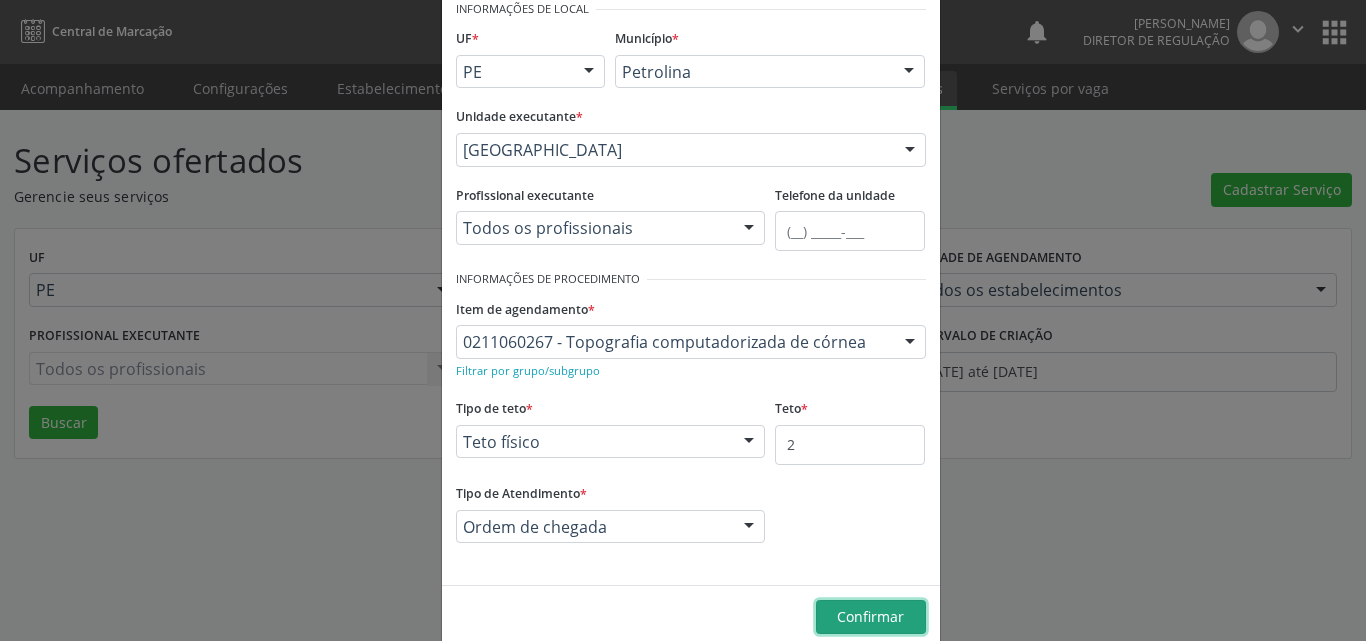 click on "Confirmar" at bounding box center [870, 616] 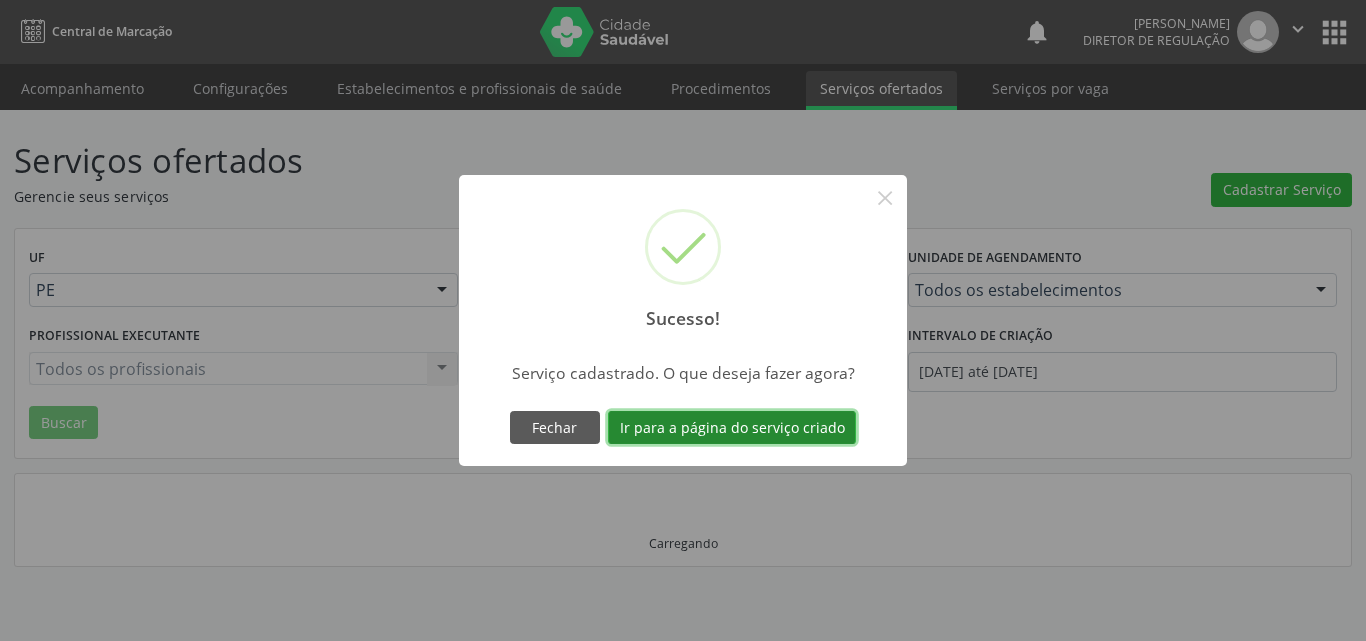 click on "Ir para a página do serviço criado" at bounding box center (732, 428) 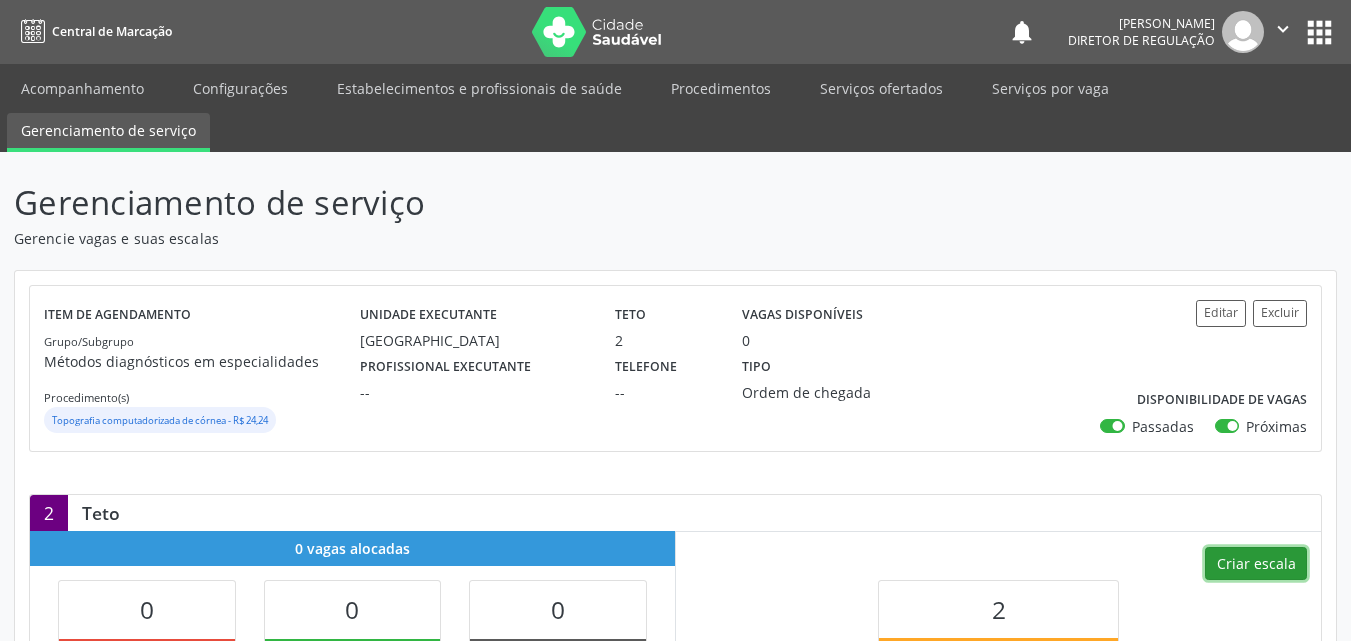 click on "Criar escala" at bounding box center (1256, 564) 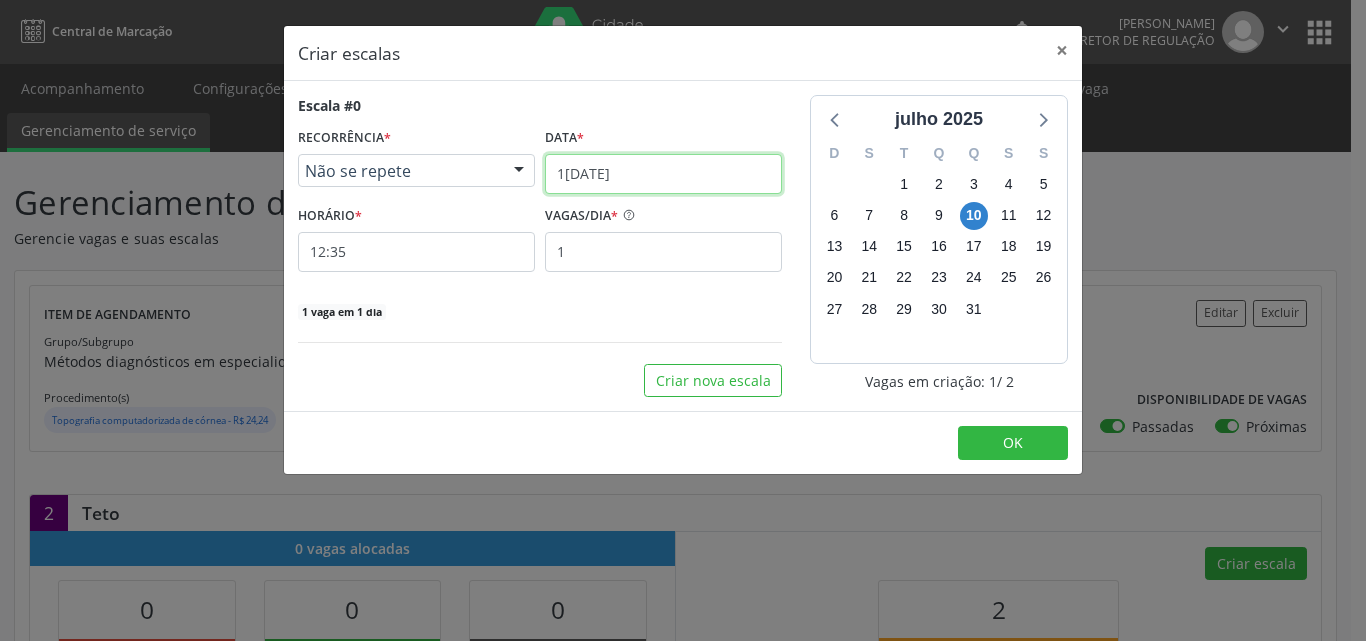 click on "1[DATE]" at bounding box center [663, 174] 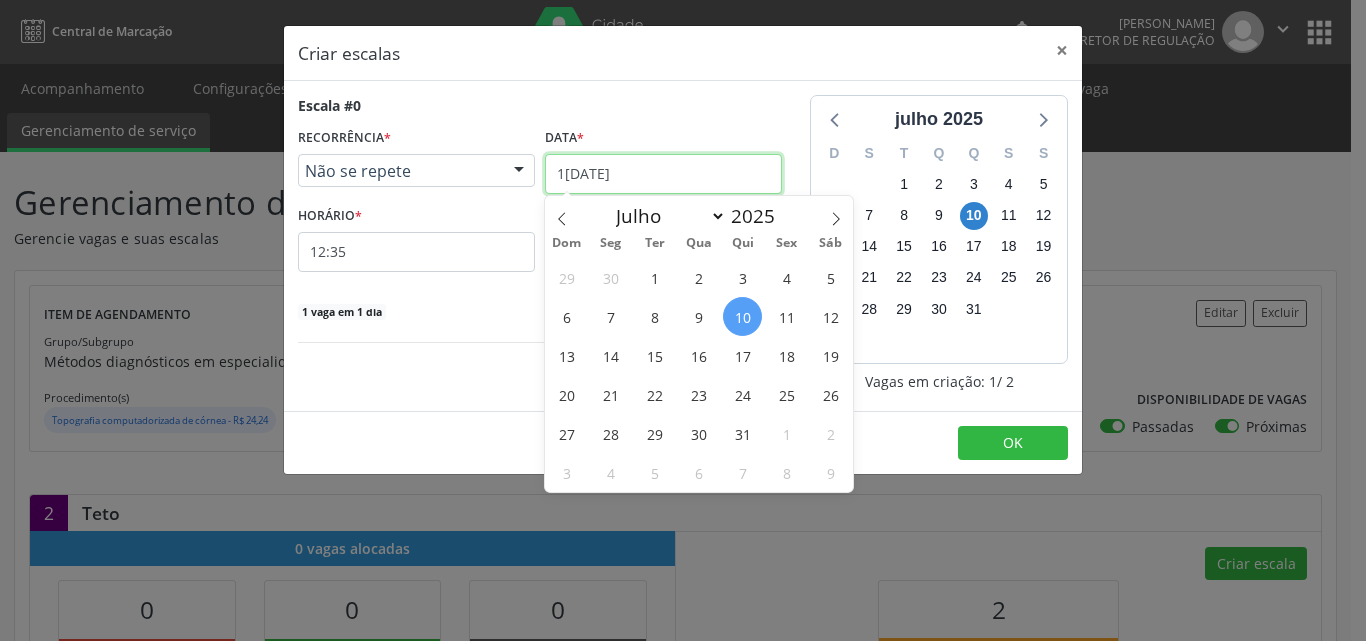 click on "1[DATE]" at bounding box center [663, 174] 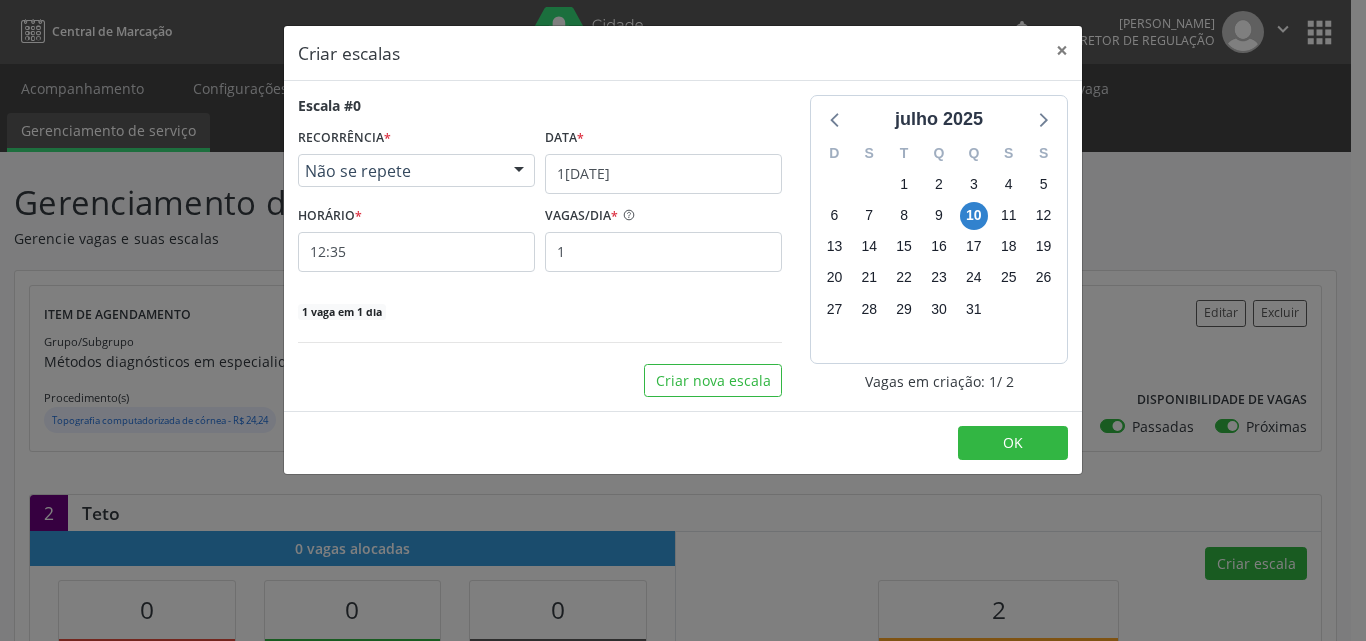 click on "Escala #0" at bounding box center (540, 105) 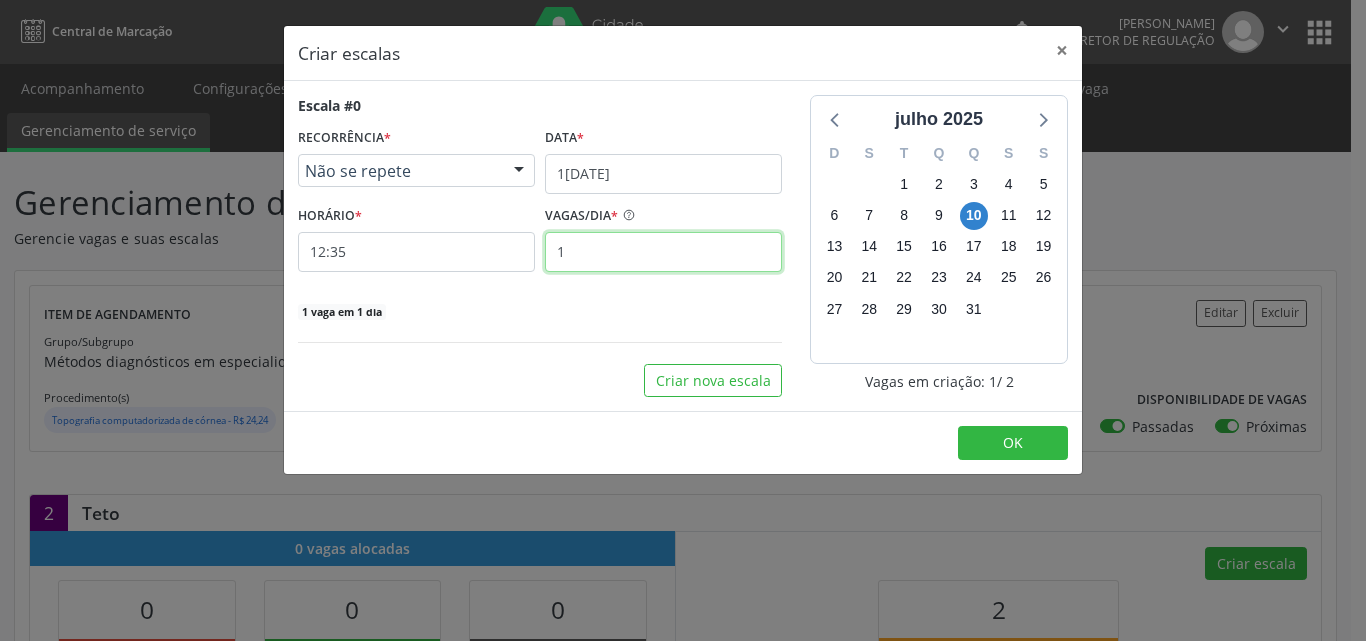 click on "1" at bounding box center (663, 252) 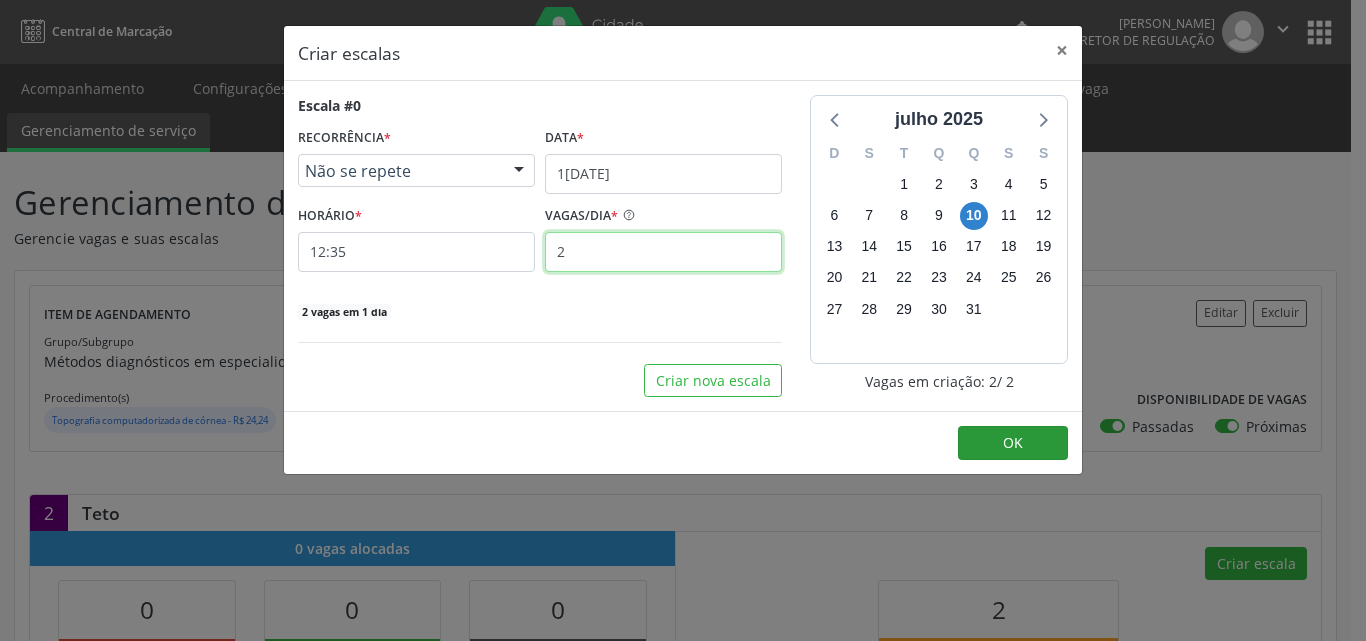 type on "2" 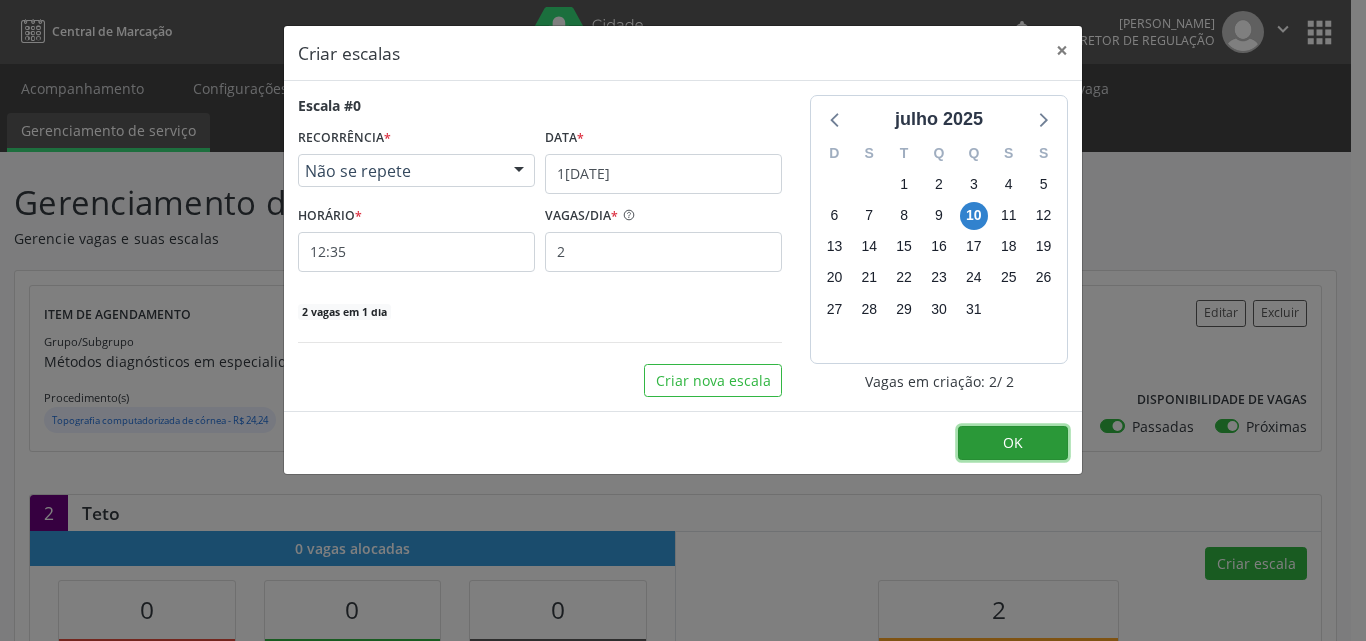 click on "OK" at bounding box center [1013, 443] 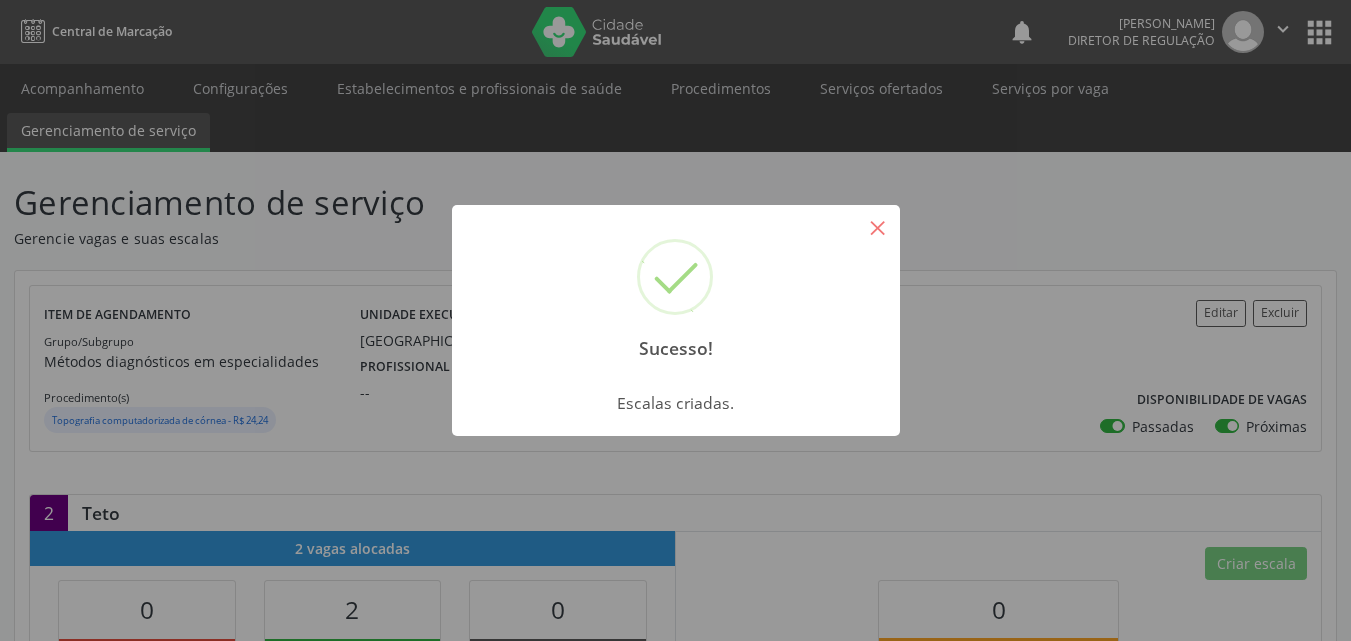 click on "×" at bounding box center [878, 227] 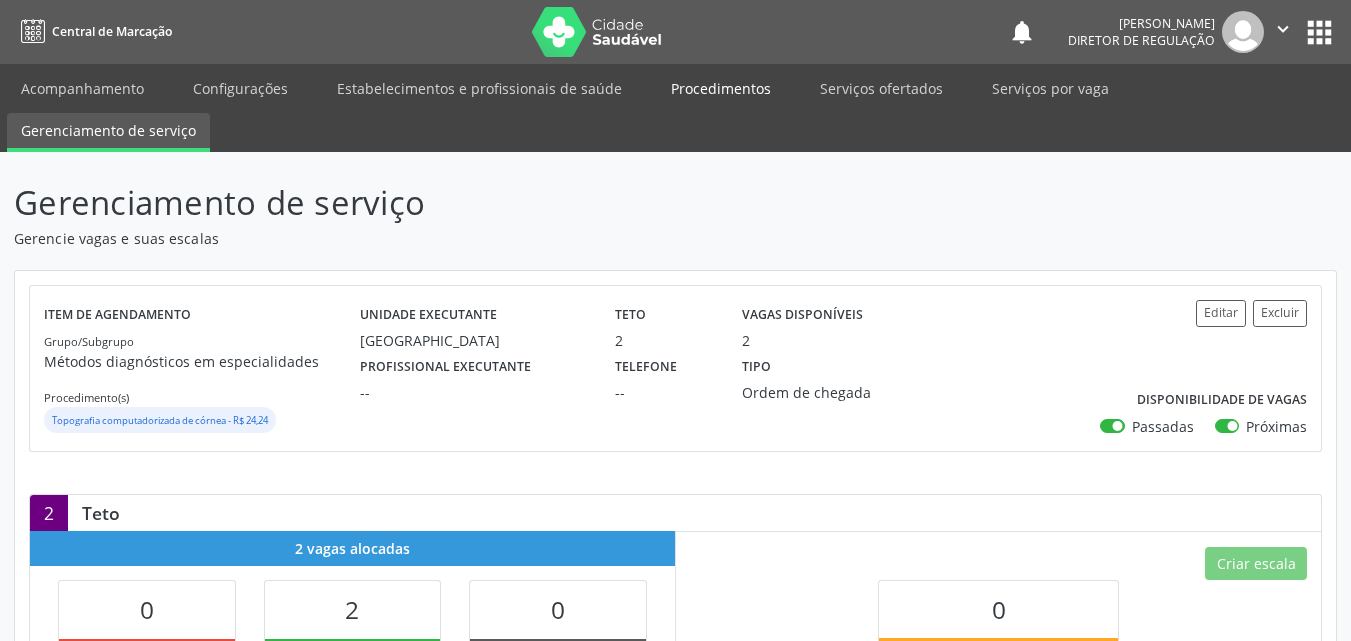click on "Procedimentos" at bounding box center [721, 88] 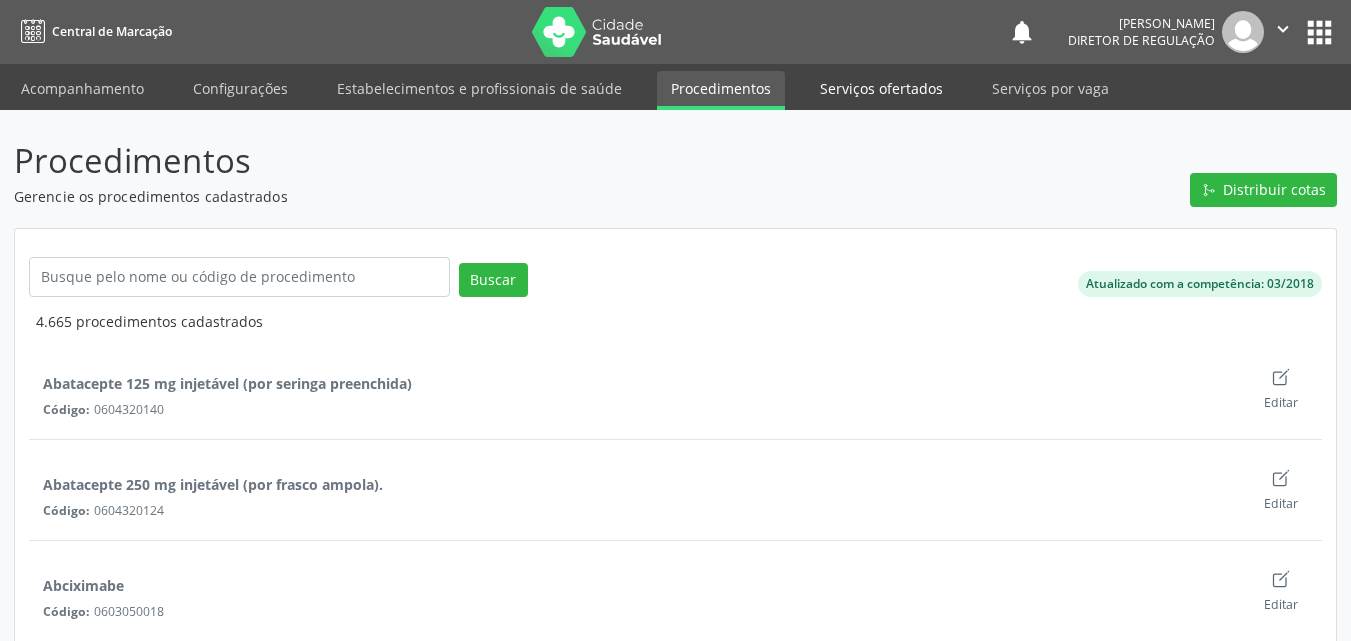click on "Serviços ofertados" at bounding box center (881, 88) 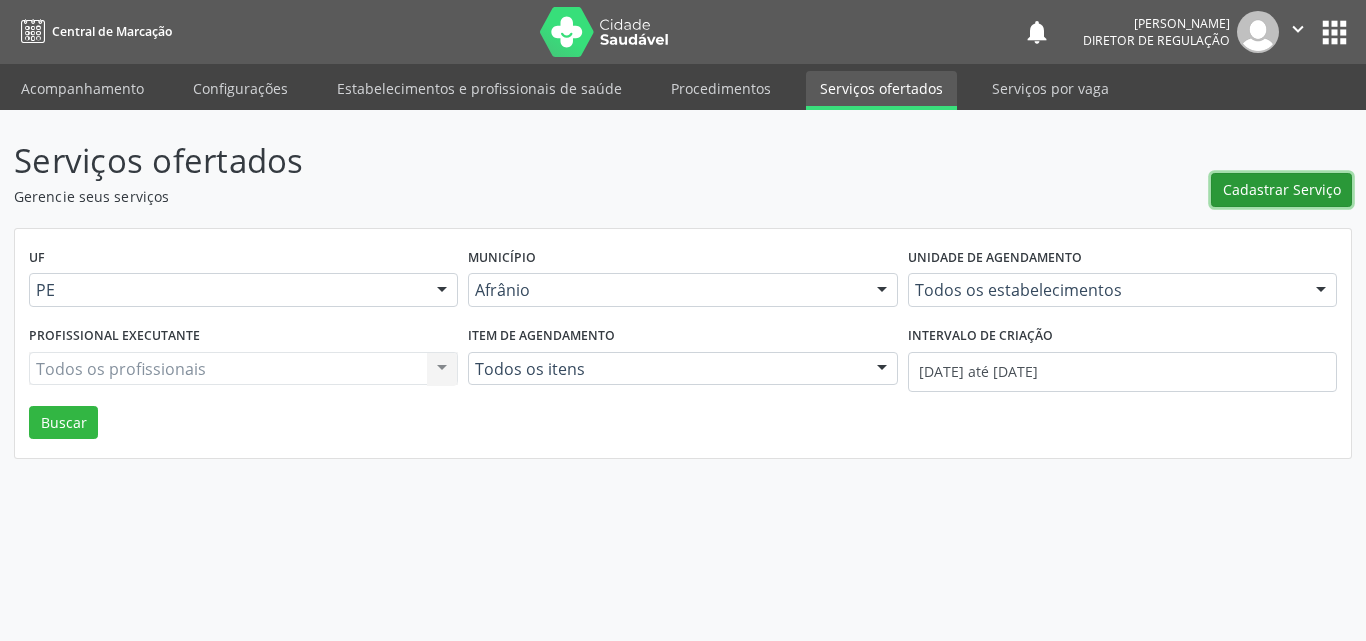 click on "Cadastrar Serviço" at bounding box center [1282, 189] 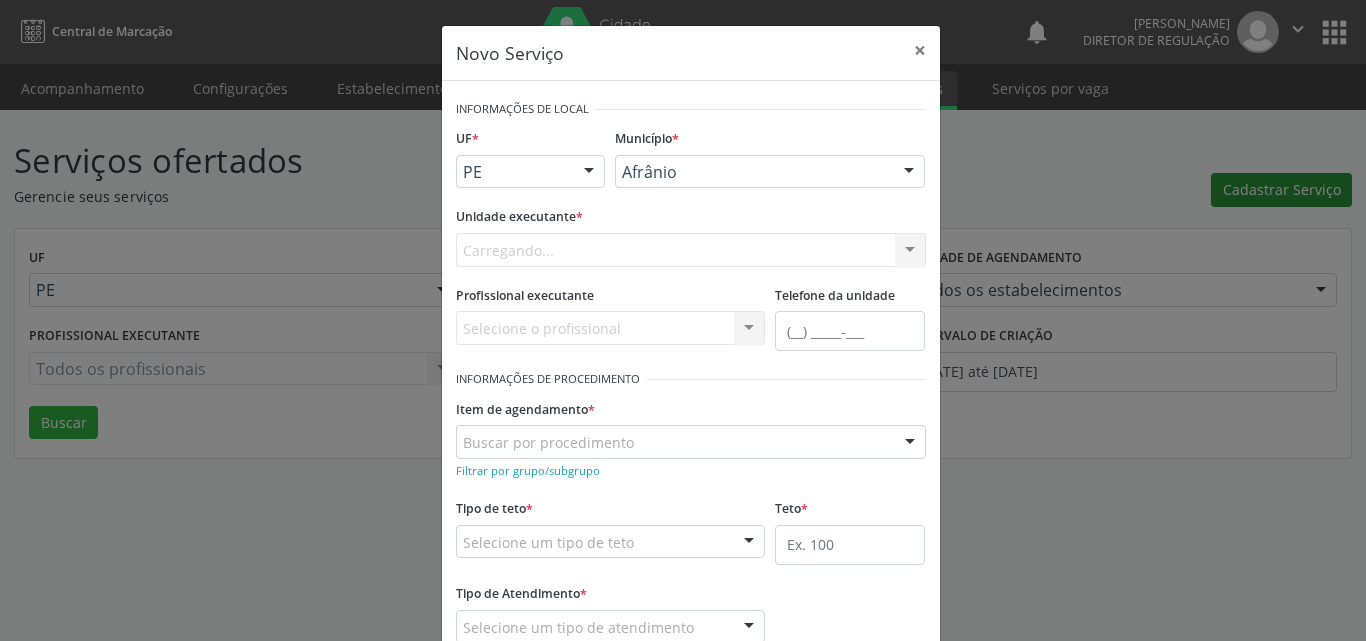 scroll, scrollTop: 0, scrollLeft: 0, axis: both 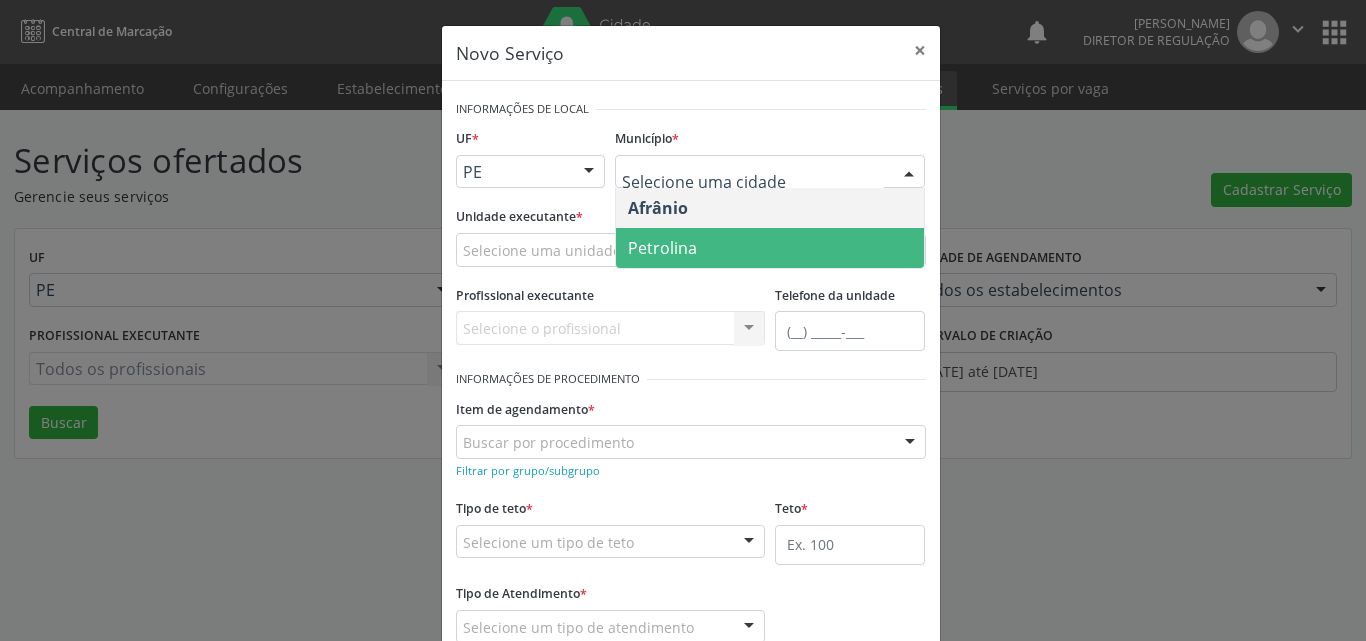 click on "Petrolina" at bounding box center [770, 248] 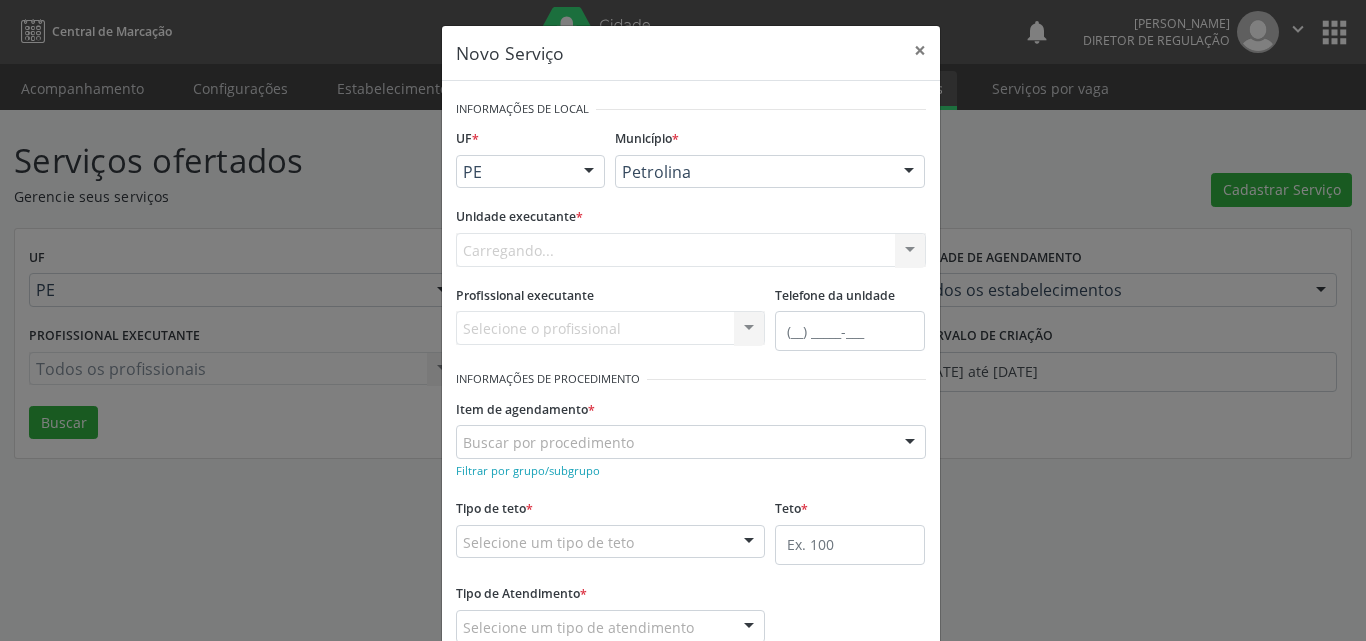 click on "Carregando...
Academia da Saude de Afranio   Academia da Saude do Bairro [PERSON_NAME]   Academia da Saude do Distrito de [GEOGRAPHIC_DATA] do Distrito de Extrema   [GEOGRAPHIC_DATA] do [PERSON_NAME]   Ambulatorio Municipal de Saude   Caf Central de Abastecimento Farmaceutico   Centro de Atencao Psicossocial de Afranio Pe   Centro de Especialidades   Cime   Cuidar   Equipe de Atencao Basica Prisional Tipo I com Saude Mental   Esf [PERSON_NAME] Nonato   Esf Custodia Maria da Conceicao   Esf [PERSON_NAME] e [PERSON_NAME]   Esf [PERSON_NAME]   Esf de Barra das Melancias   Esf de Extrema   Farmacia Basica do Municipio de [GEOGRAPHIC_DATA][PERSON_NAME] [MEDICAL_DATA] Ambulatorio Municipal   Laboratorio de Protese Dentario   Lid Laboratorio de Investigacoes e Diagnosticos               Selac" at bounding box center (691, 250) 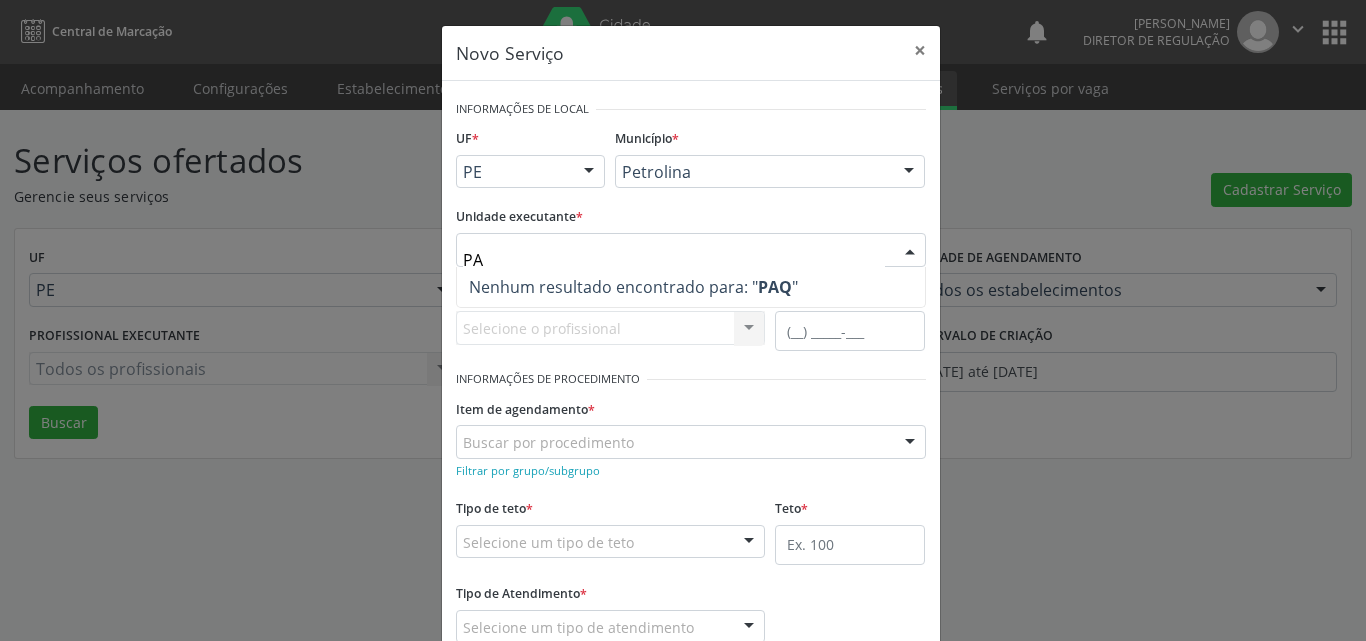 type on "P" 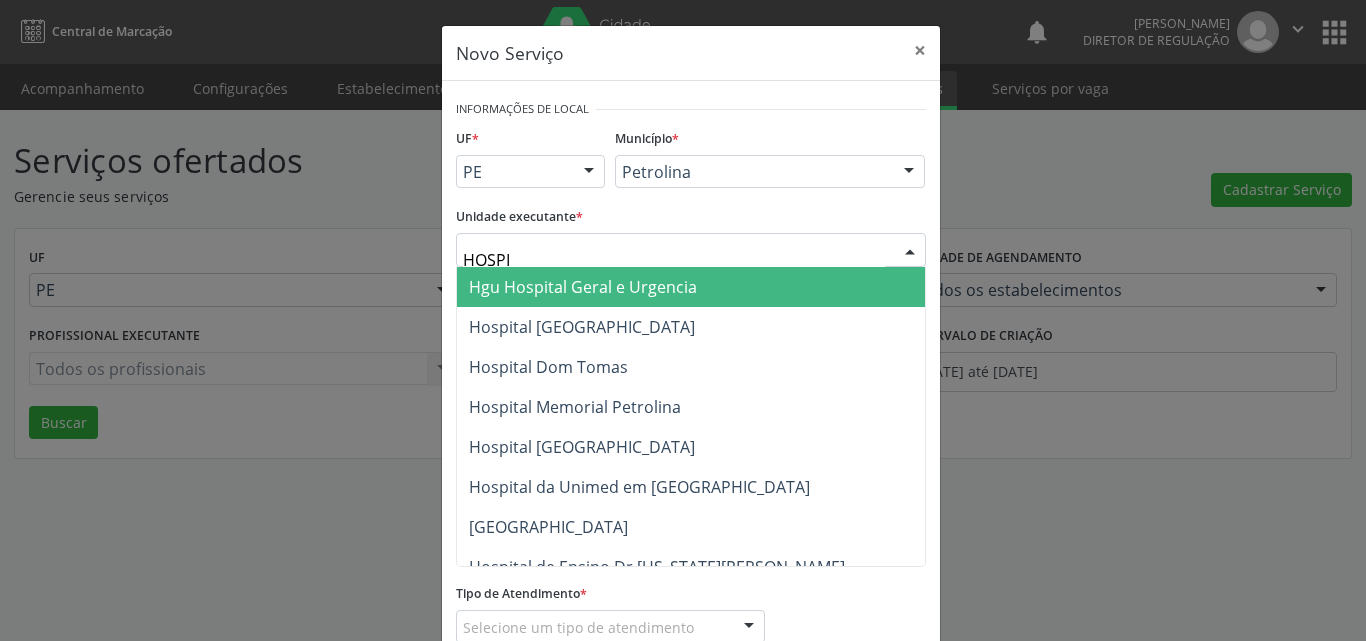 type on "HOSPIT" 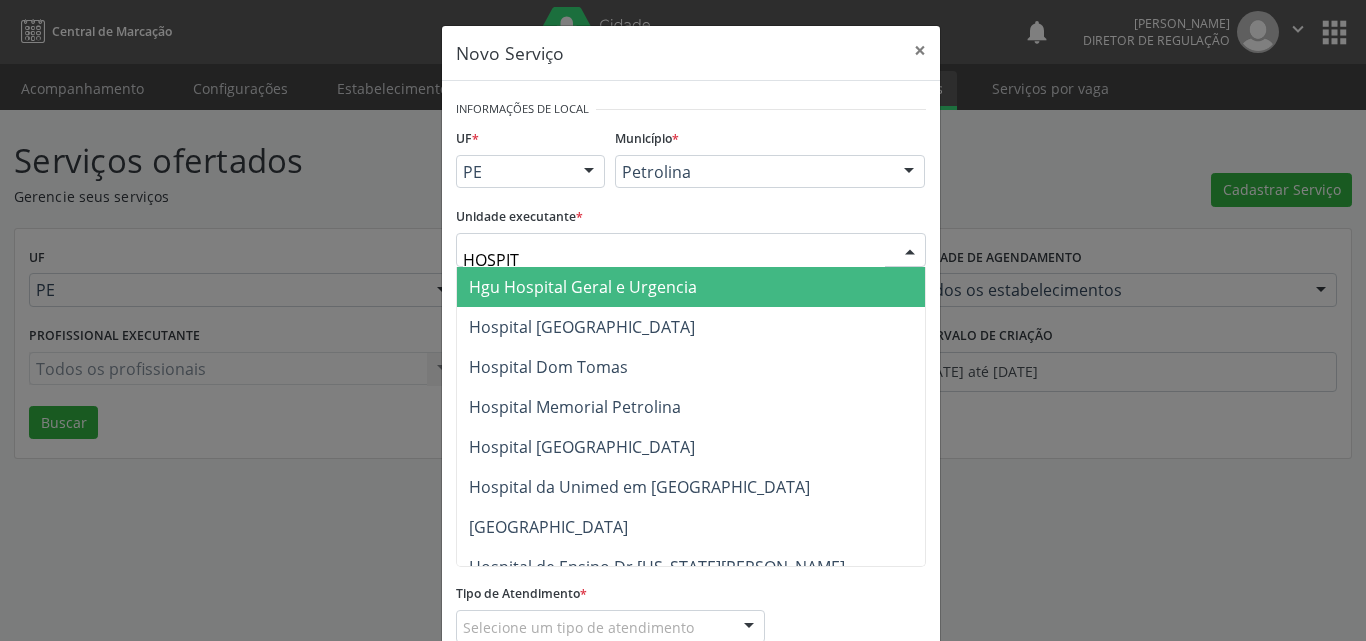 scroll, scrollTop: 141, scrollLeft: 0, axis: vertical 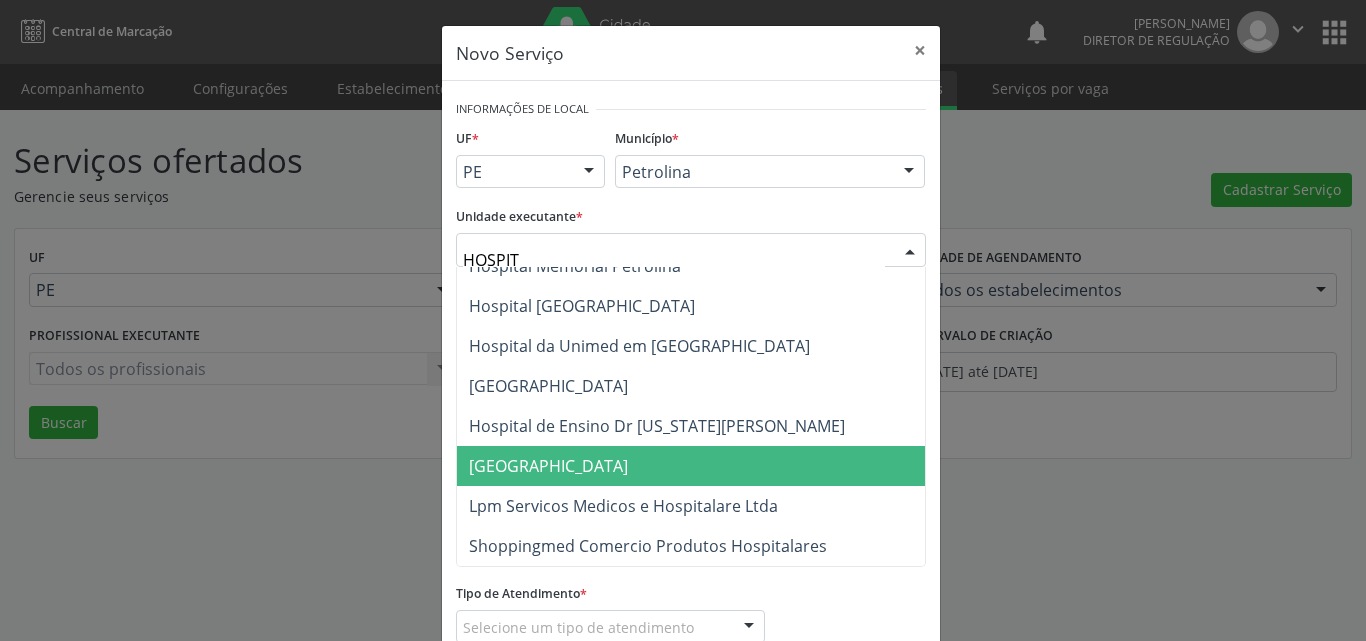click on "[GEOGRAPHIC_DATA]" at bounding box center (548, 466) 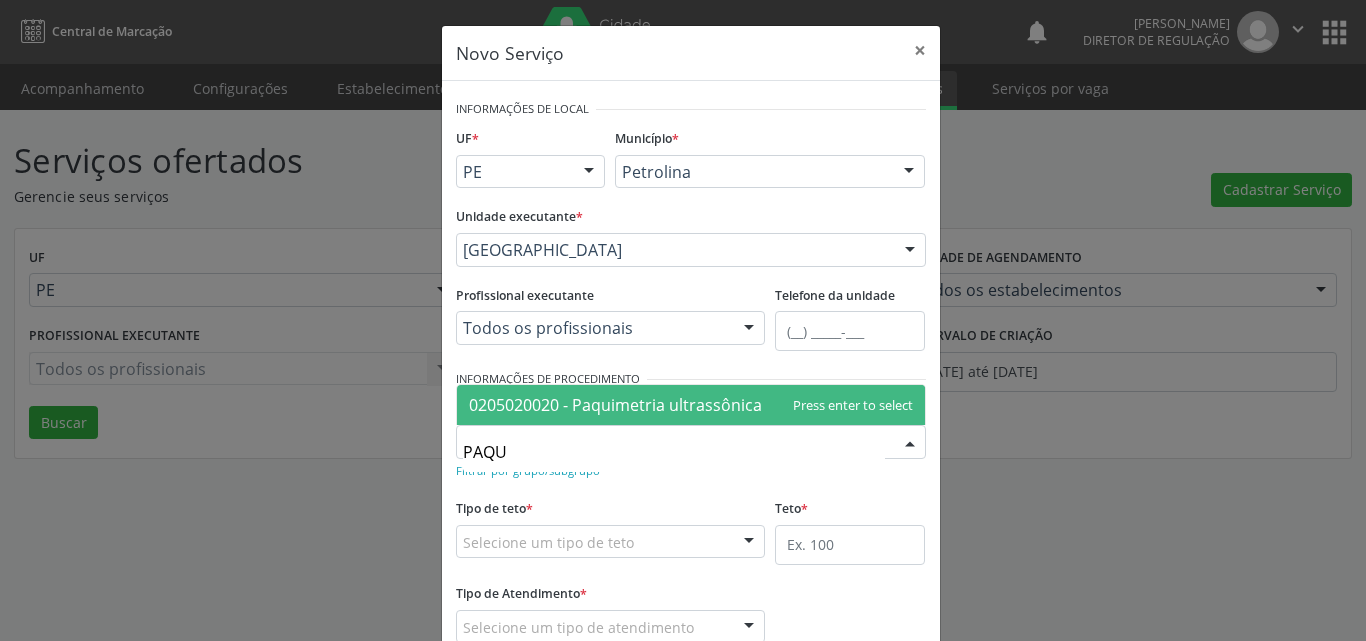 type on "PAQUI" 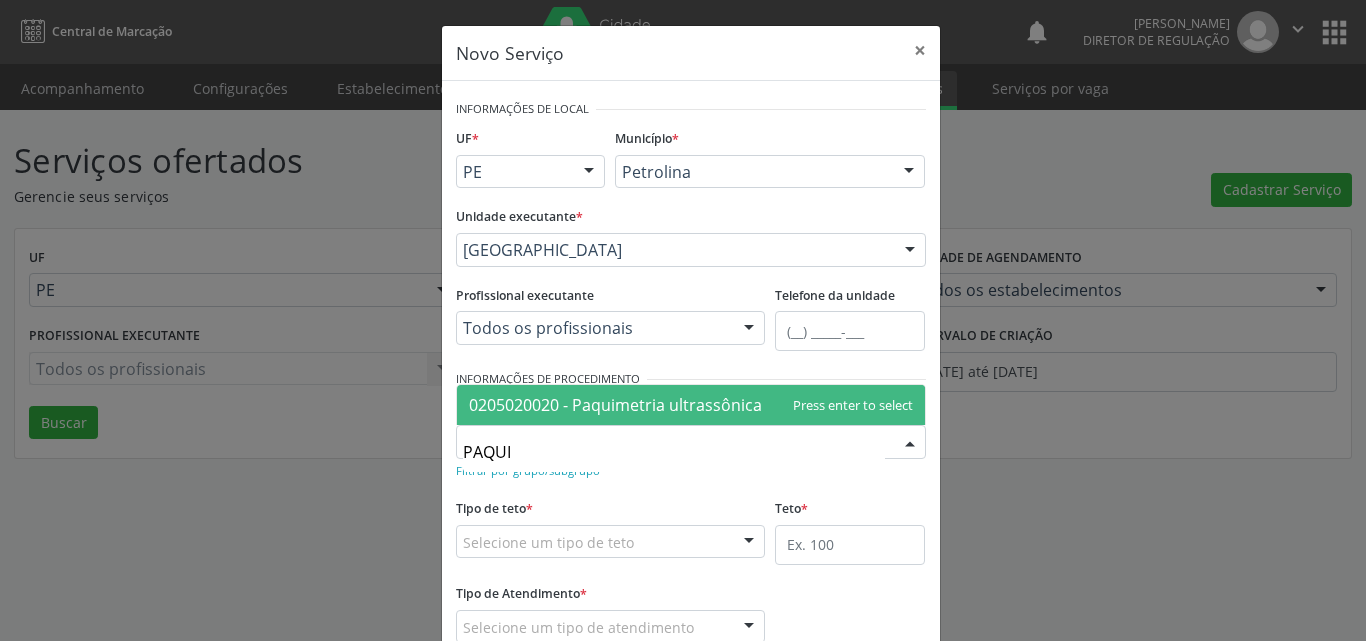 click on "0205020020 - Paquimetria ultrassônica" at bounding box center [615, 405] 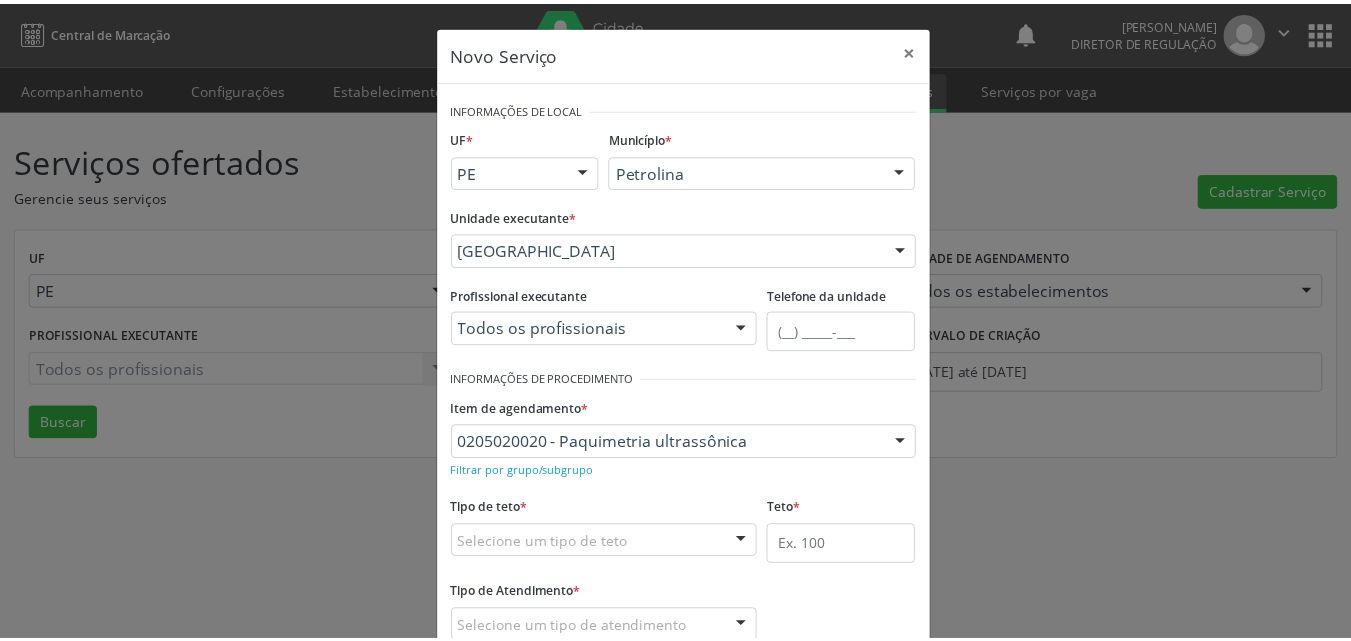 scroll, scrollTop: 100, scrollLeft: 0, axis: vertical 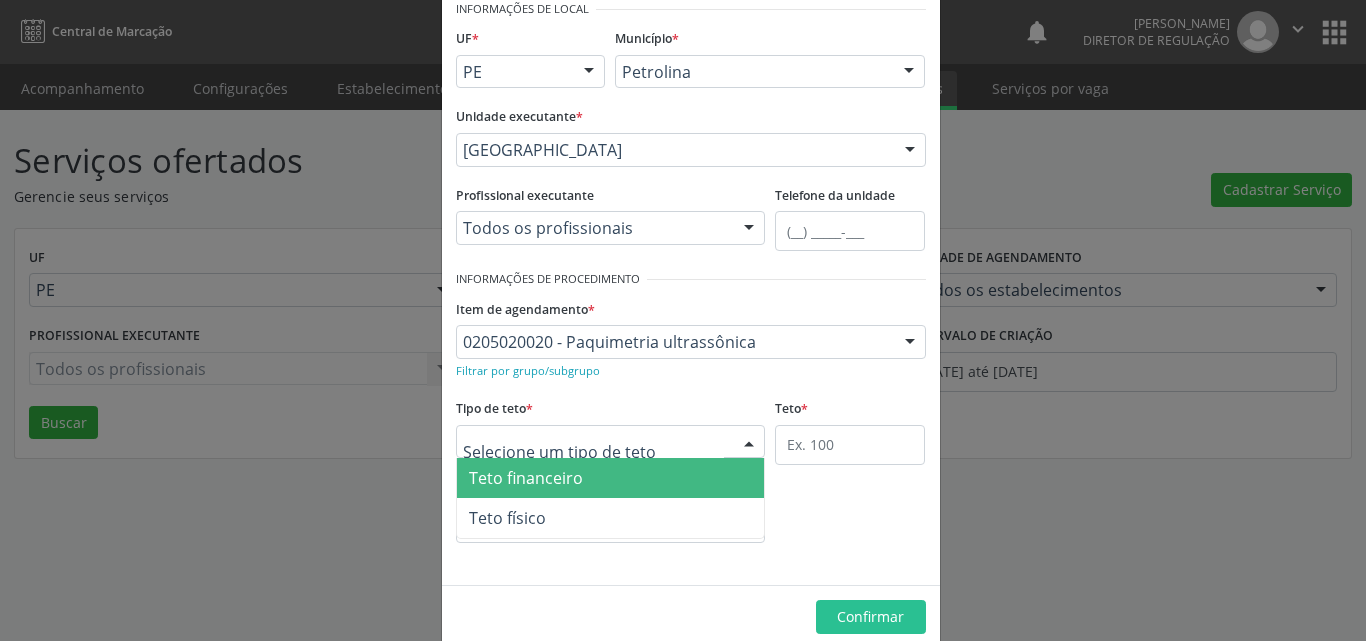 click at bounding box center [611, 442] 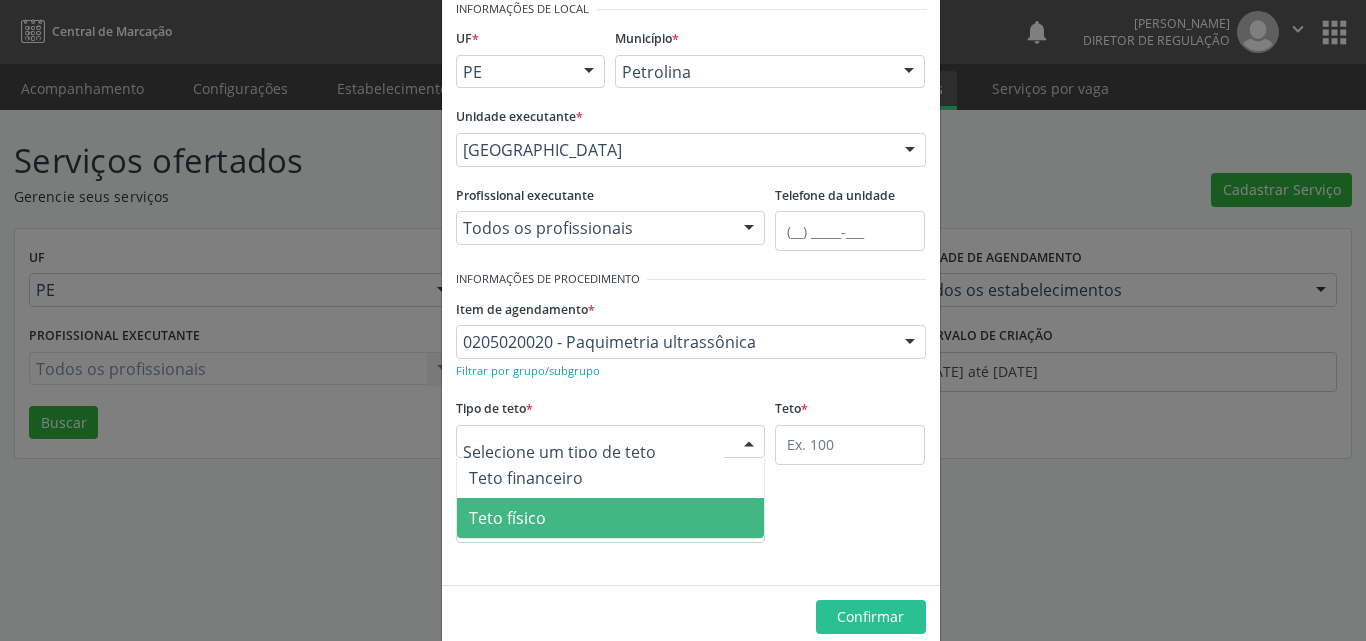 drag, startPoint x: 615, startPoint y: 520, endPoint x: 670, endPoint y: 508, distance: 56.293873 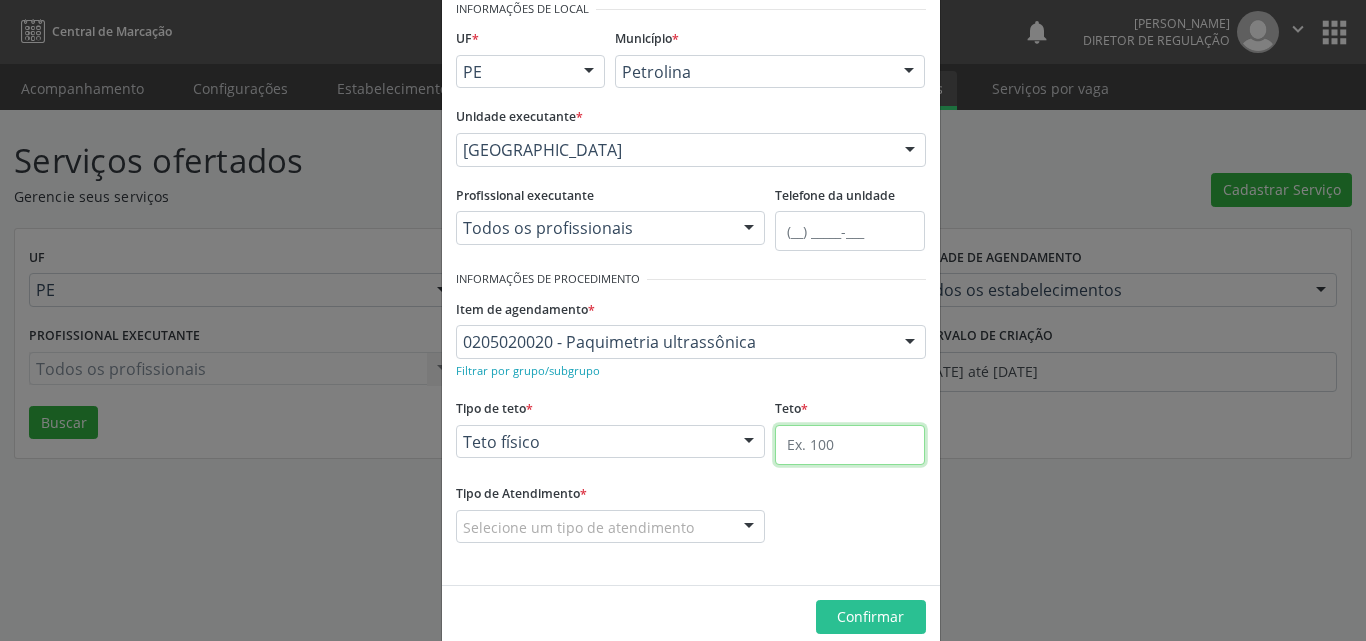 click at bounding box center [850, 445] 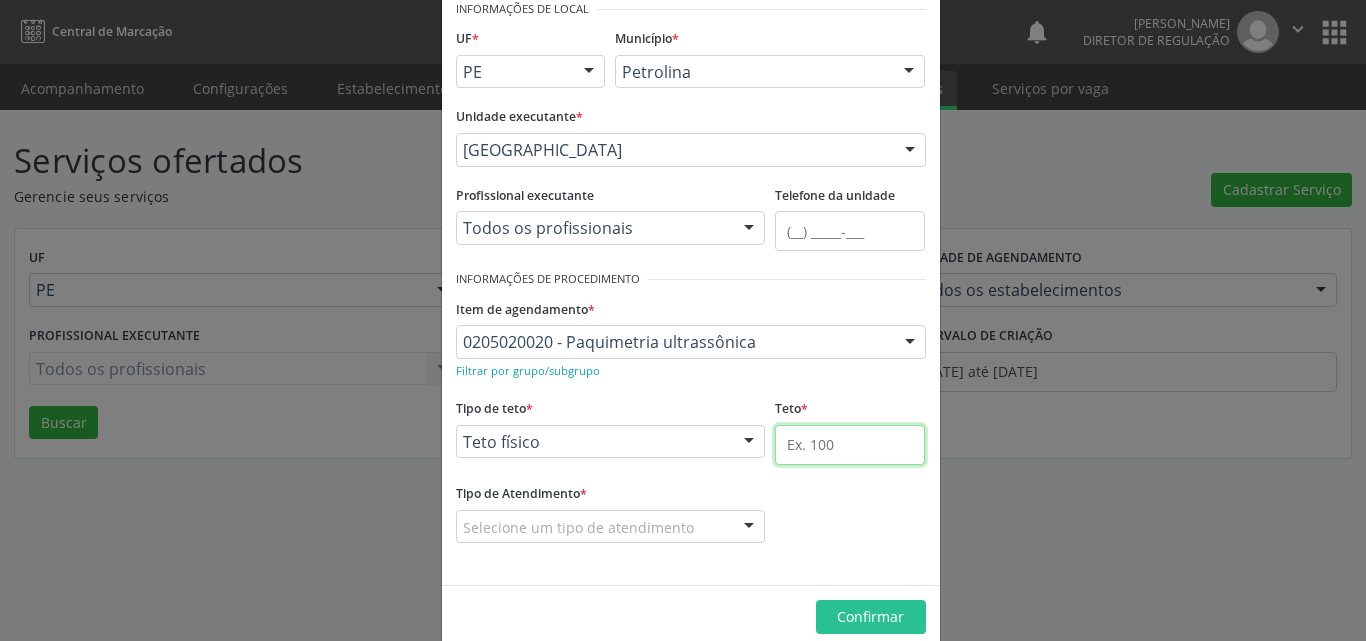 type on "2" 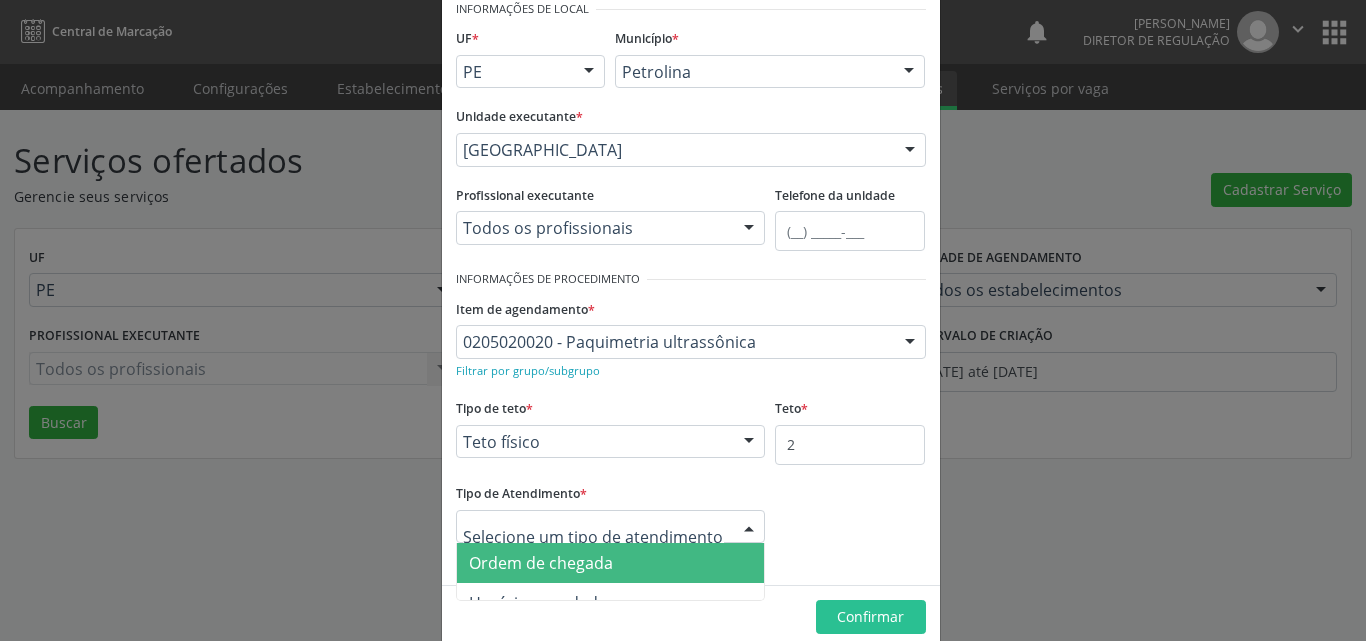 click on "Ordem de chegada" at bounding box center [611, 563] 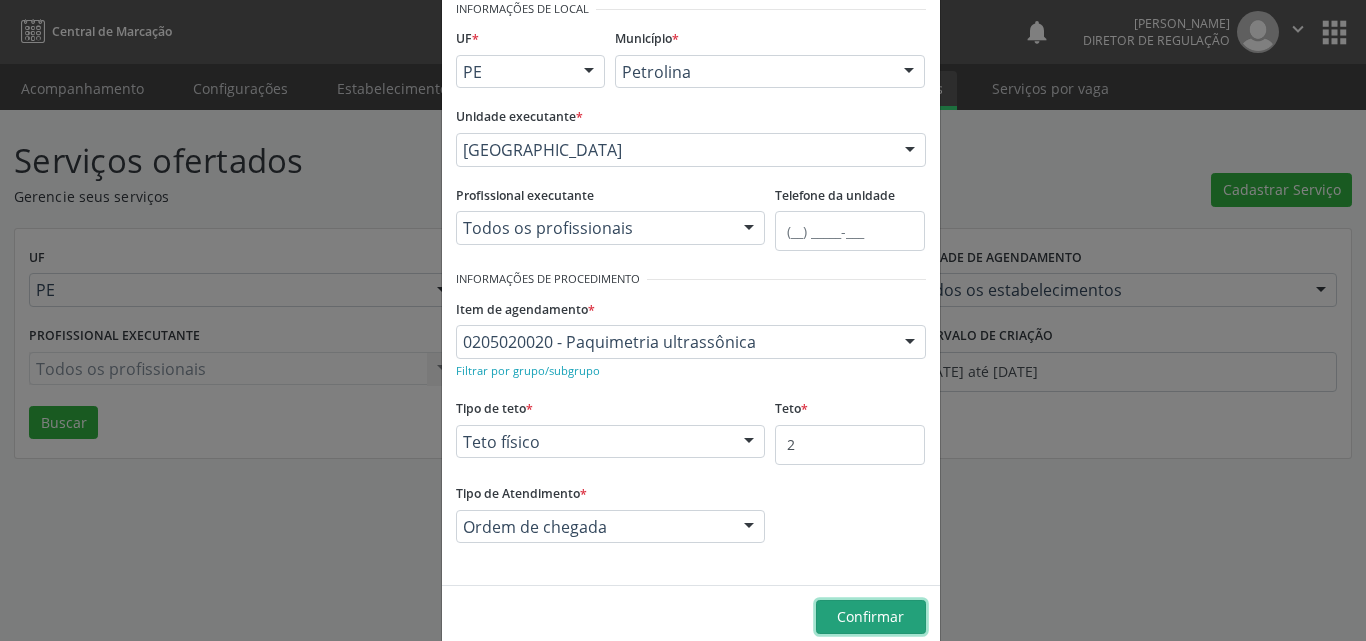 click on "Confirmar" at bounding box center (870, 616) 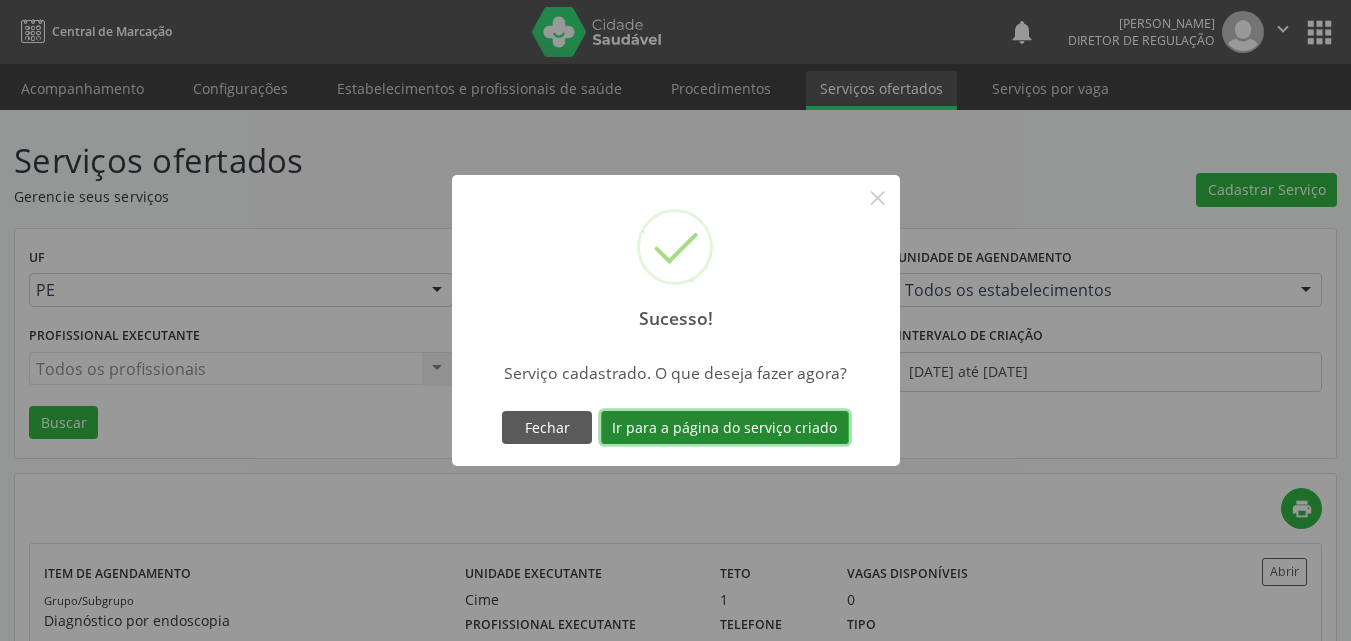 click on "Ir para a página do serviço criado" at bounding box center [725, 428] 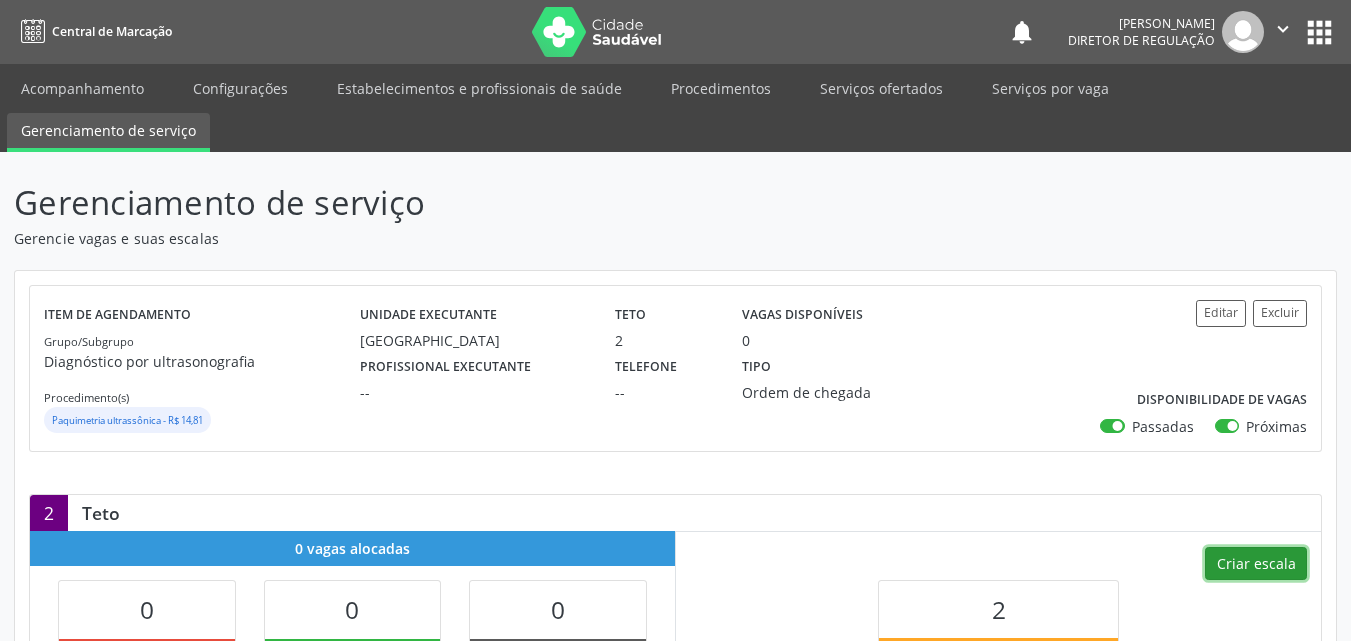 click on "Criar escala" at bounding box center [1256, 564] 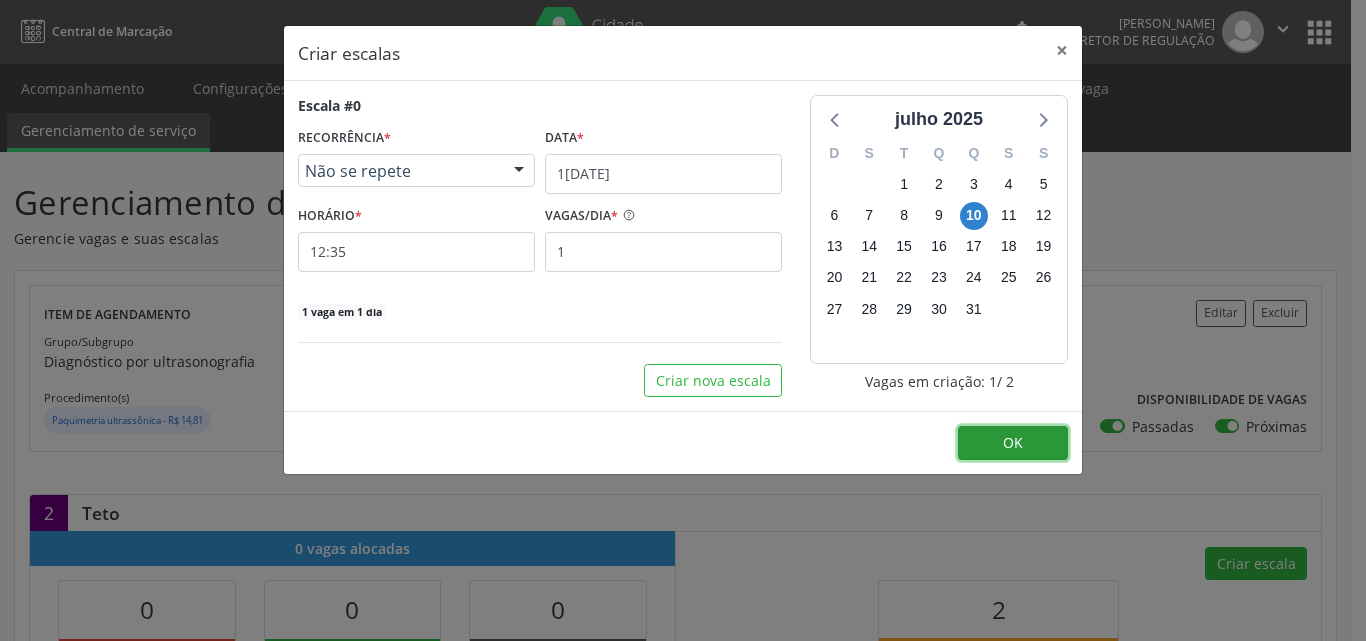 click on "OK" at bounding box center (1013, 442) 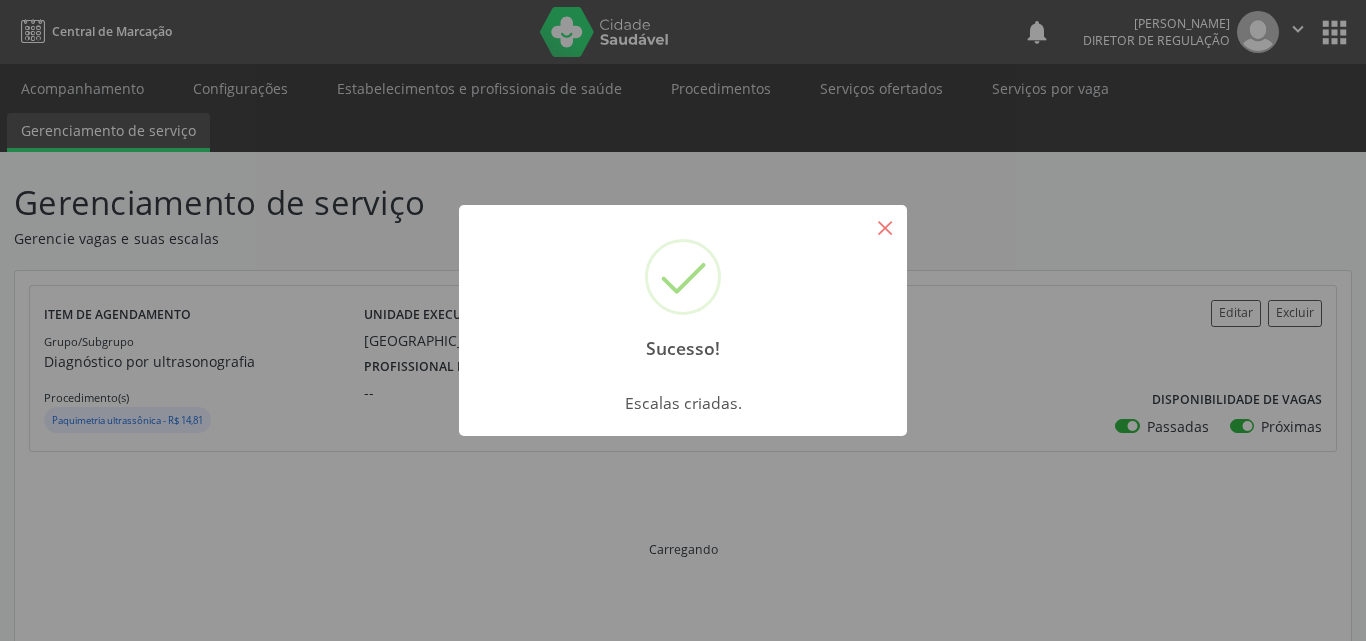 click on "×" at bounding box center [885, 227] 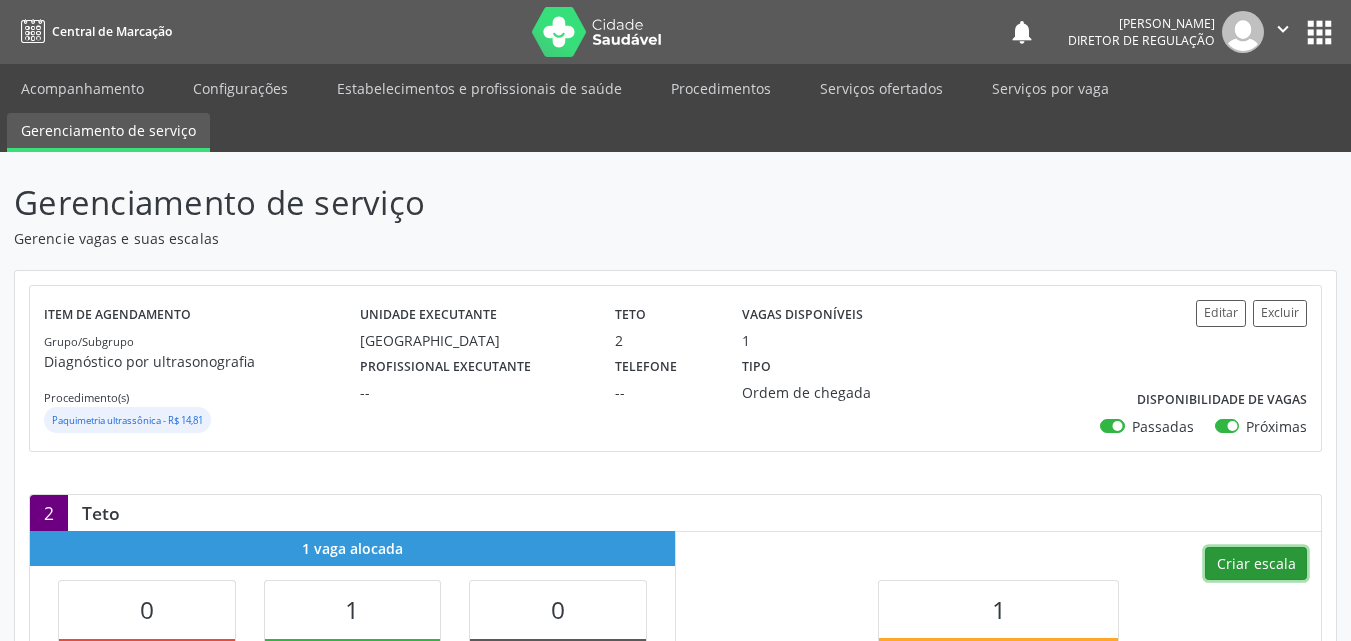 click on "Criar escala" at bounding box center (1256, 564) 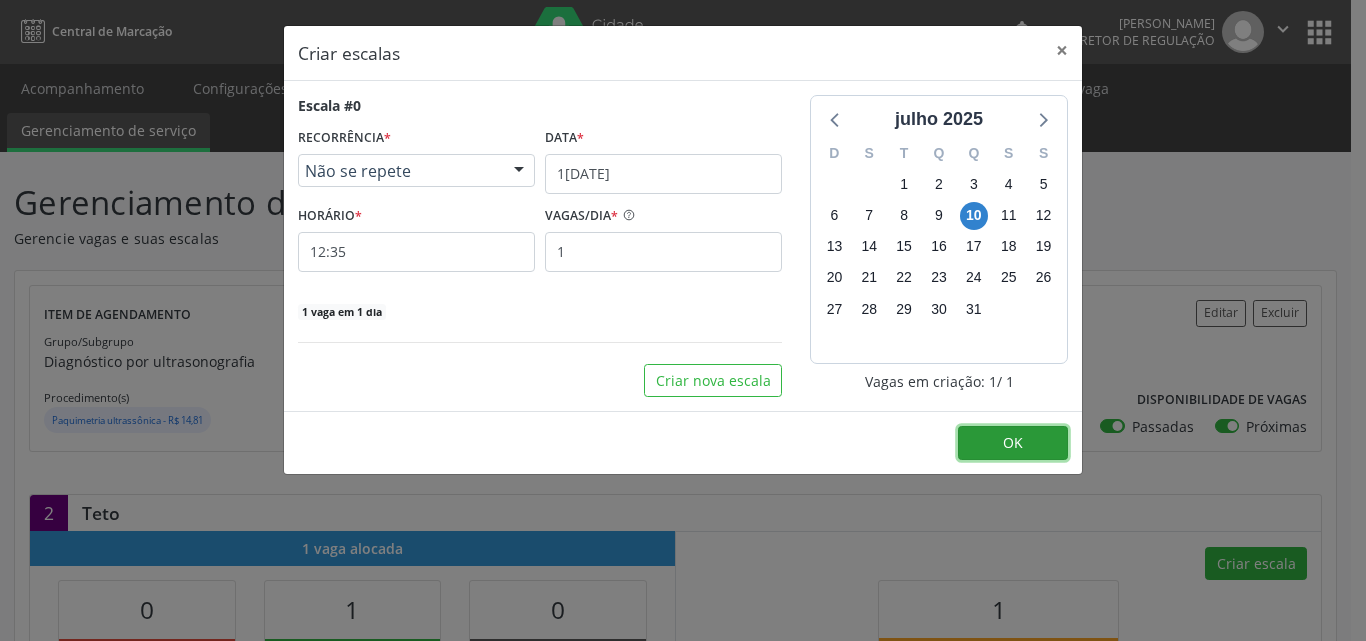 click on "OK" at bounding box center (1013, 442) 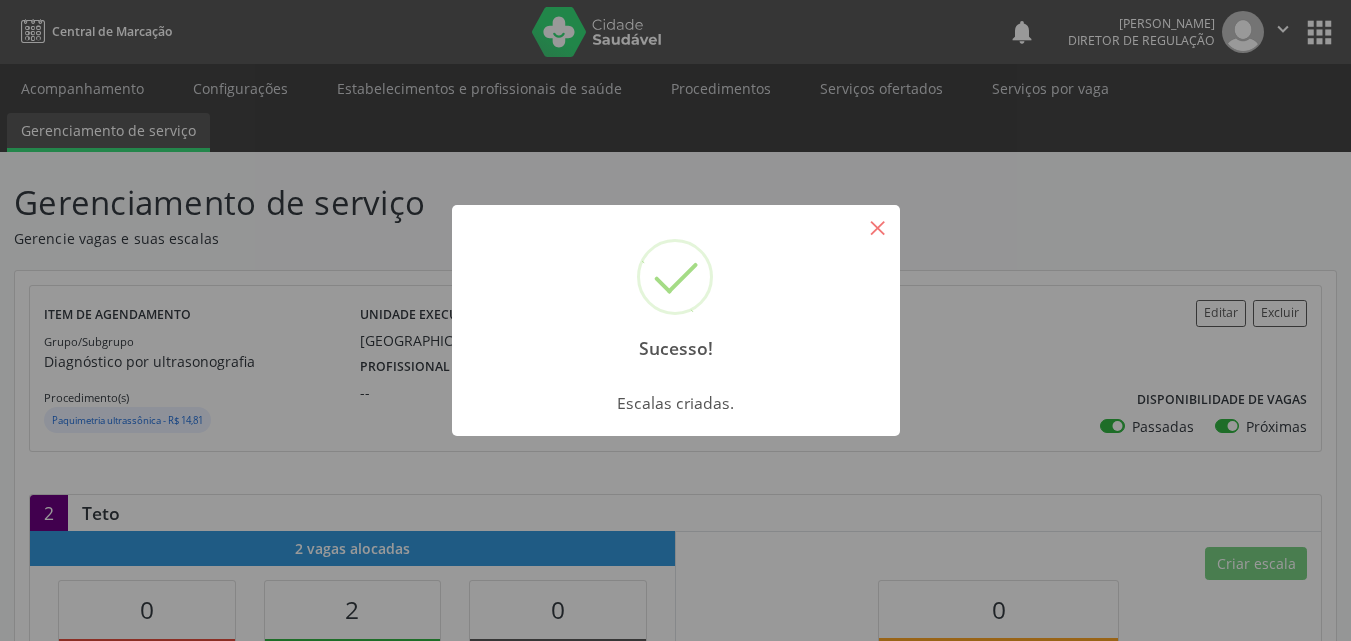 click on "×" at bounding box center [878, 227] 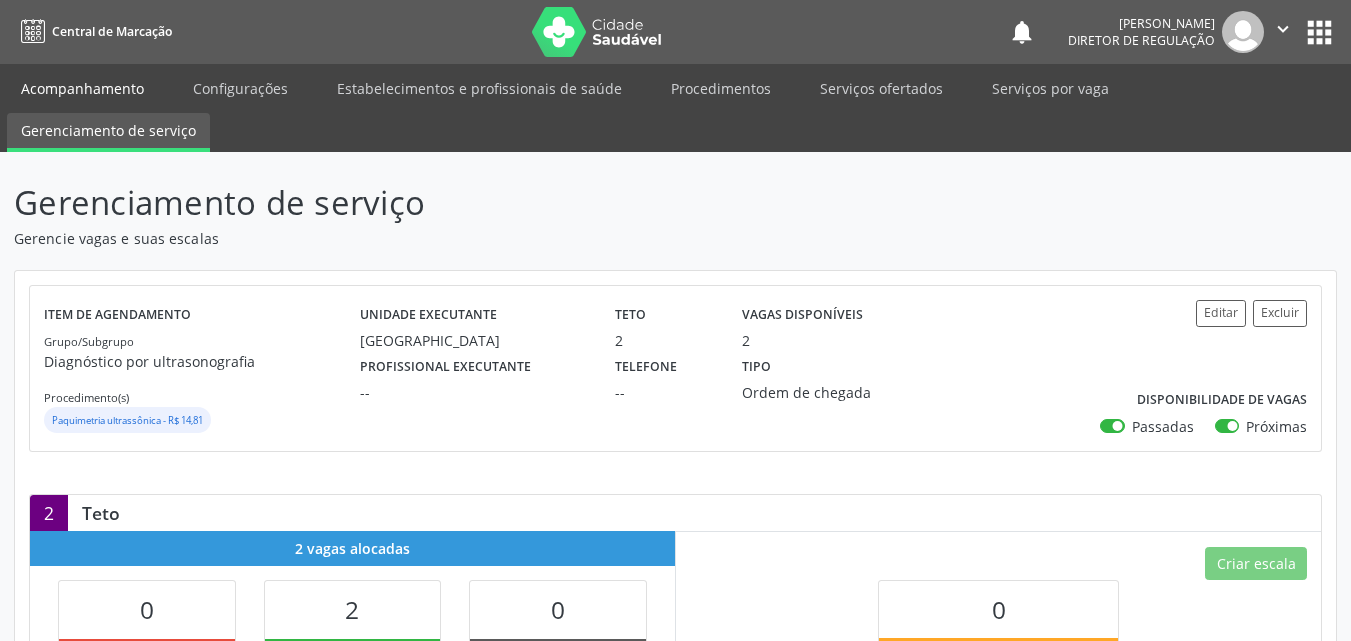 click on "Acompanhamento" at bounding box center (82, 88) 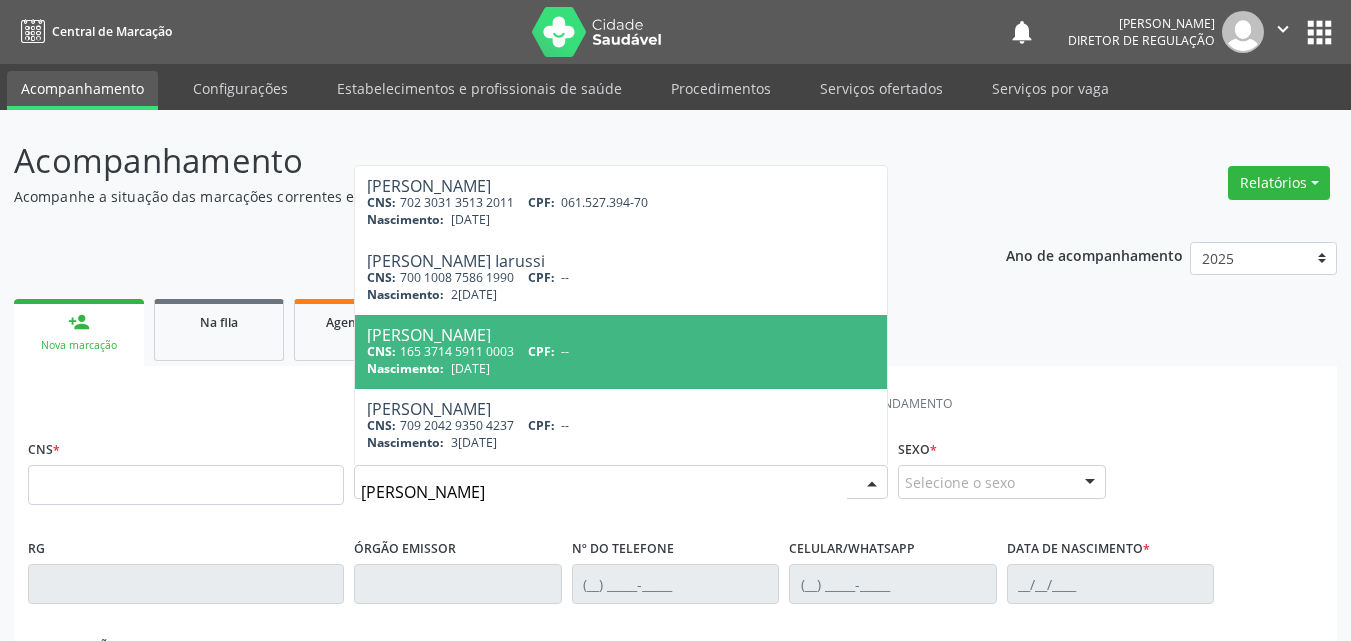 scroll, scrollTop: 73, scrollLeft: 0, axis: vertical 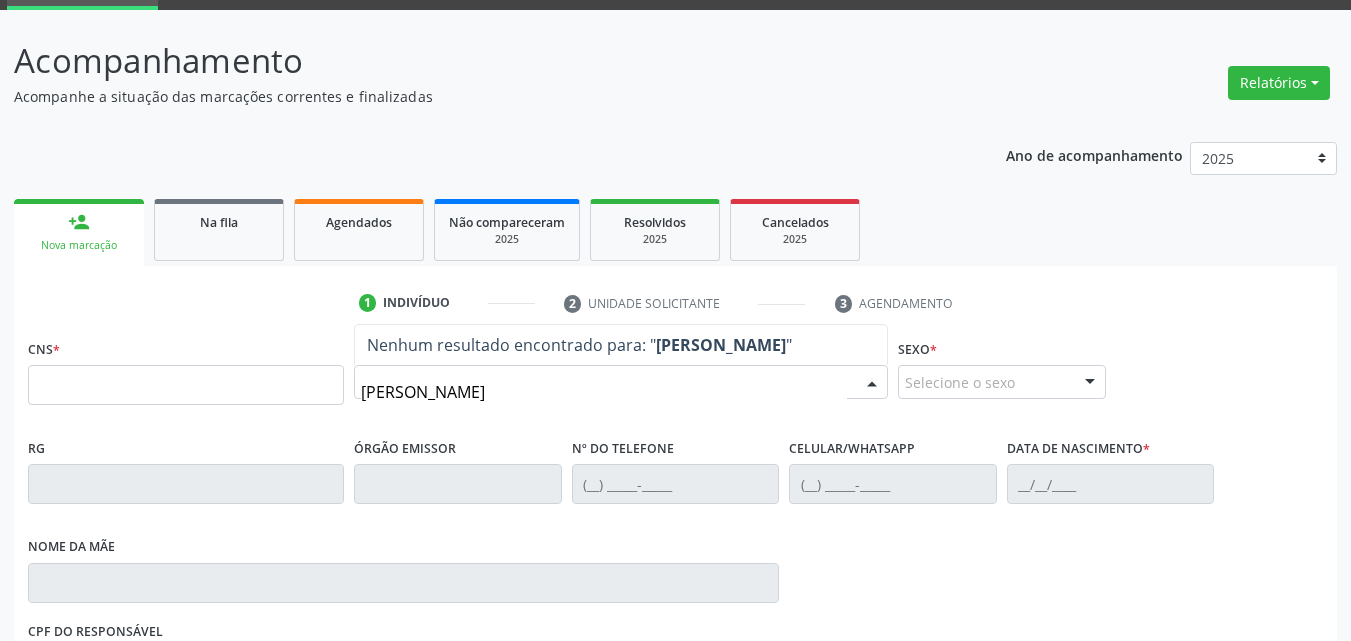 type on "[PERSON_NAME]" 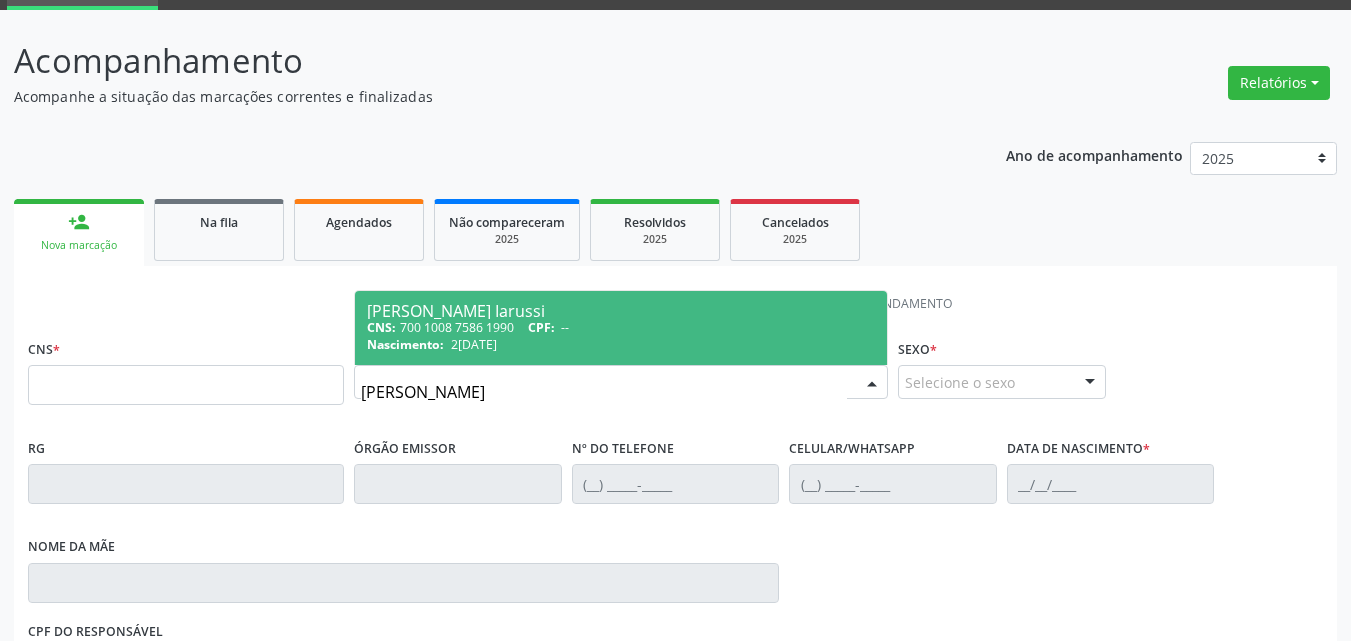 click on "2[DATE]" at bounding box center (474, 344) 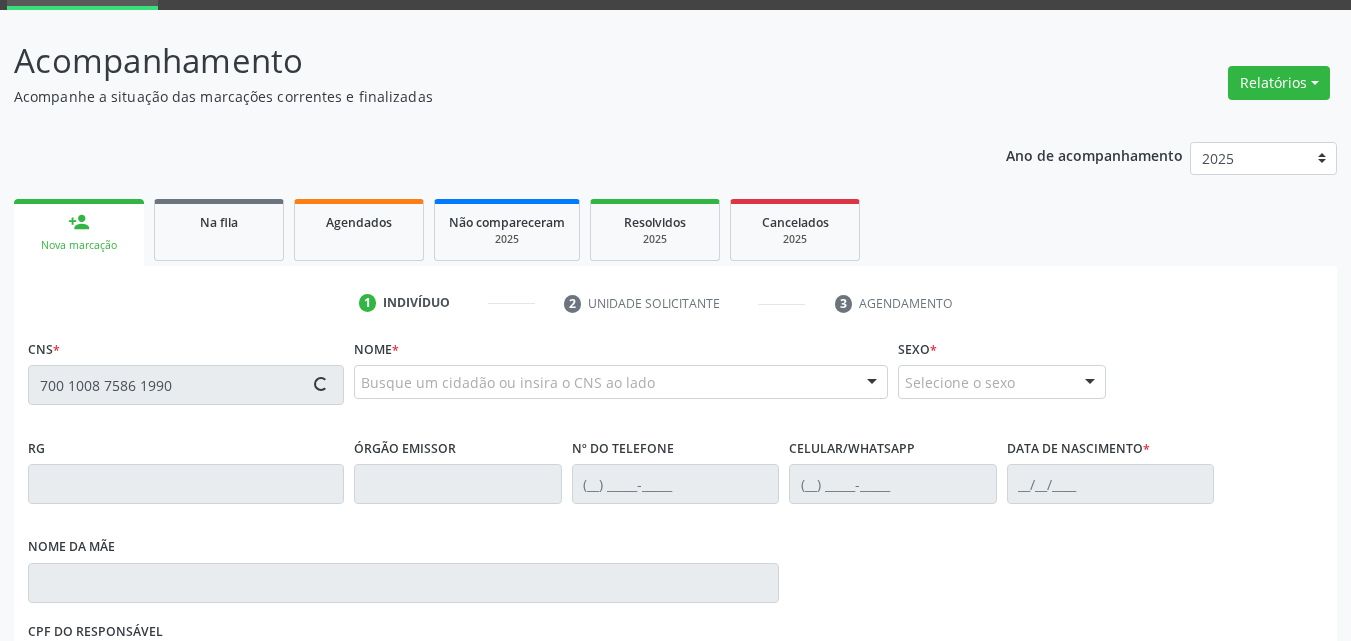 type on "700 1008 7586 1990" 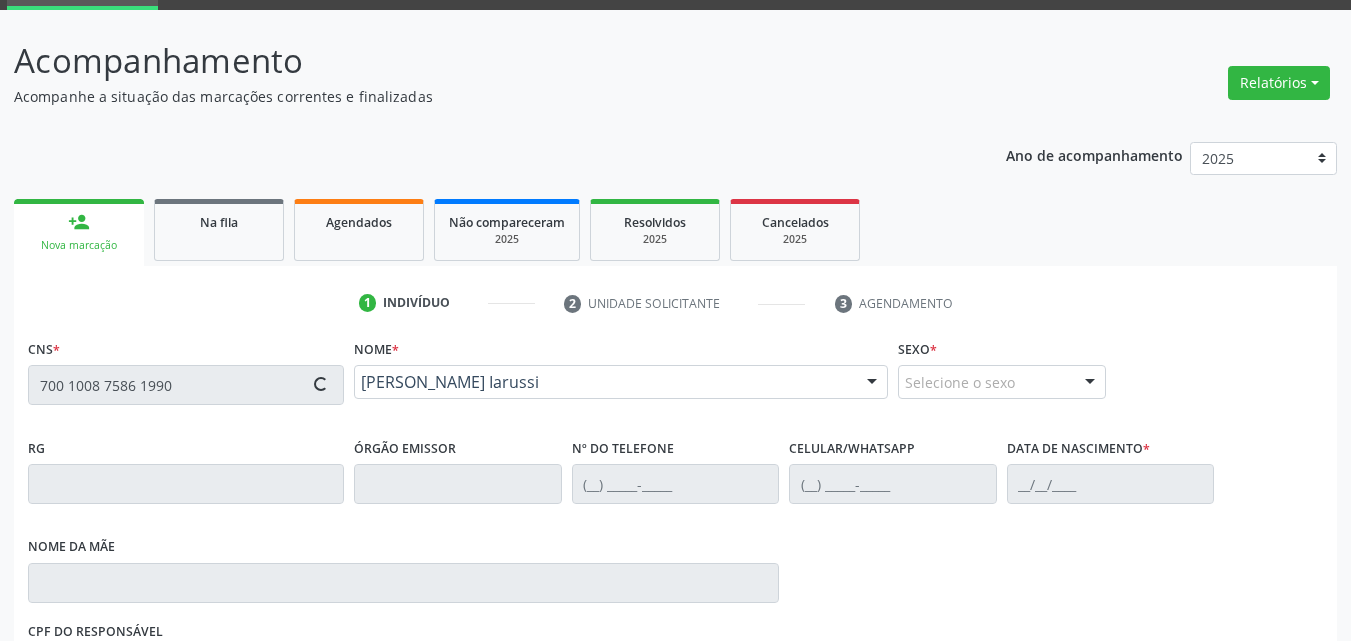 type on "[PHONE_NUMBER]" 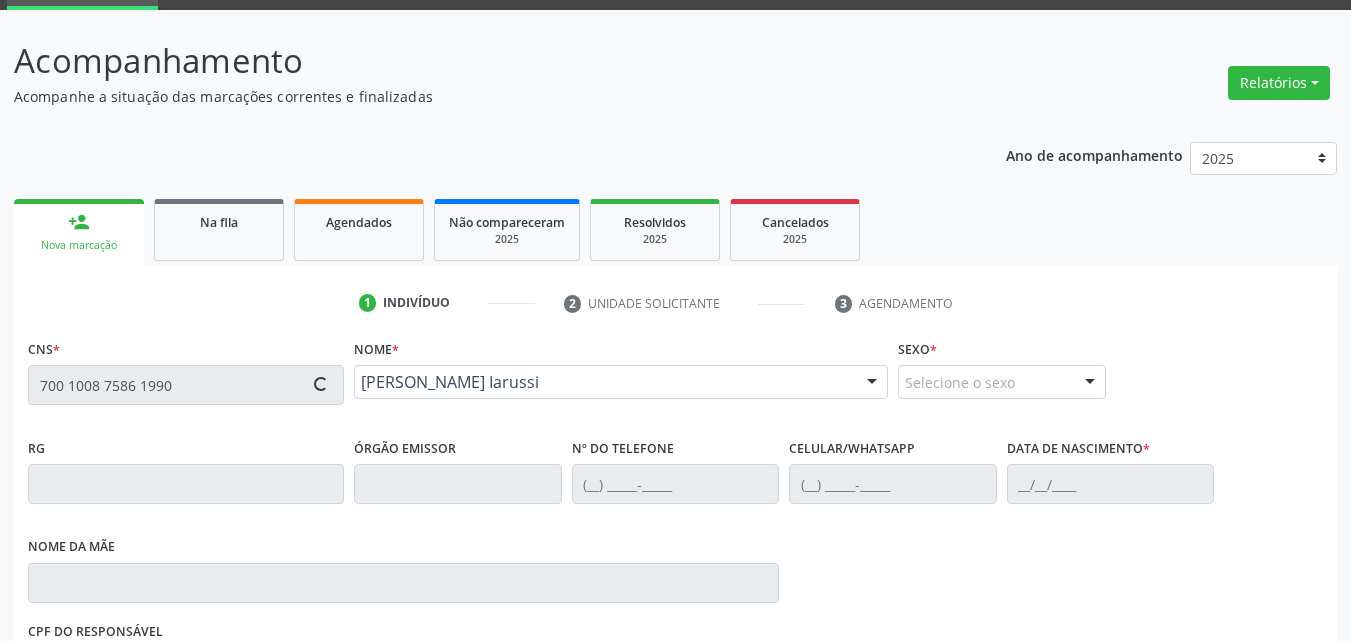 type on "[PHONE_NUMBER]" 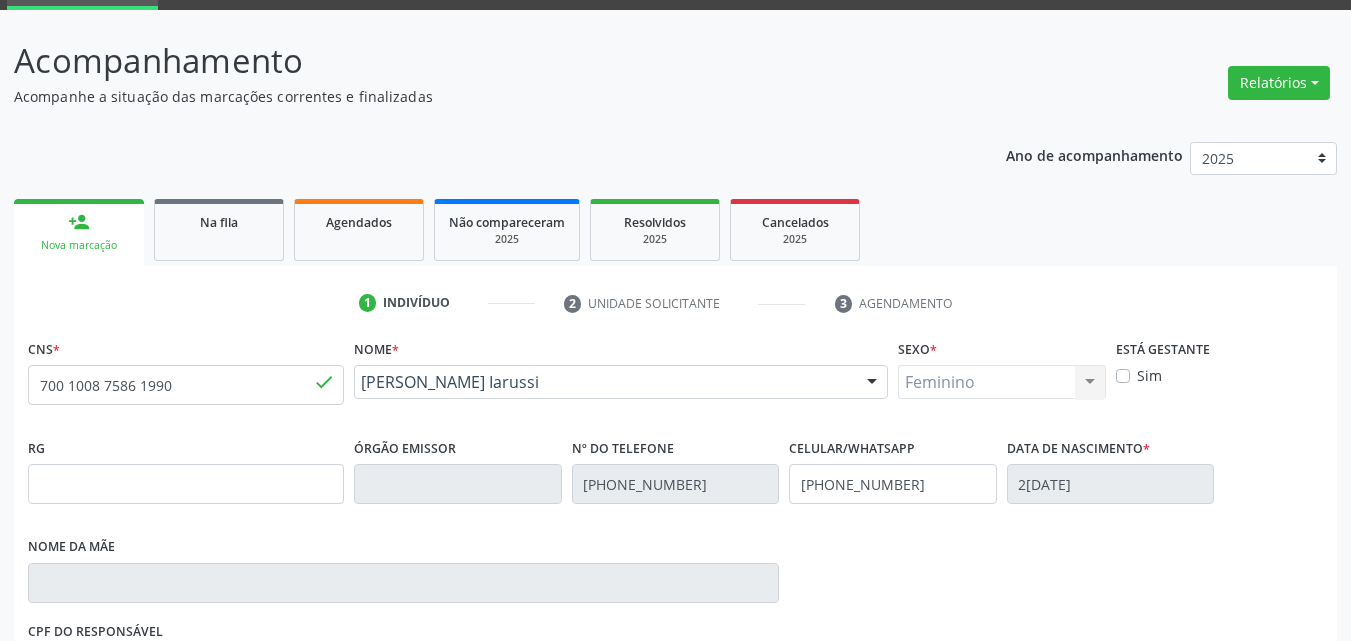click on "700 1008 7586 1990" at bounding box center (186, 385) 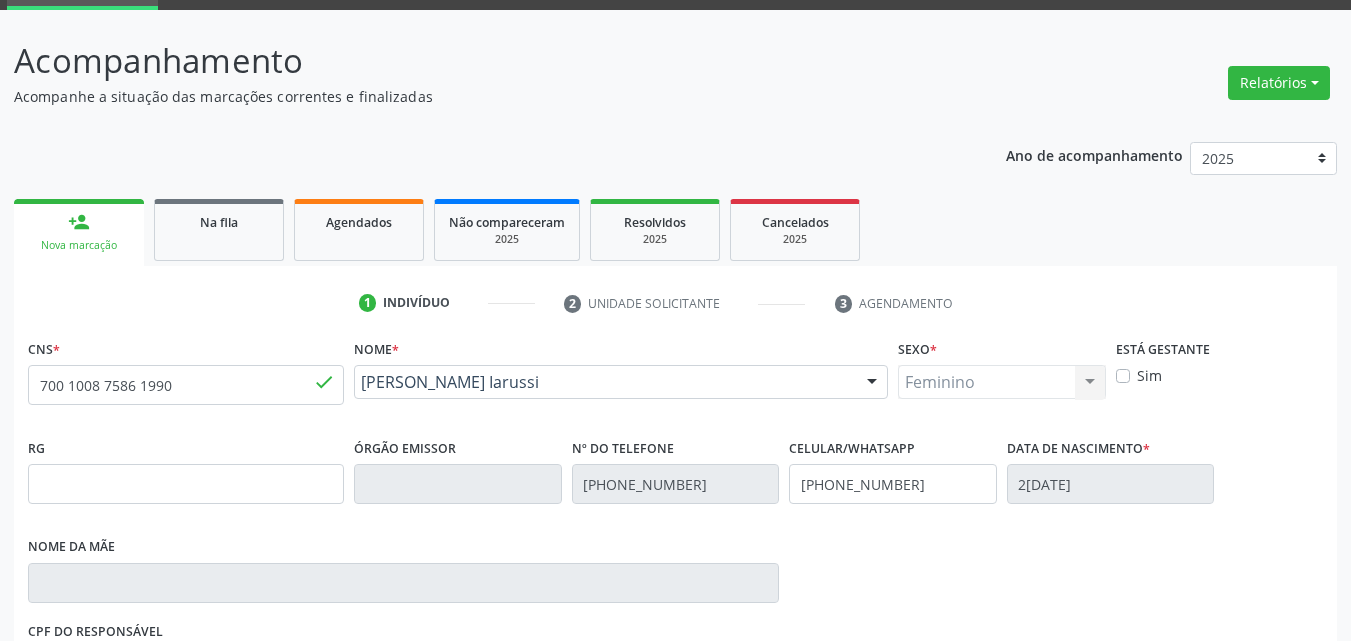 click on "CNS
*
700 1008 7586 1990       done" at bounding box center [186, 369] 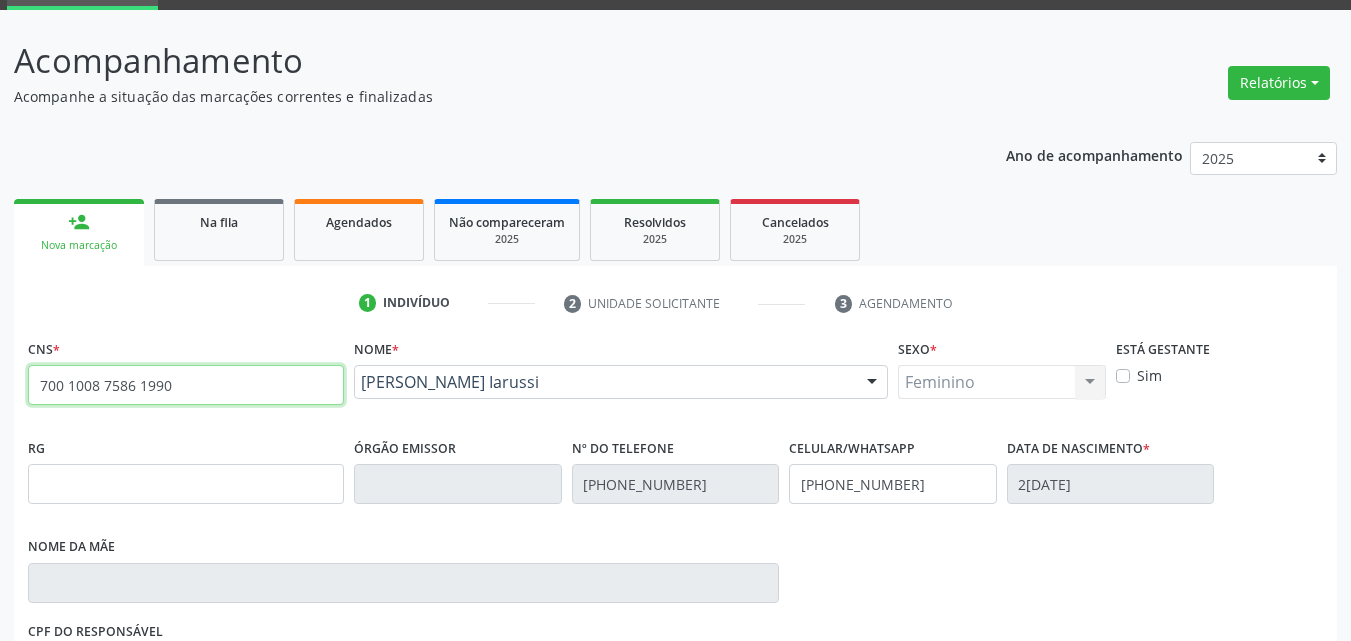 drag, startPoint x: 182, startPoint y: 386, endPoint x: 30, endPoint y: 386, distance: 152 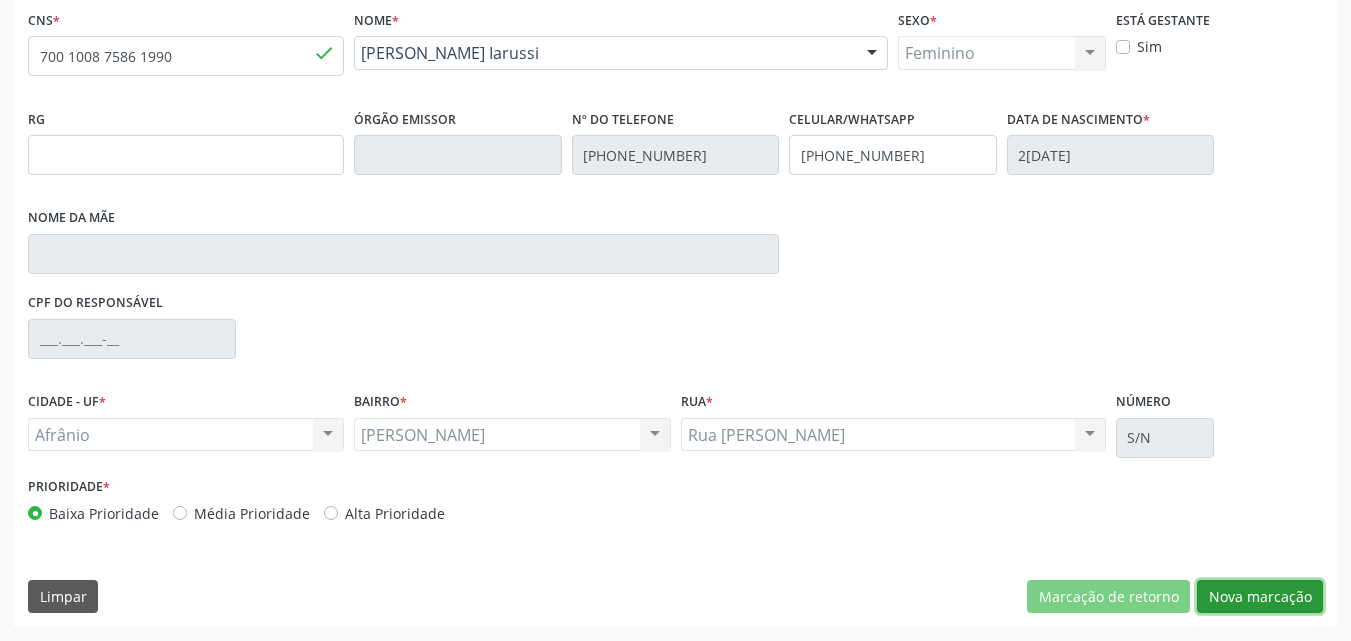click on "Nova marcação" at bounding box center (1260, 597) 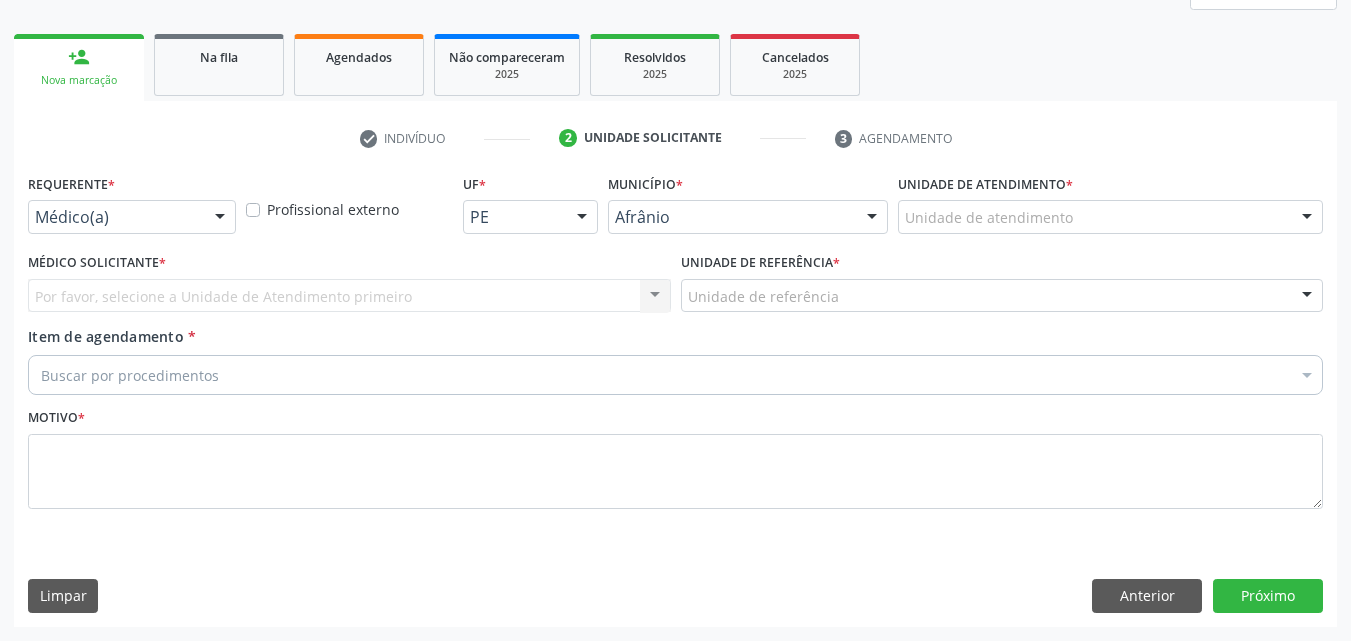 scroll, scrollTop: 265, scrollLeft: 0, axis: vertical 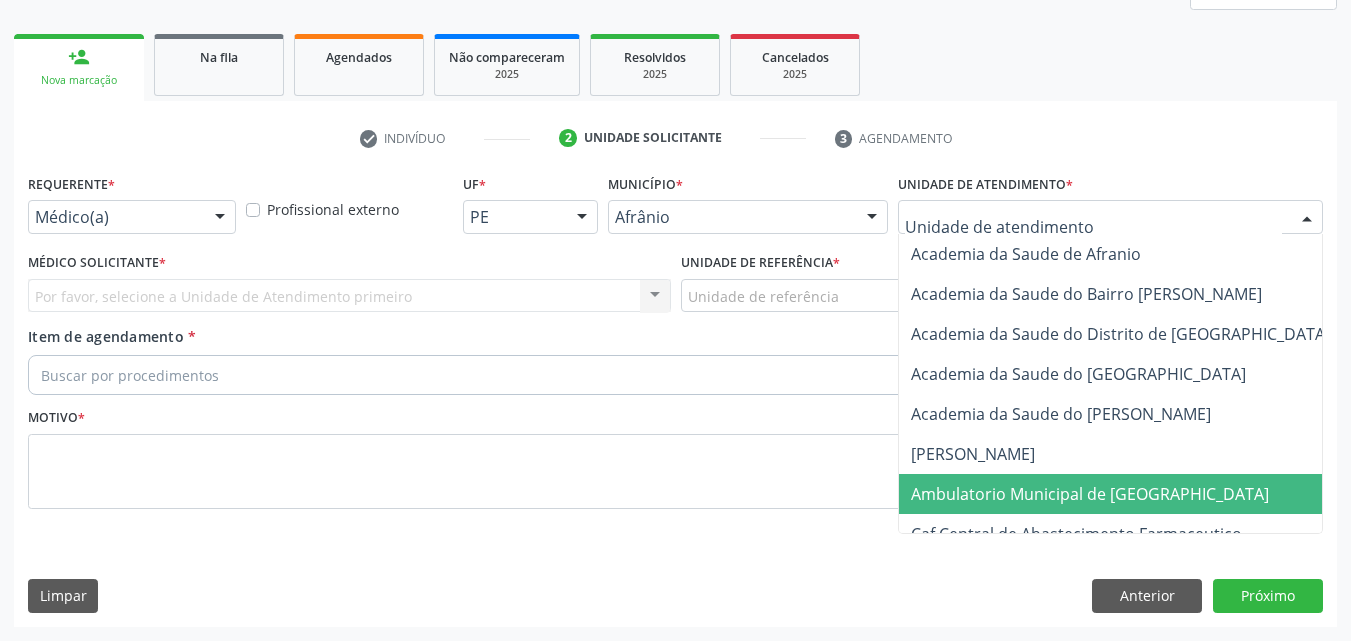 click on "Ambulatorio Municipal de [GEOGRAPHIC_DATA]" at bounding box center (1090, 494) 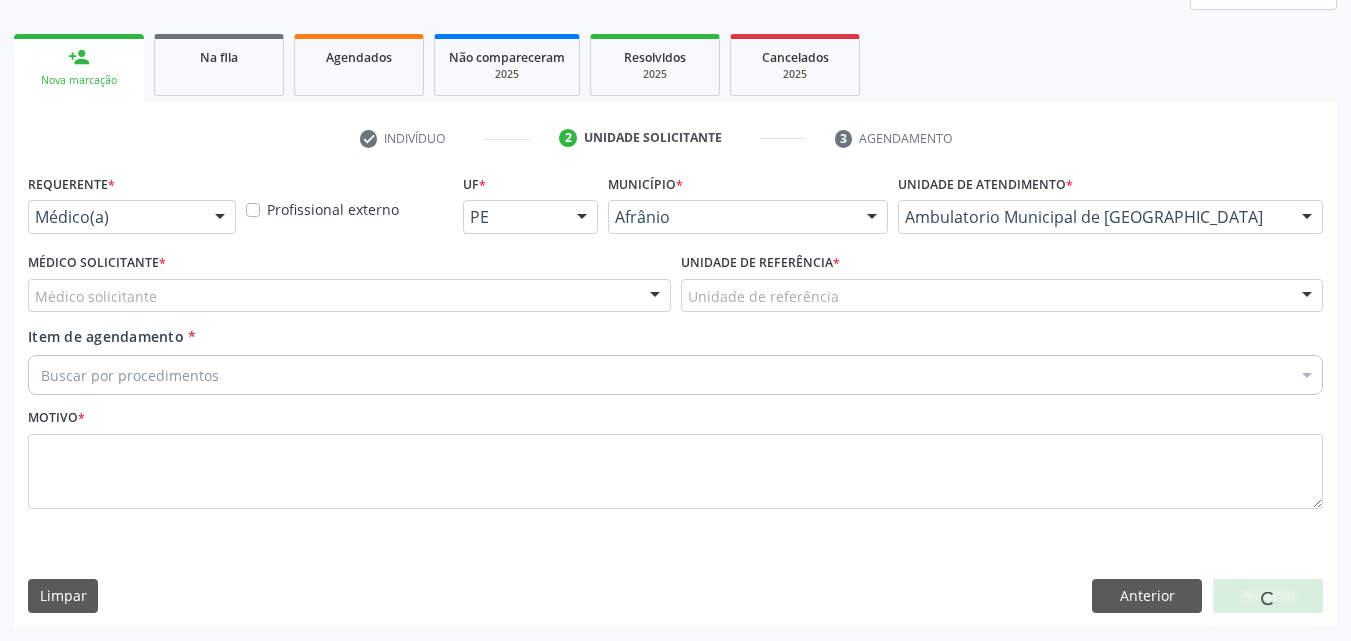 click on "Unidade de referência" at bounding box center (1002, 296) 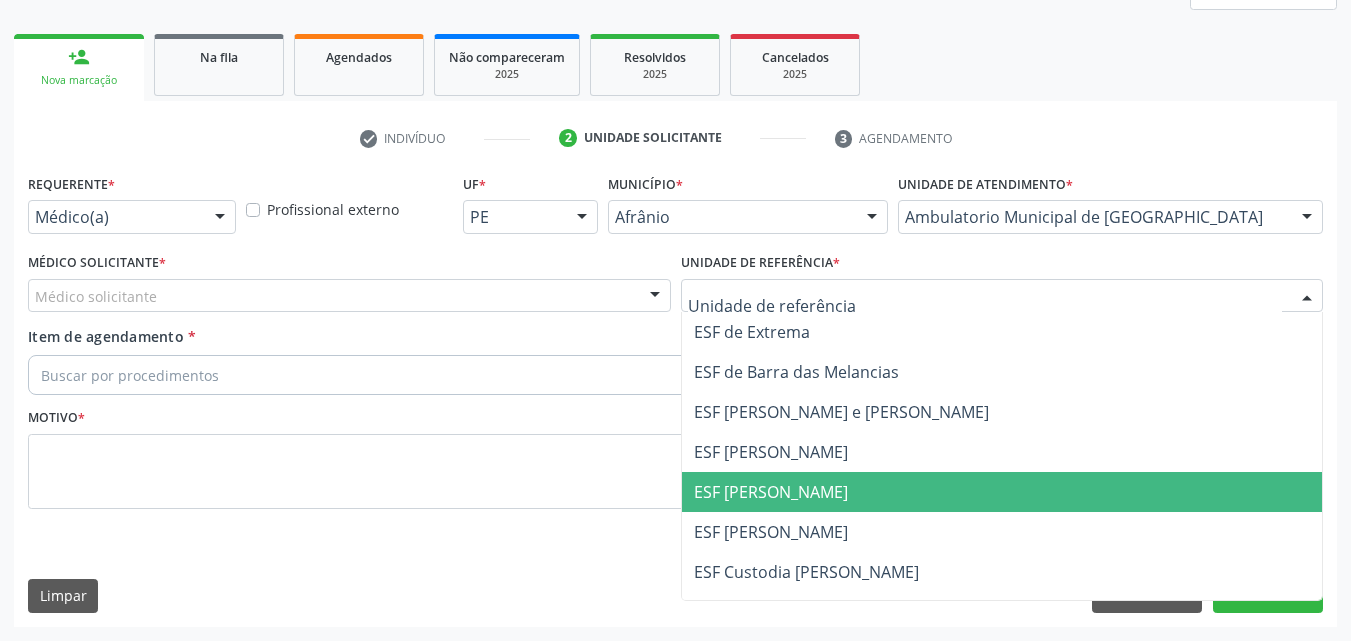 click on "ESF [PERSON_NAME]" at bounding box center [771, 492] 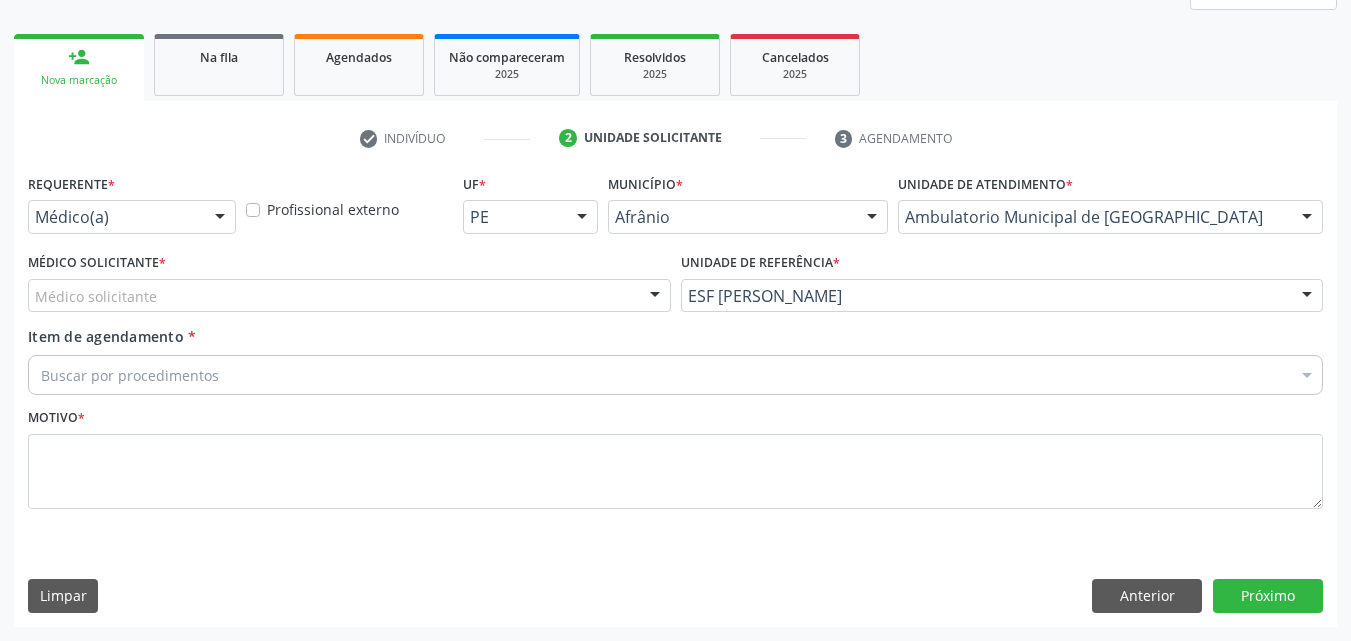 click on "Médico solicitante" at bounding box center (349, 296) 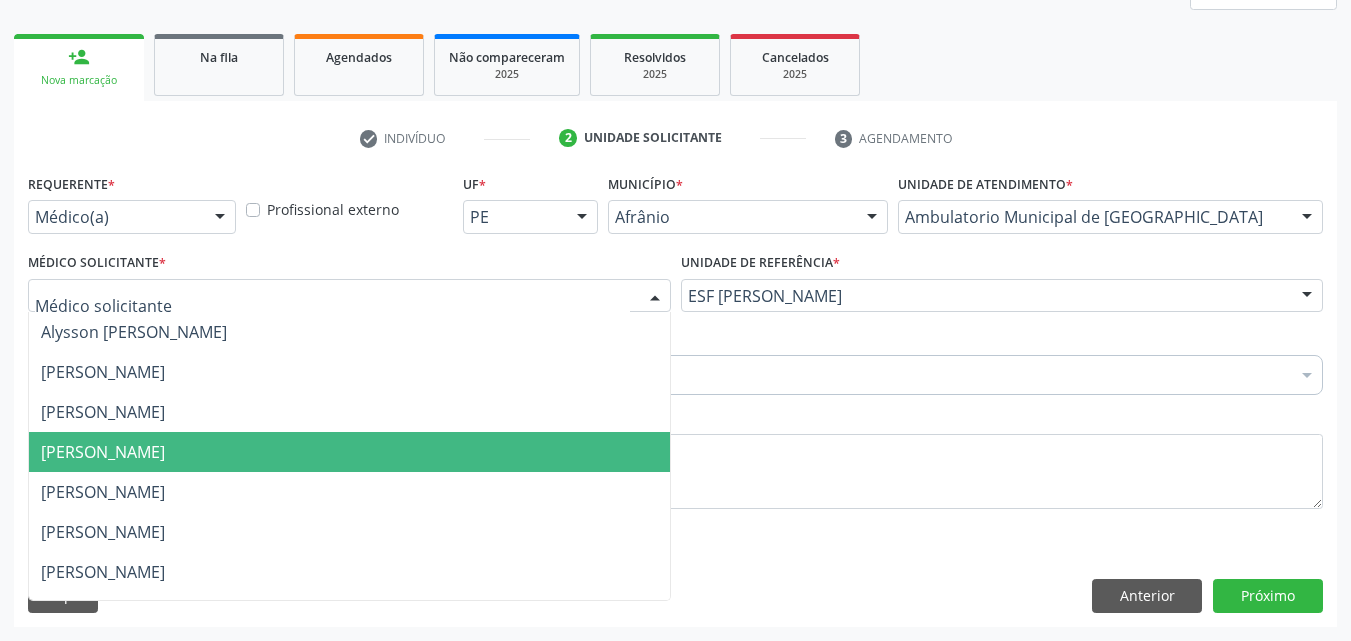 click on "[PERSON_NAME]" at bounding box center [349, 452] 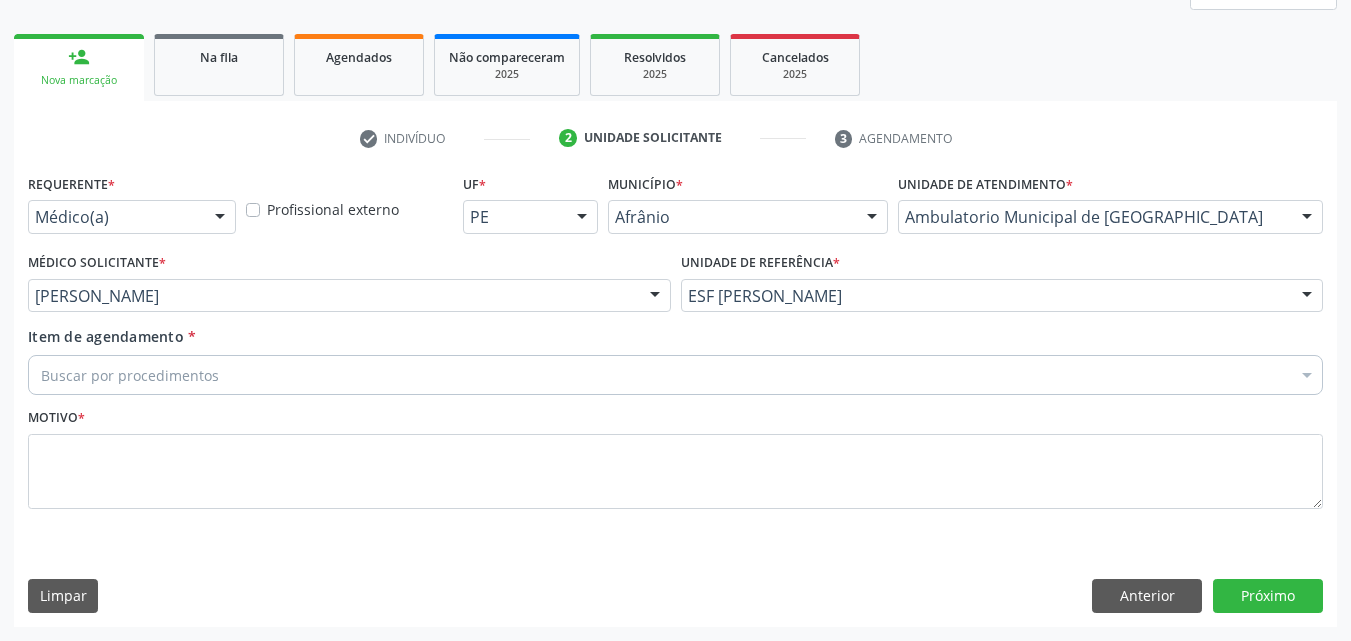click on "Buscar por procedimentos" at bounding box center (675, 375) 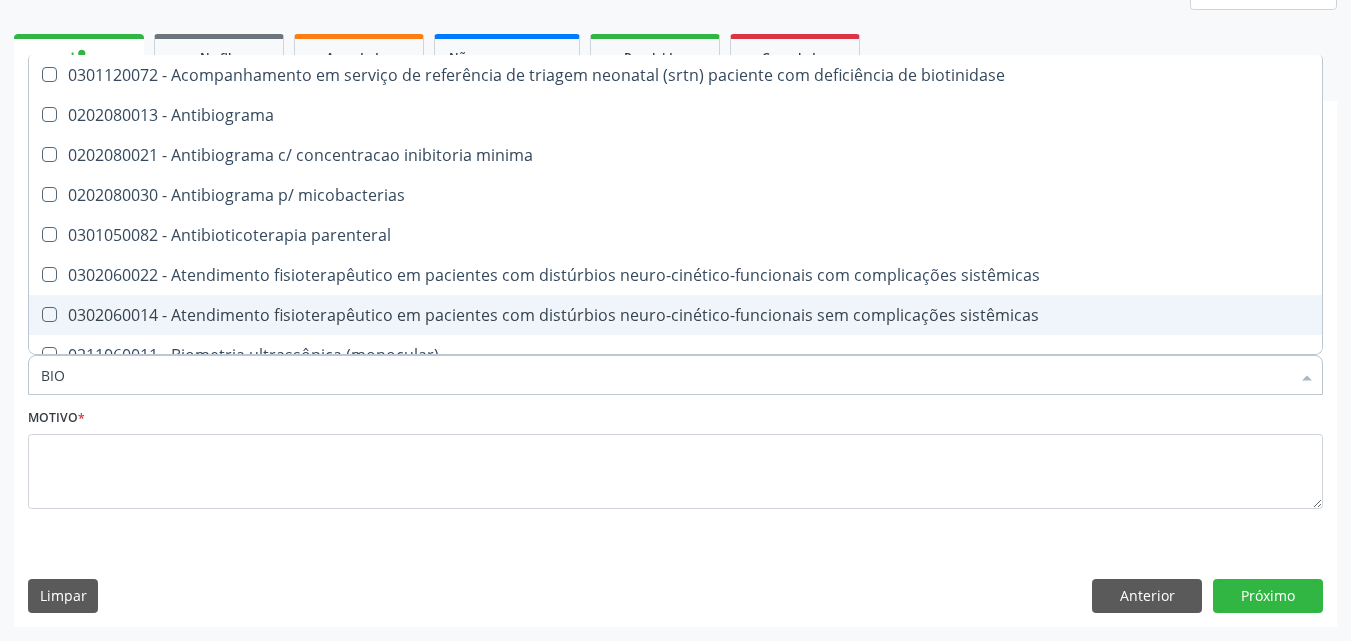 type on "BIOM" 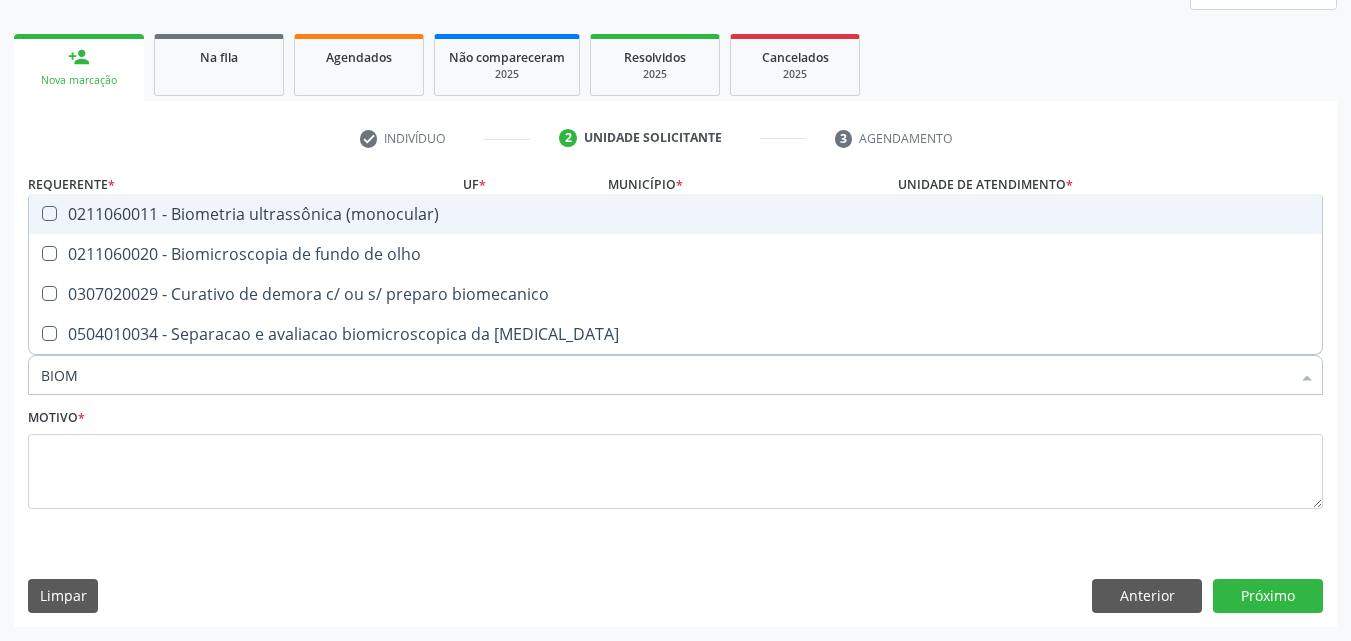 click on "0211060011 - Biometria ultrassônica (monocular)" at bounding box center (675, 214) 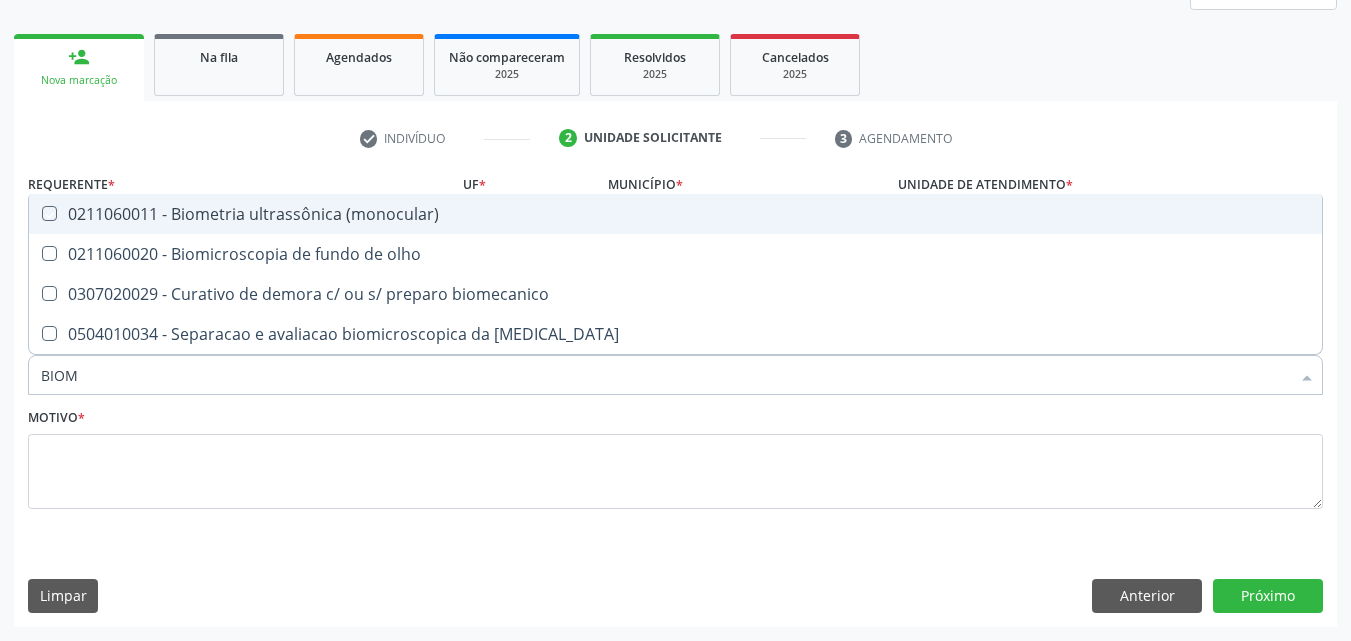 checkbox on "true" 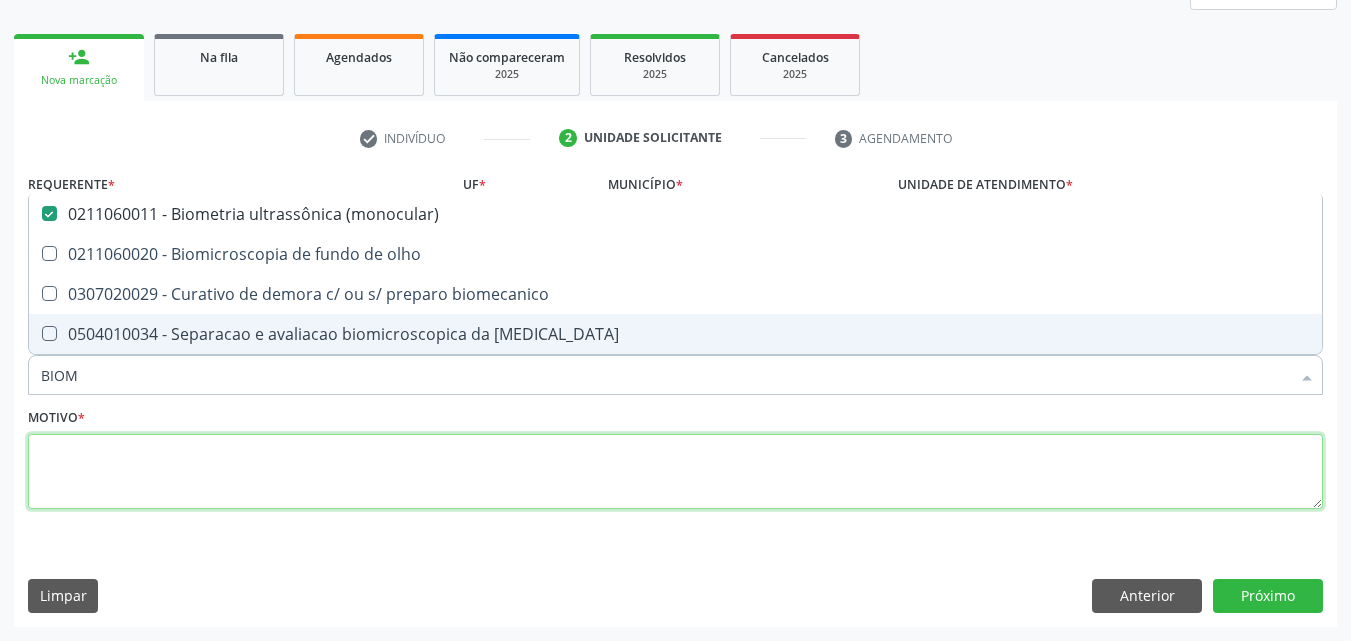 click at bounding box center (675, 472) 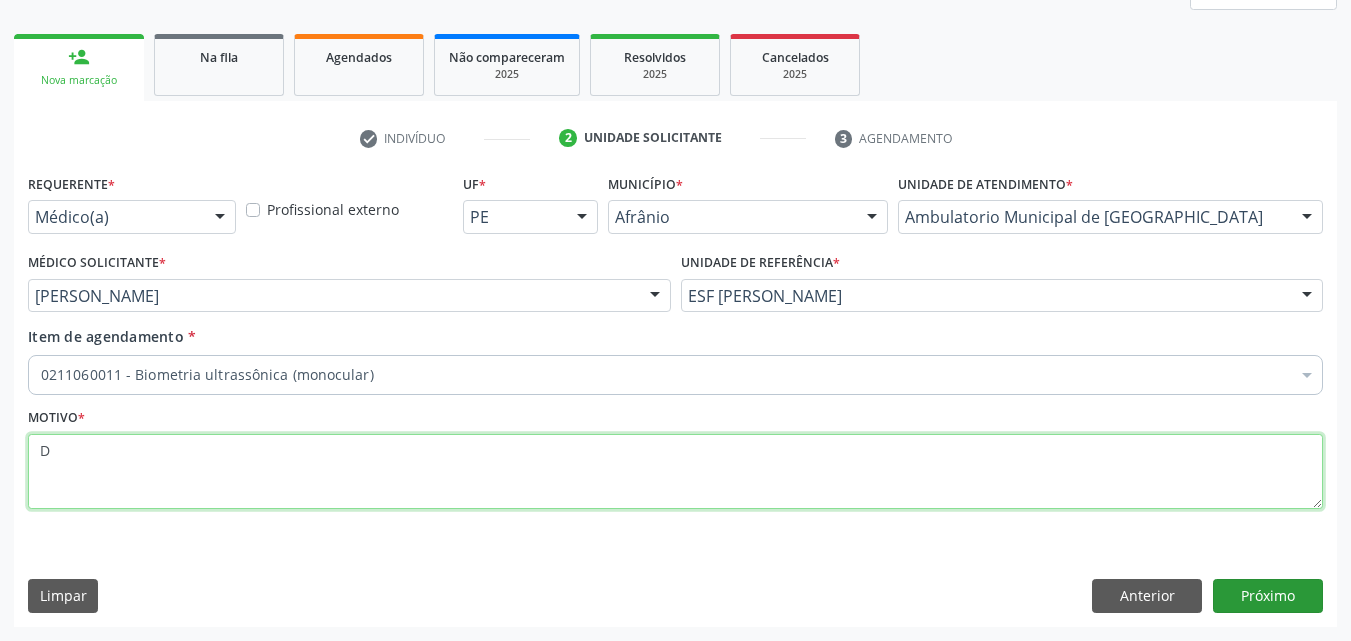 type on "D" 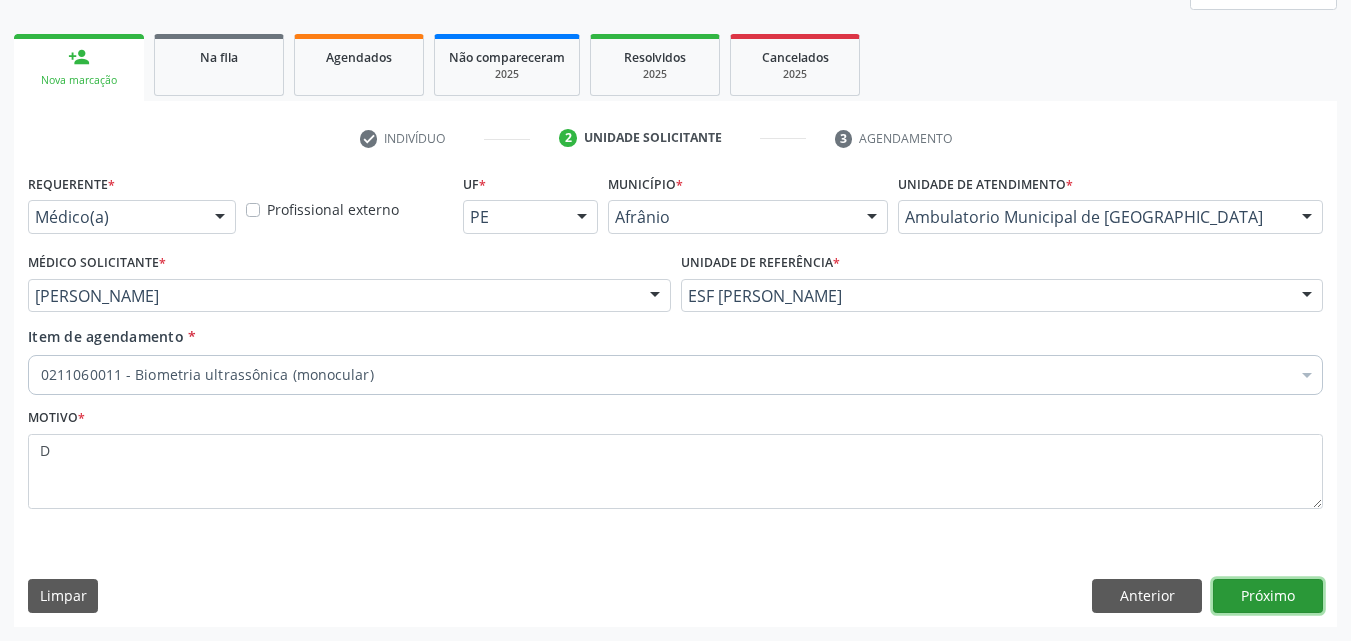 click on "Próximo" at bounding box center [1268, 596] 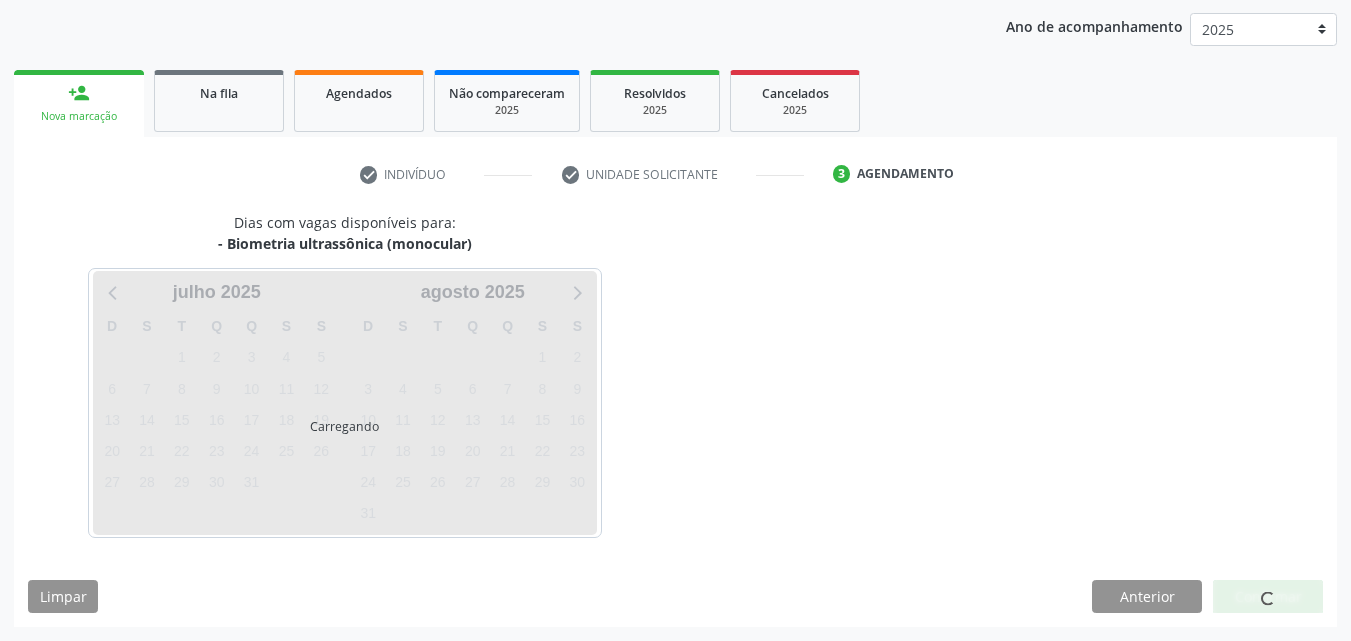 scroll, scrollTop: 229, scrollLeft: 0, axis: vertical 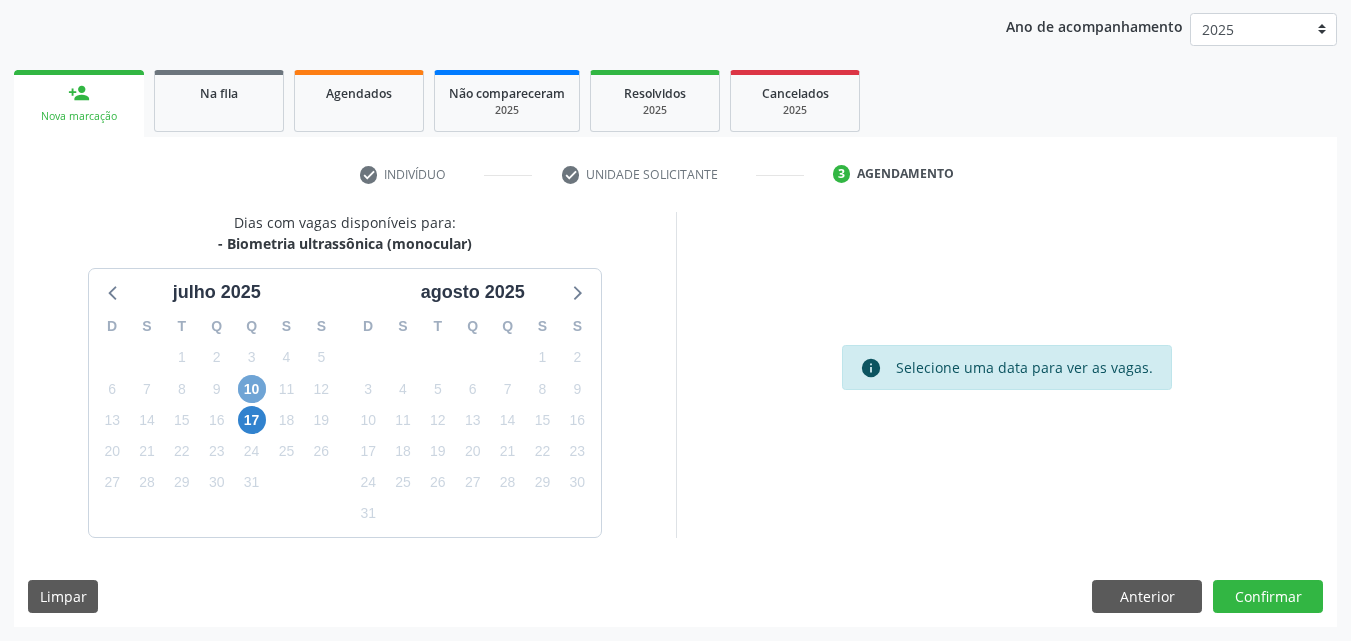 click on "10" at bounding box center [252, 389] 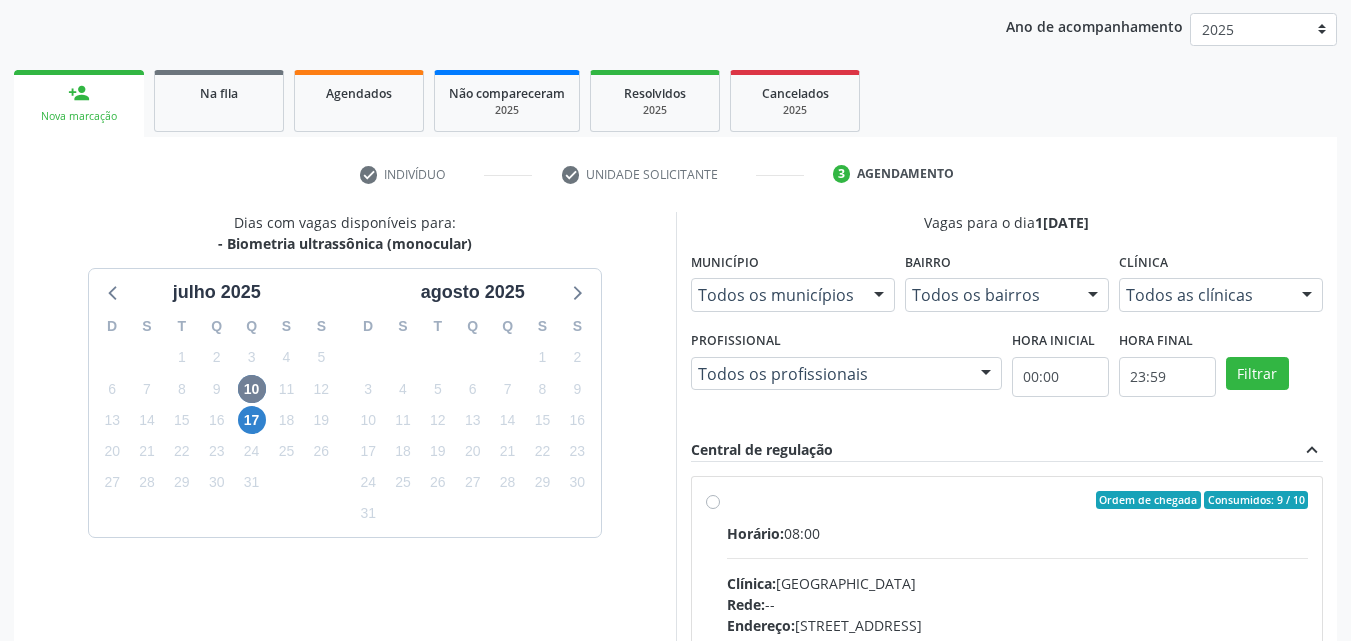 click on "Ordem de chegada
Consumidos: 9 / 10
Horário:   08:00
Clínica:  [GEOGRAPHIC_DATA]
Rede:
--
Endereço:   [STREET_ADDRESS]
Telefone:   [PHONE_NUMBER]
Profissional:
--
Informações adicionais sobre o atendimento
Idade de atendimento:
Sem restrição
Gênero(s) atendido(s):
Sem restrição
Informações adicionais:
--" at bounding box center (1007, 644) 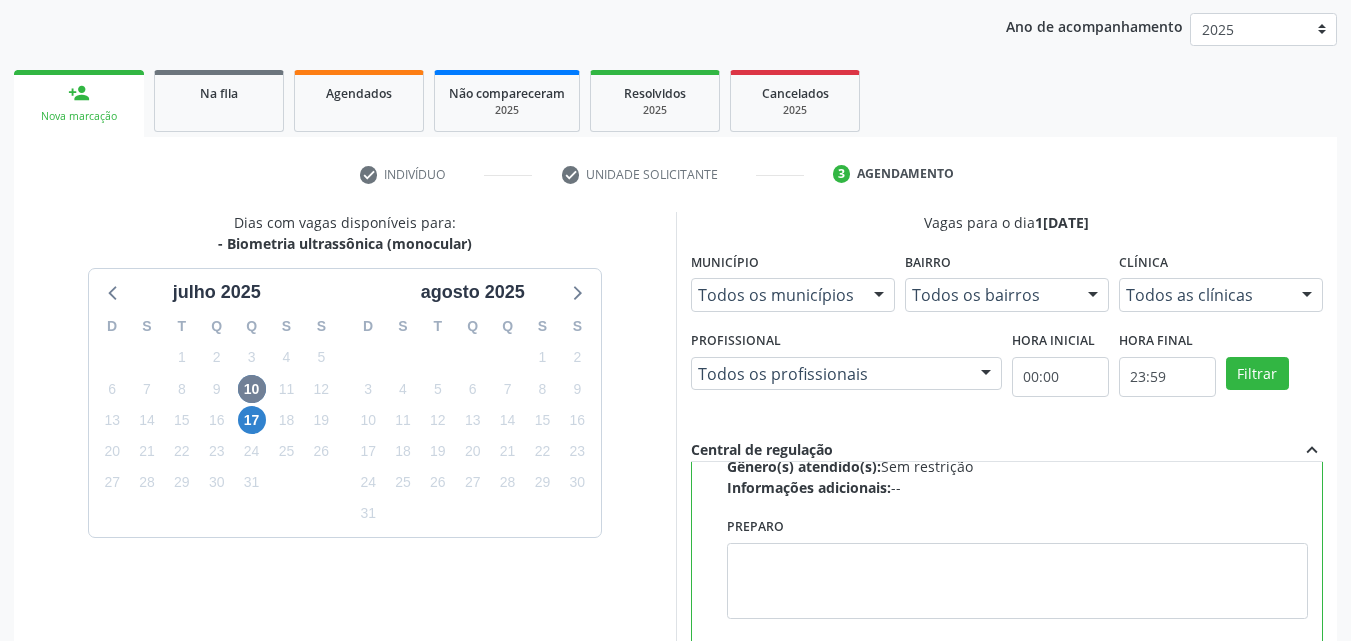 scroll, scrollTop: 450, scrollLeft: 0, axis: vertical 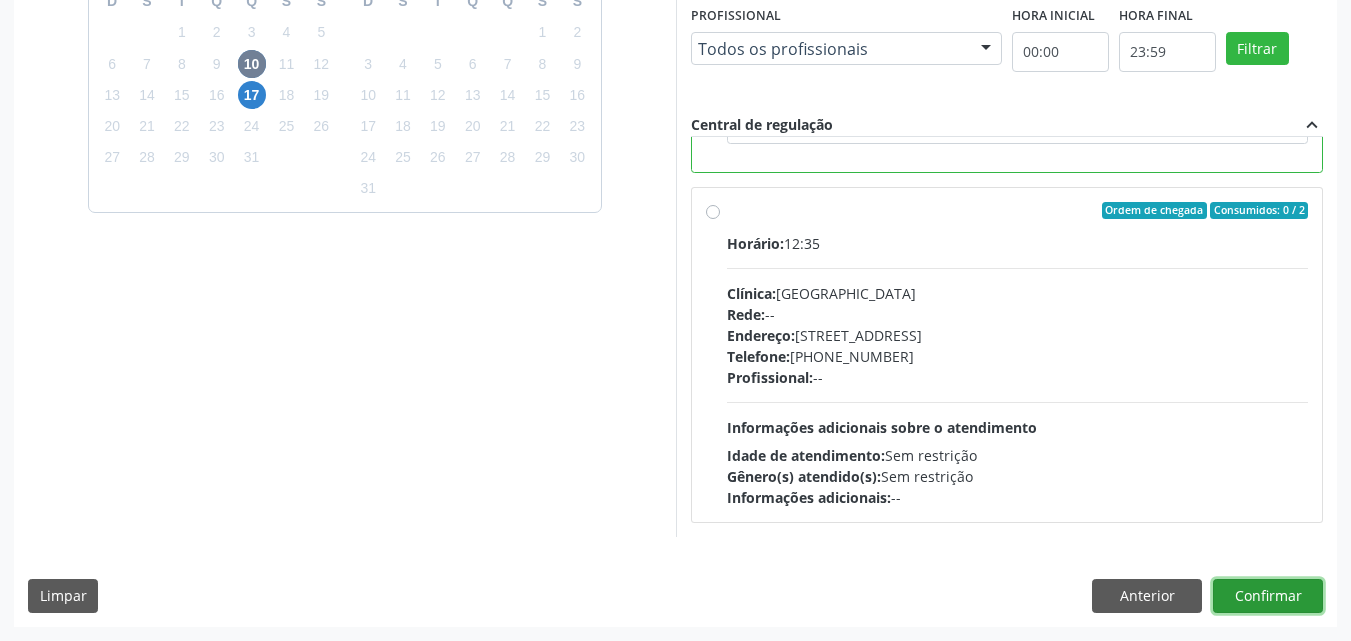 click on "Confirmar" at bounding box center [1268, 596] 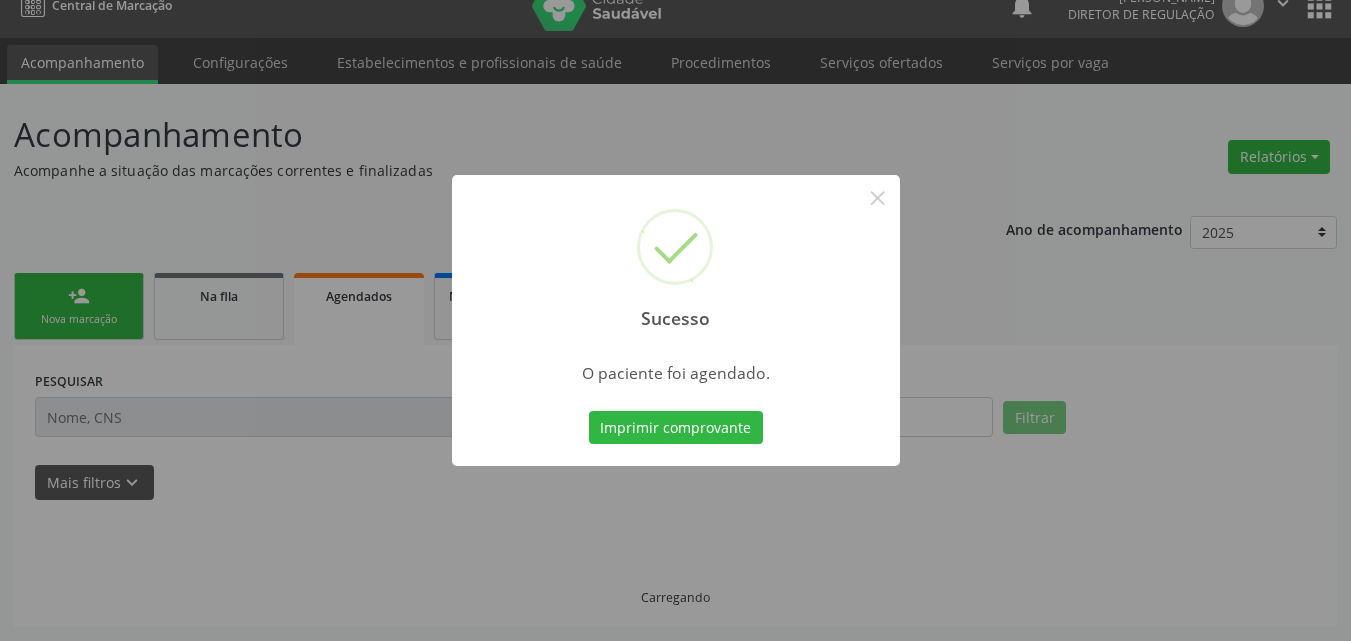 scroll, scrollTop: 26, scrollLeft: 0, axis: vertical 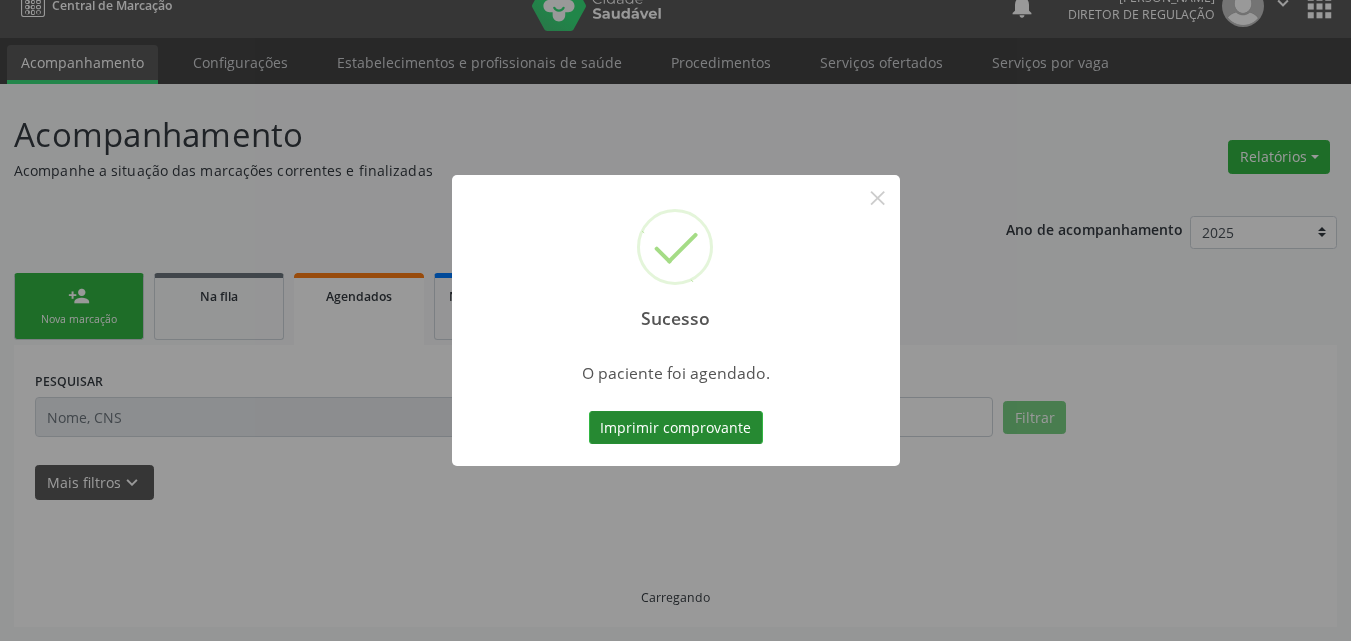click on "Imprimir comprovante" at bounding box center [676, 428] 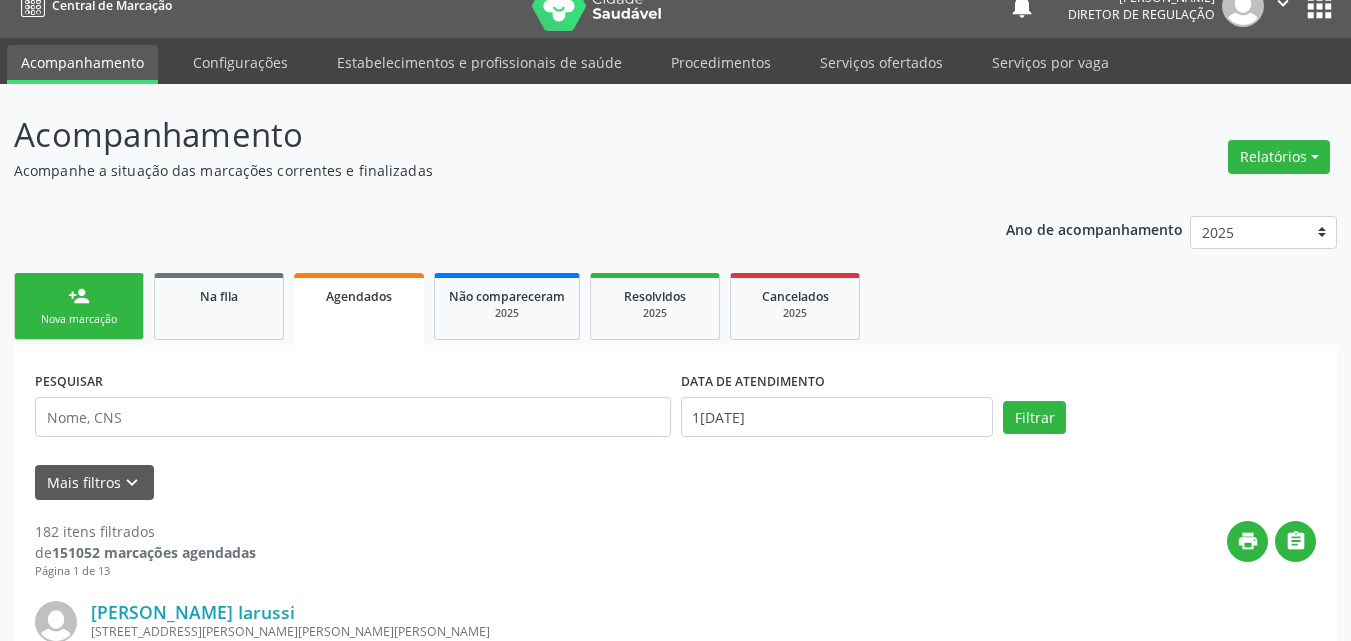 click on "Nova marcação" at bounding box center [79, 319] 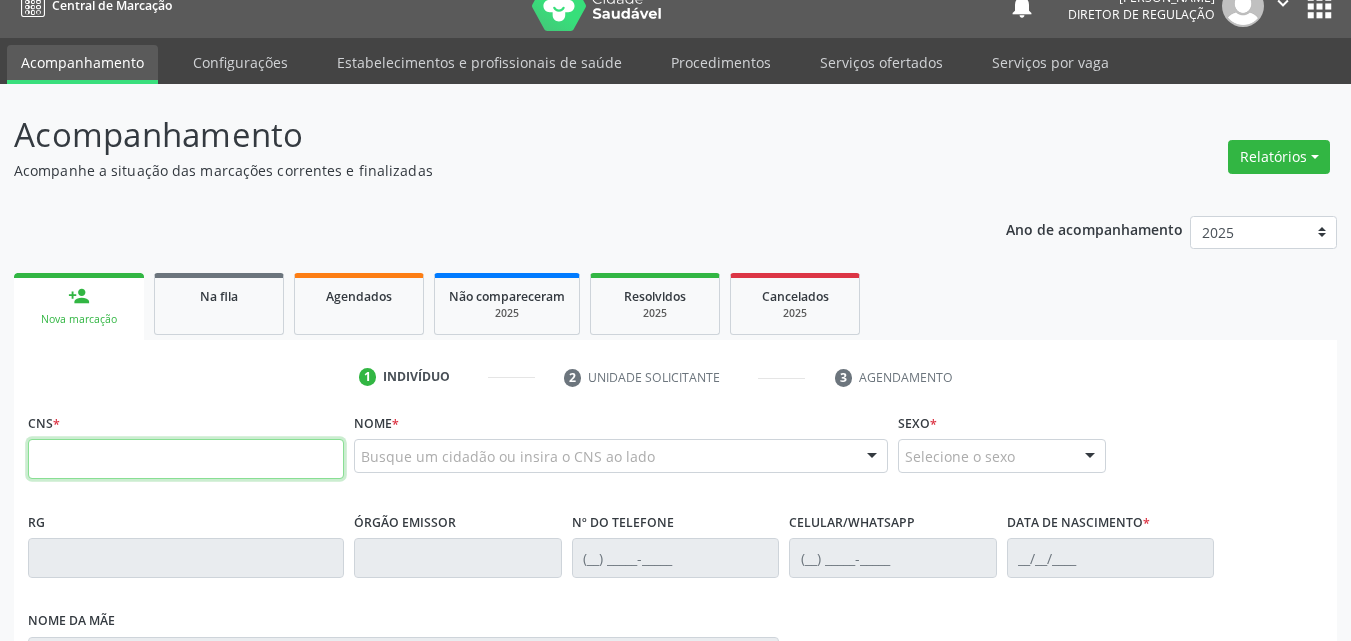 click at bounding box center [186, 459] 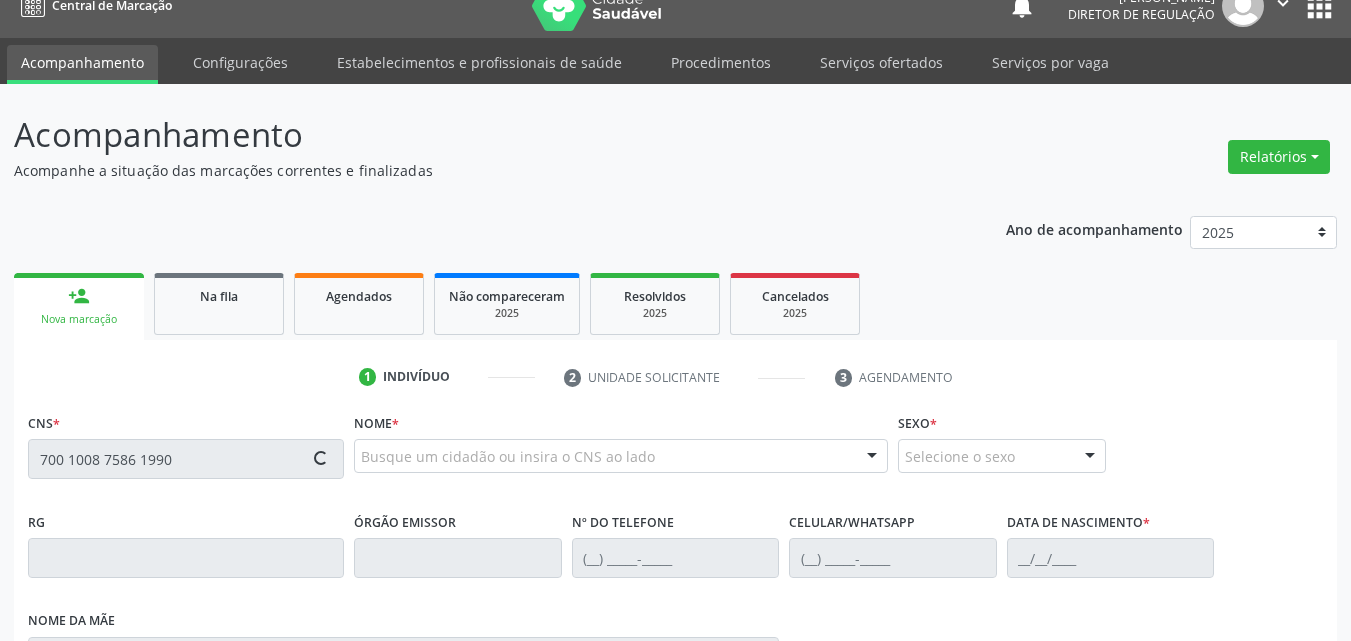 type on "700 1008 7586 1990" 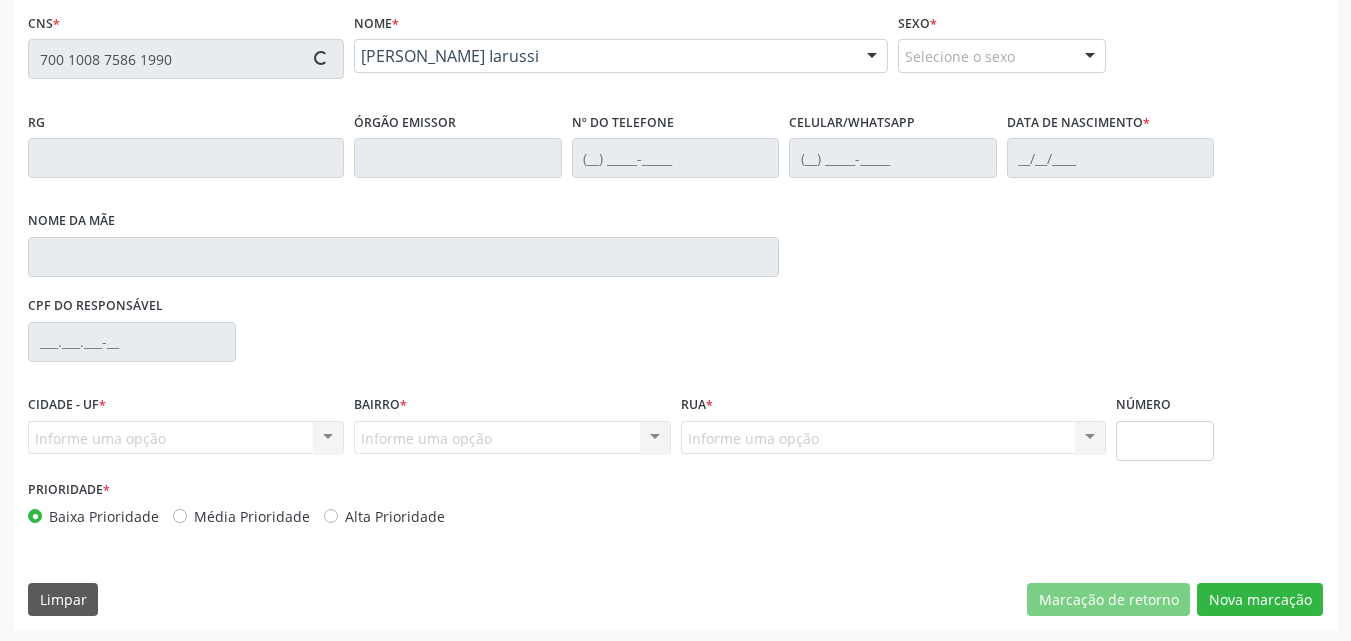 scroll, scrollTop: 429, scrollLeft: 0, axis: vertical 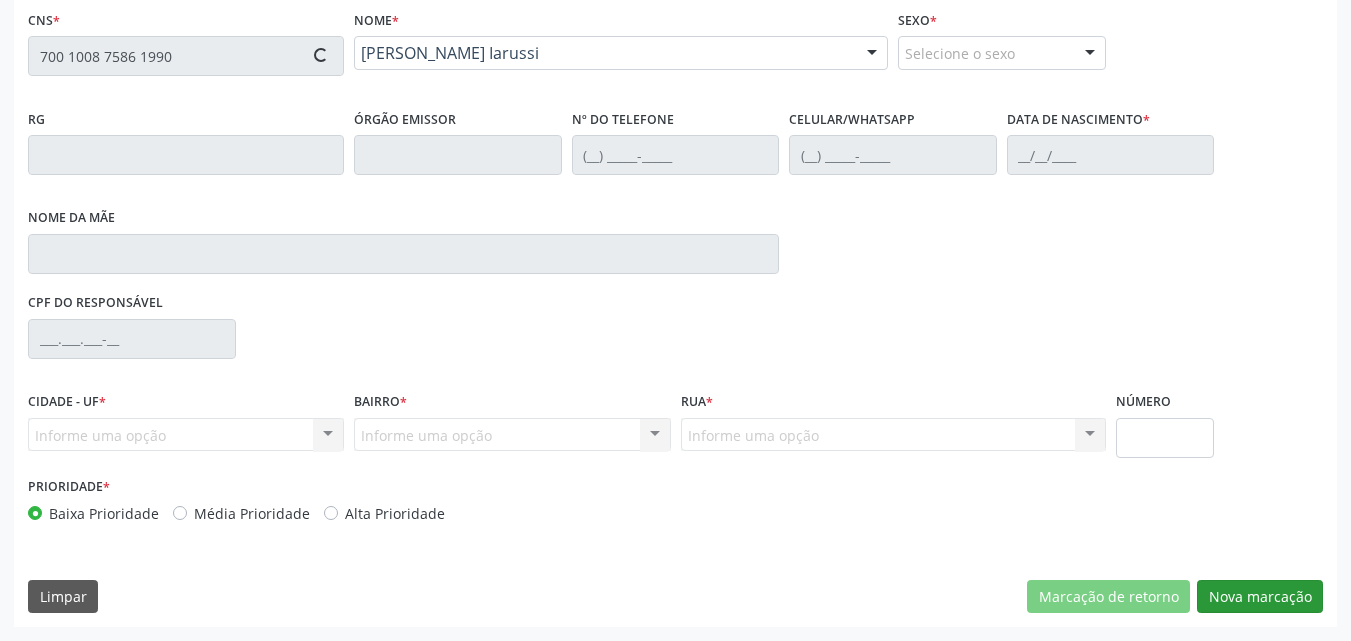 type on "[PHONE_NUMBER]" 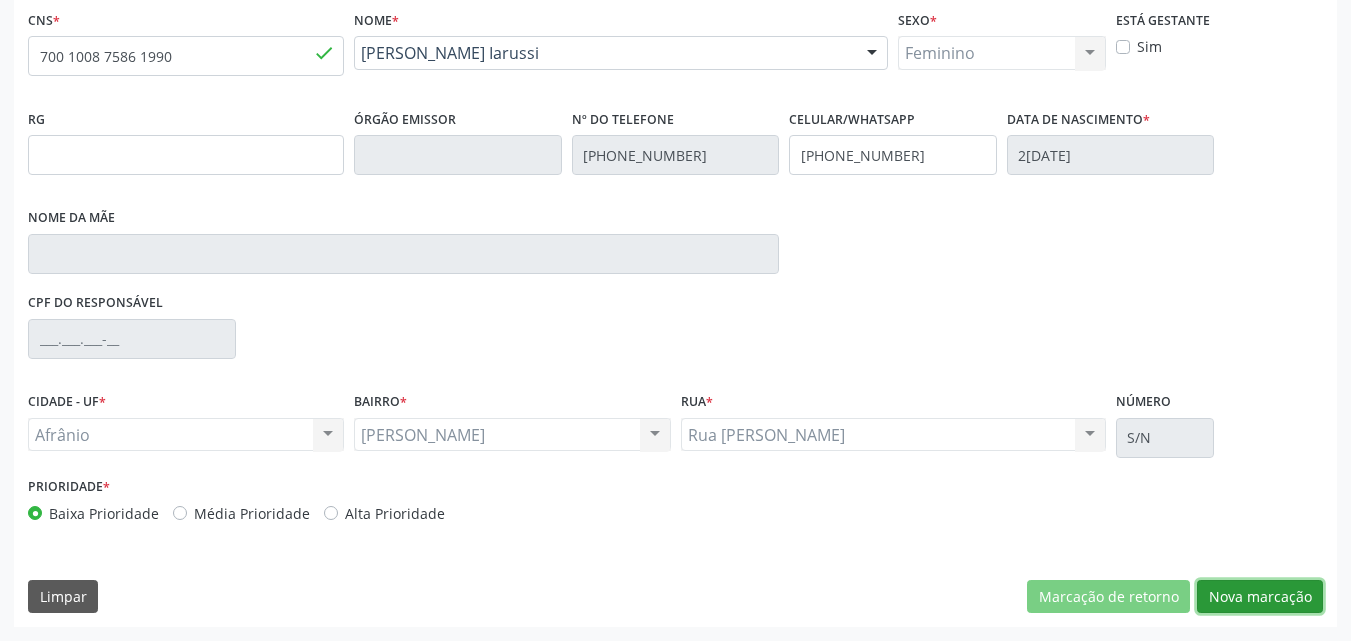 click on "Nova marcação" at bounding box center (1260, 597) 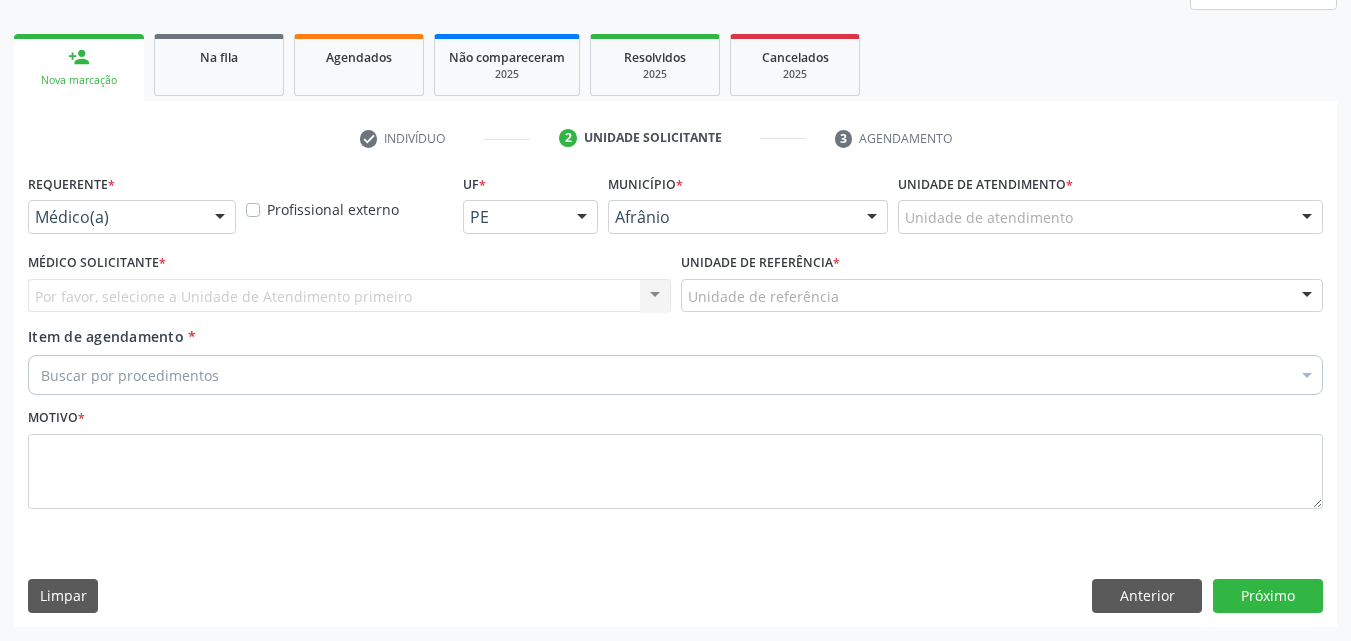 scroll, scrollTop: 265, scrollLeft: 0, axis: vertical 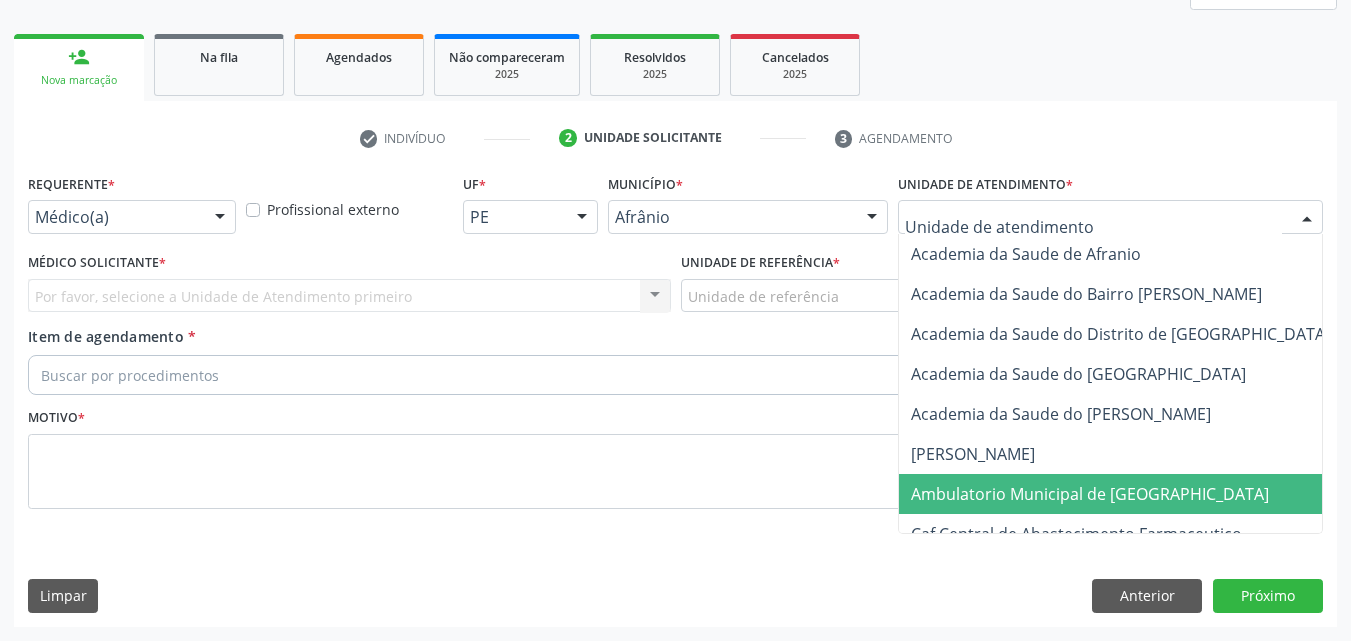 drag, startPoint x: 1069, startPoint y: 493, endPoint x: 988, endPoint y: 478, distance: 82.37718 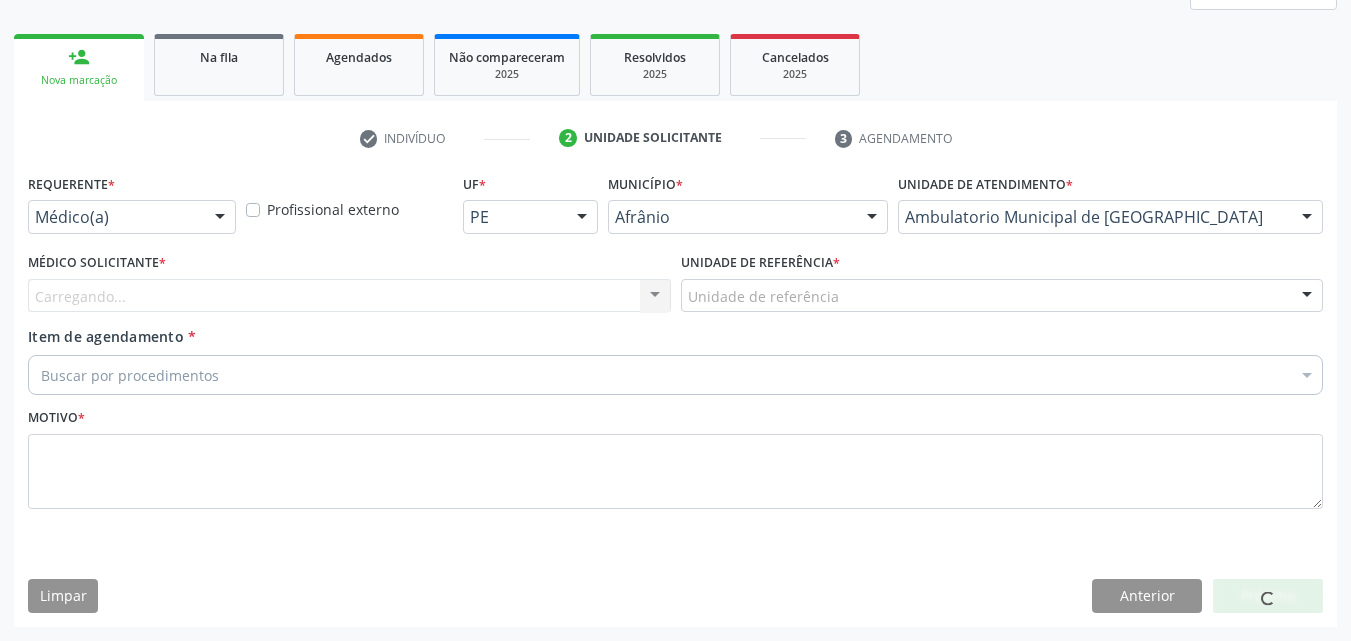click on "Unidade de referência" at bounding box center [1002, 296] 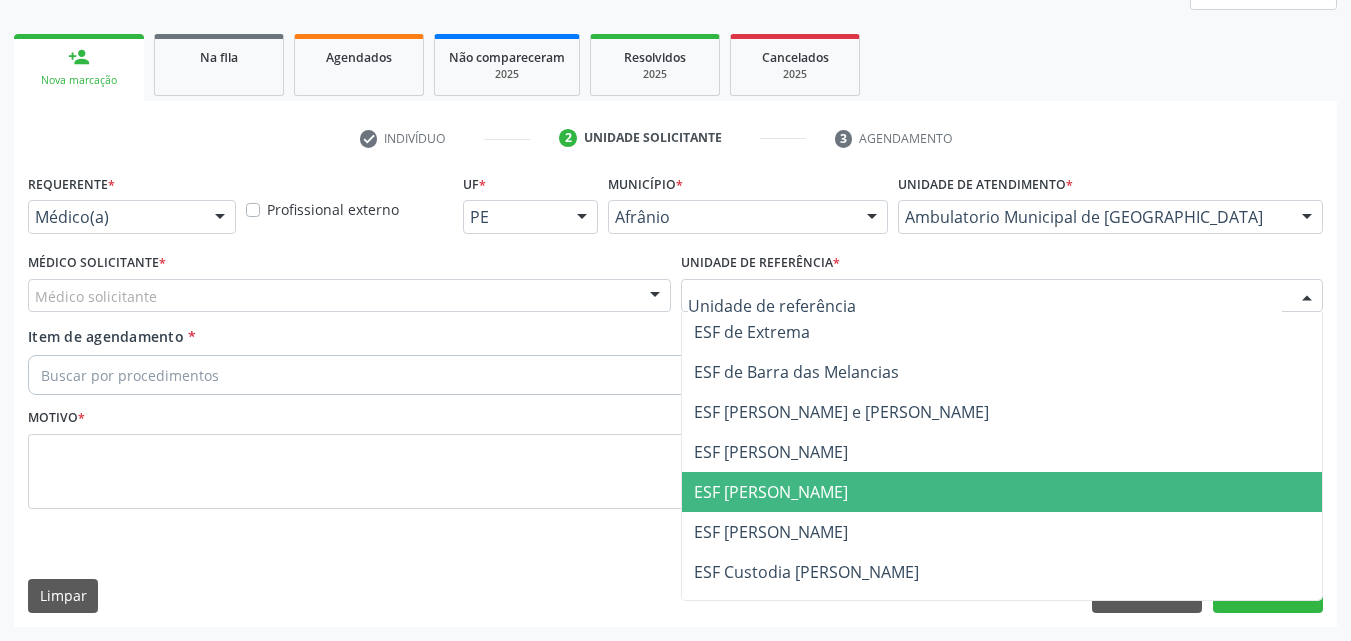drag, startPoint x: 851, startPoint y: 497, endPoint x: 834, endPoint y: 485, distance: 20.808653 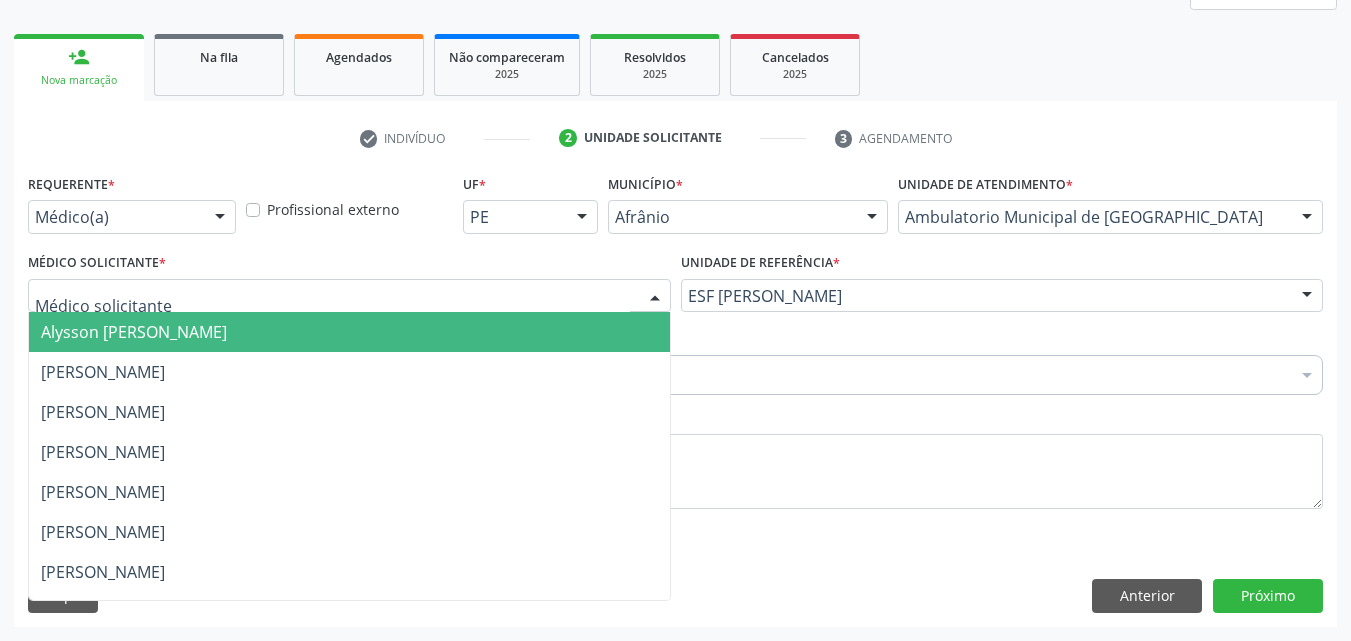 click at bounding box center [349, 296] 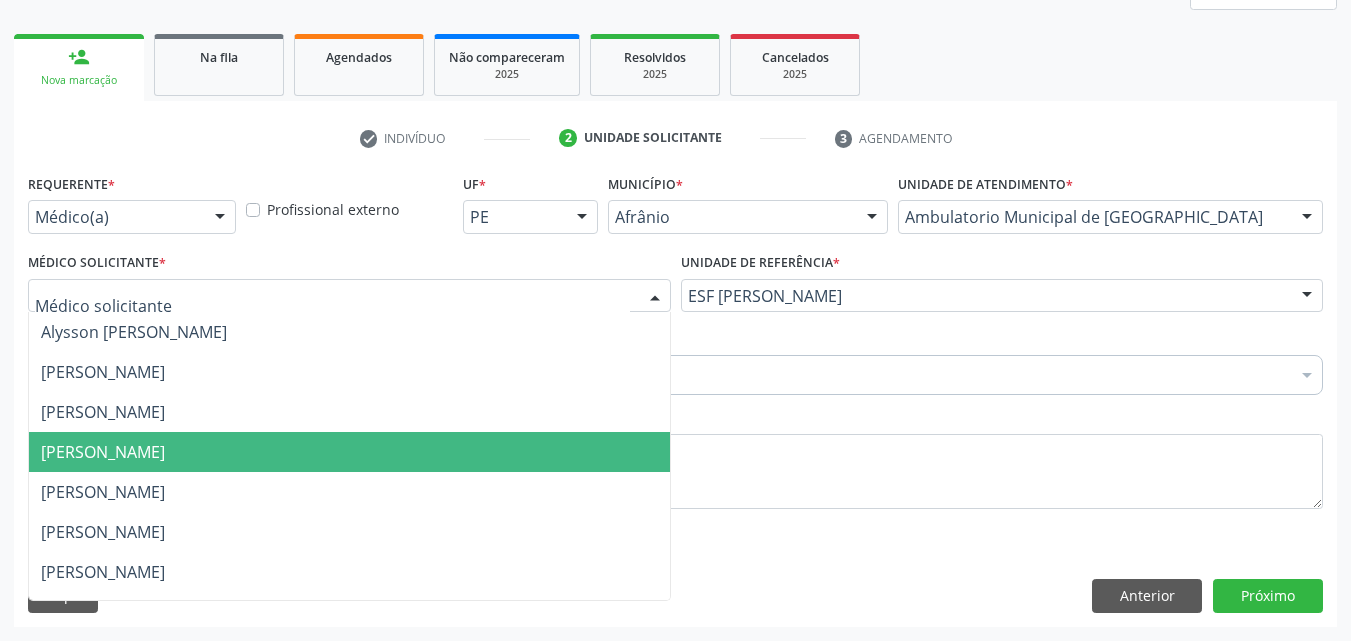 click on "[PERSON_NAME]" at bounding box center (349, 452) 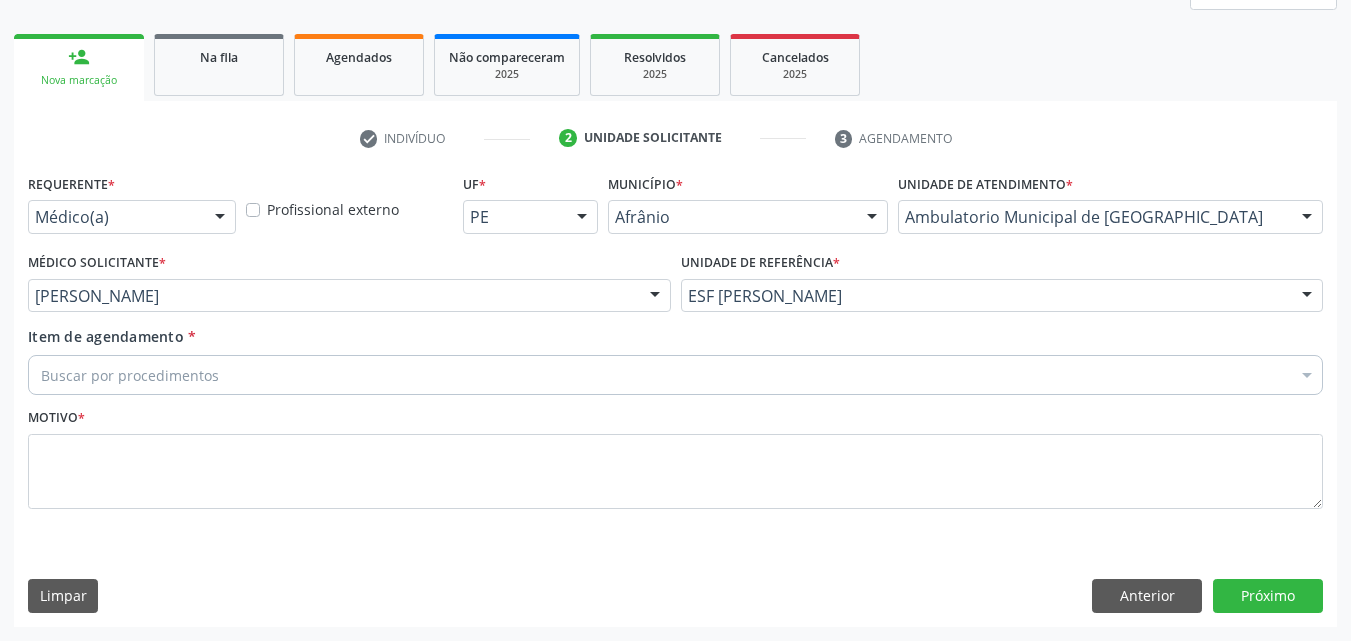 click on "Buscar por procedimentos" at bounding box center (675, 375) 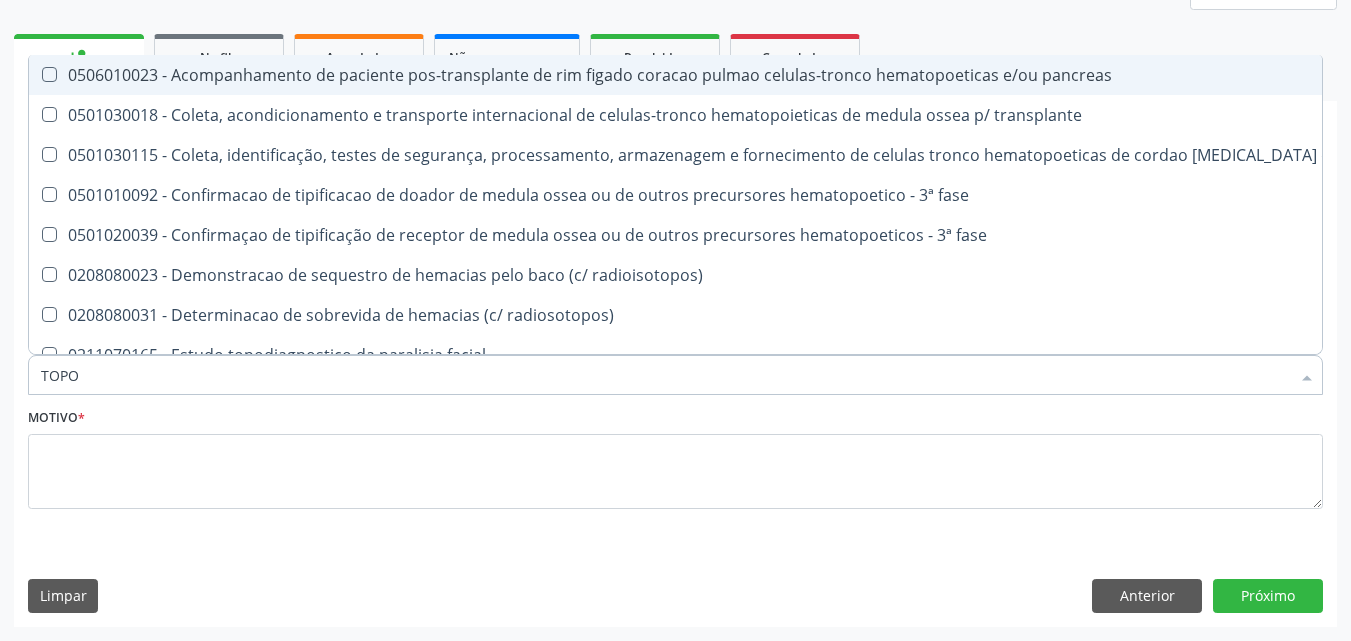 type on "TOPOG" 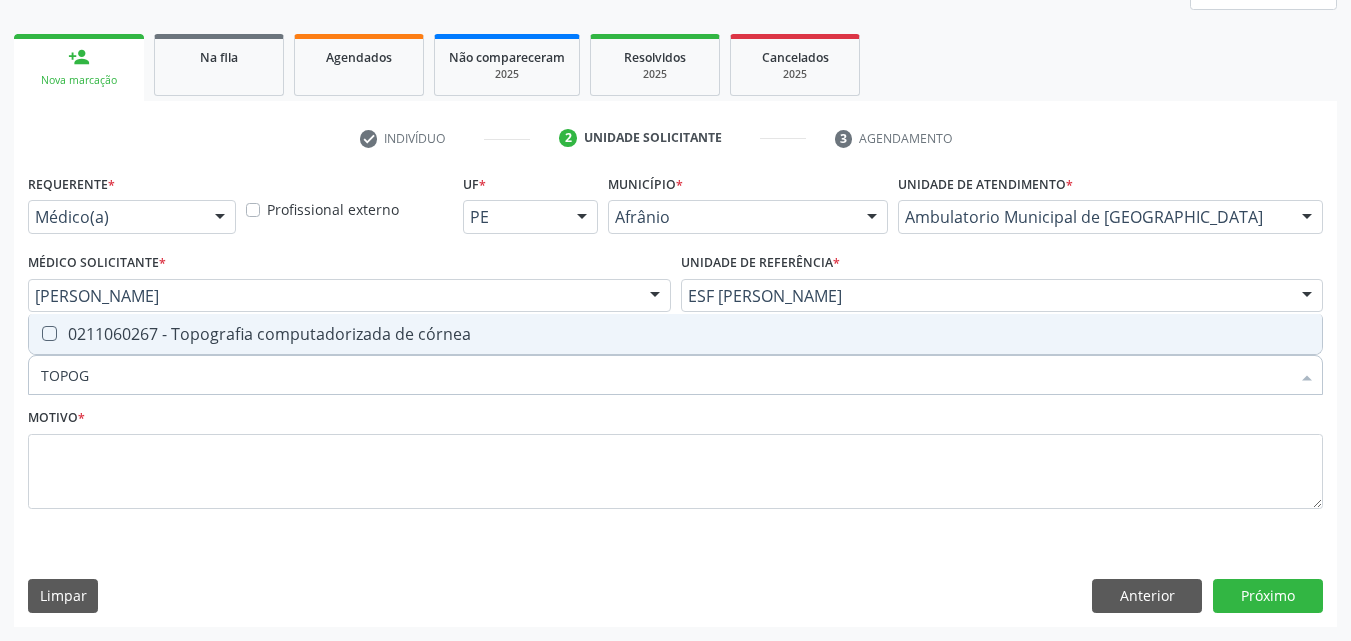 click on "0211060267 - Topografia computadorizada de córnea" at bounding box center [675, 334] 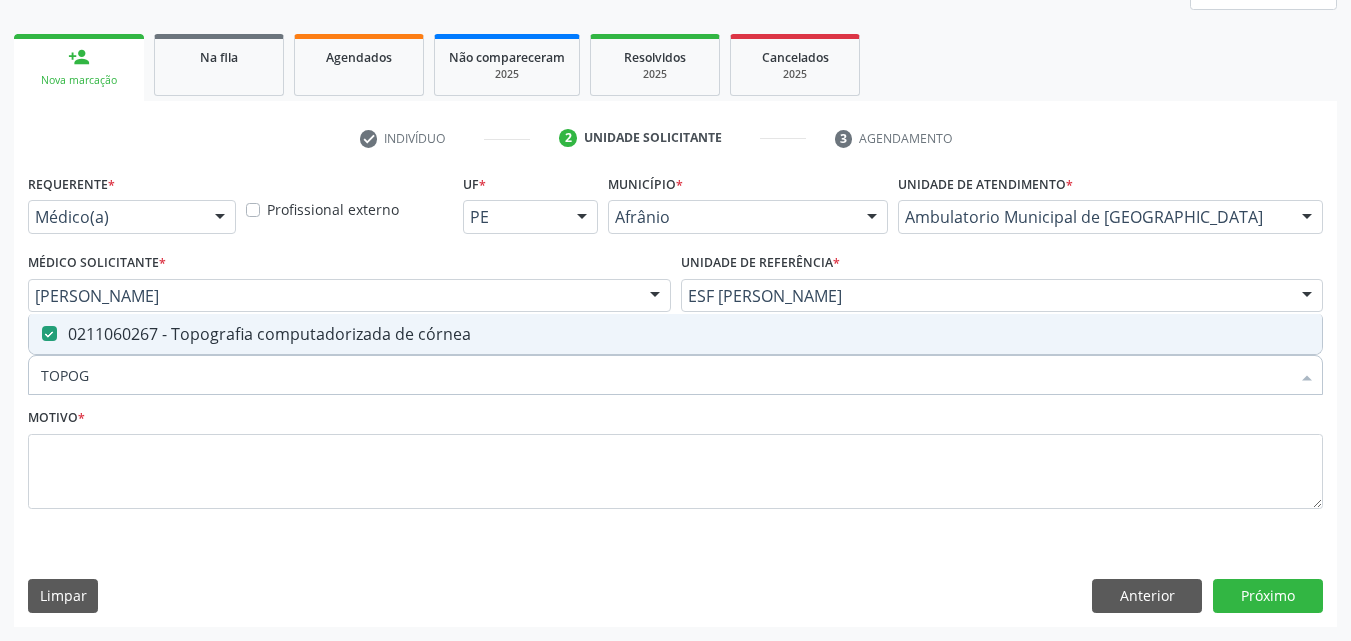 checkbox on "true" 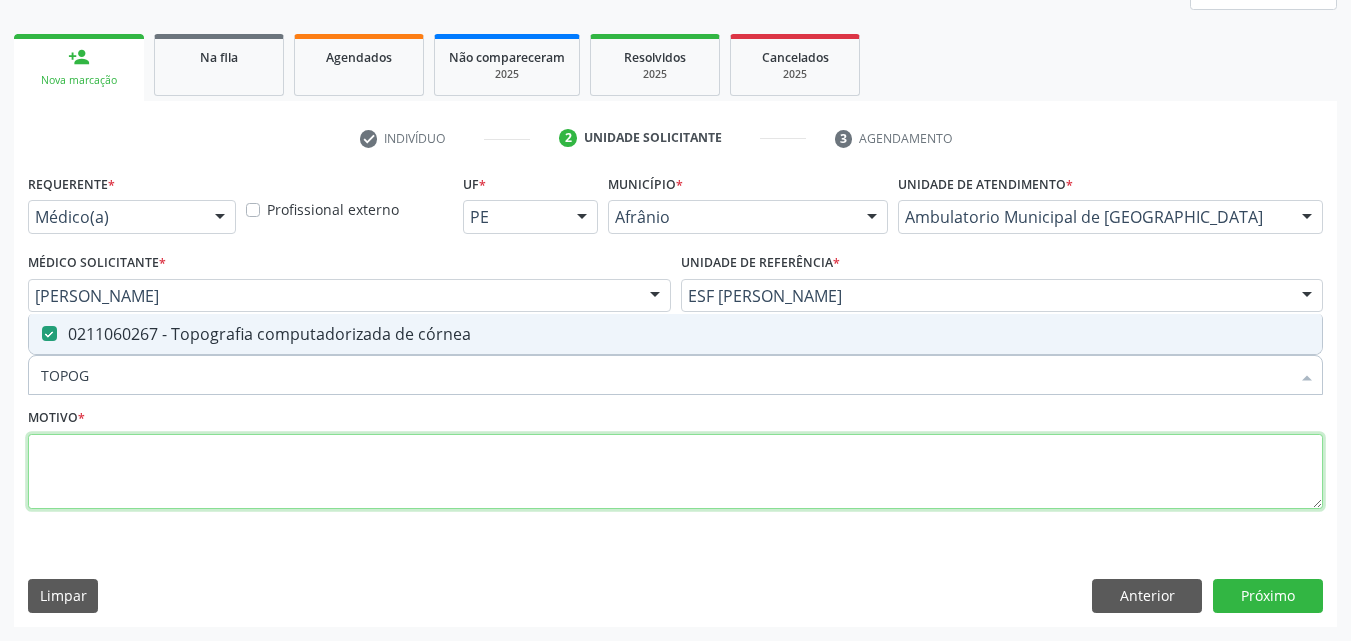 click at bounding box center (675, 472) 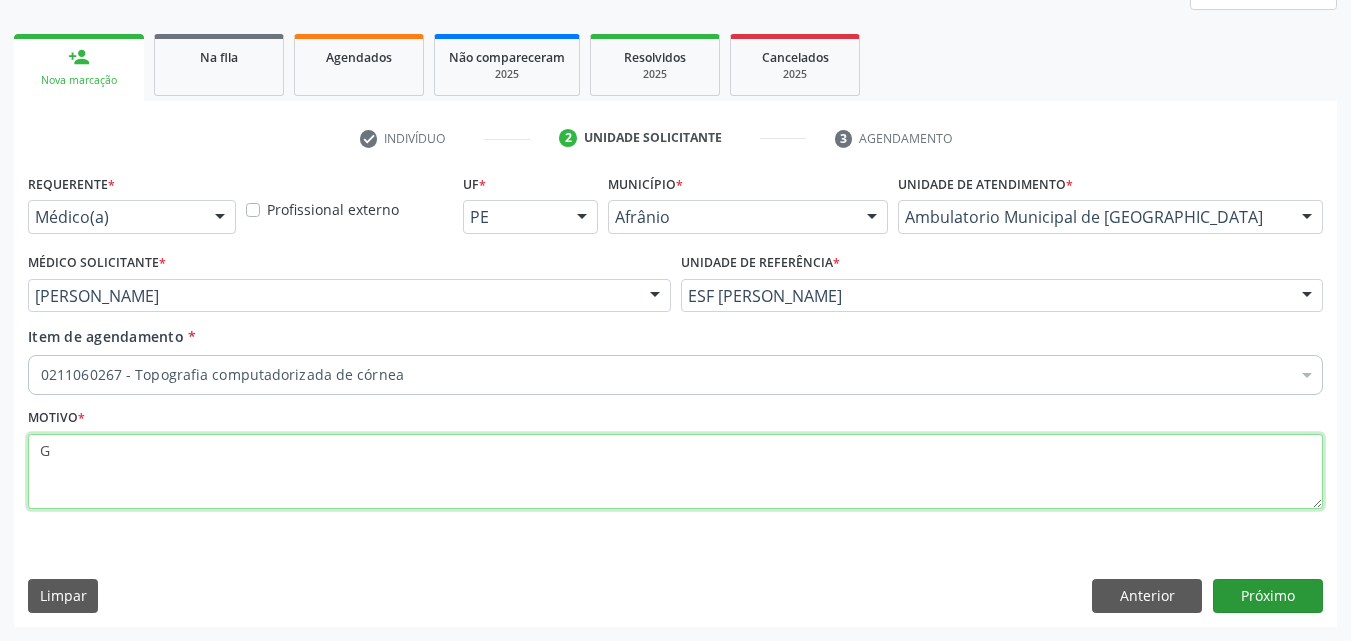 type on "G" 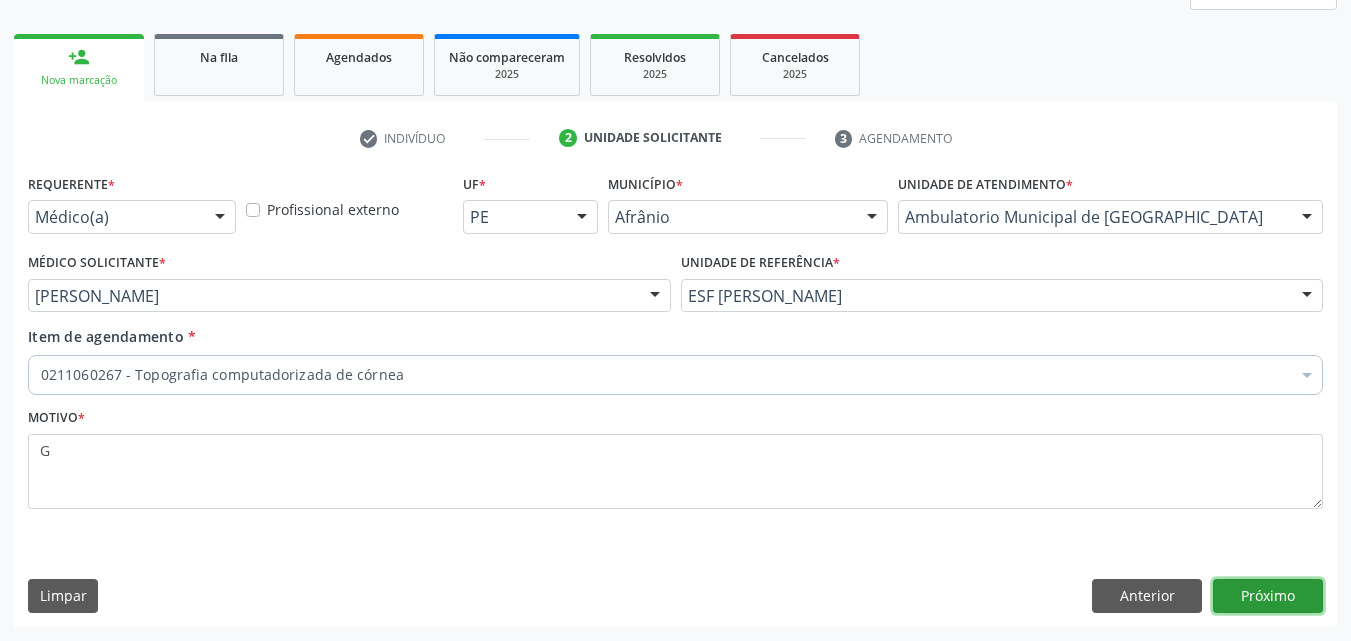 click on "Próximo" at bounding box center [1268, 596] 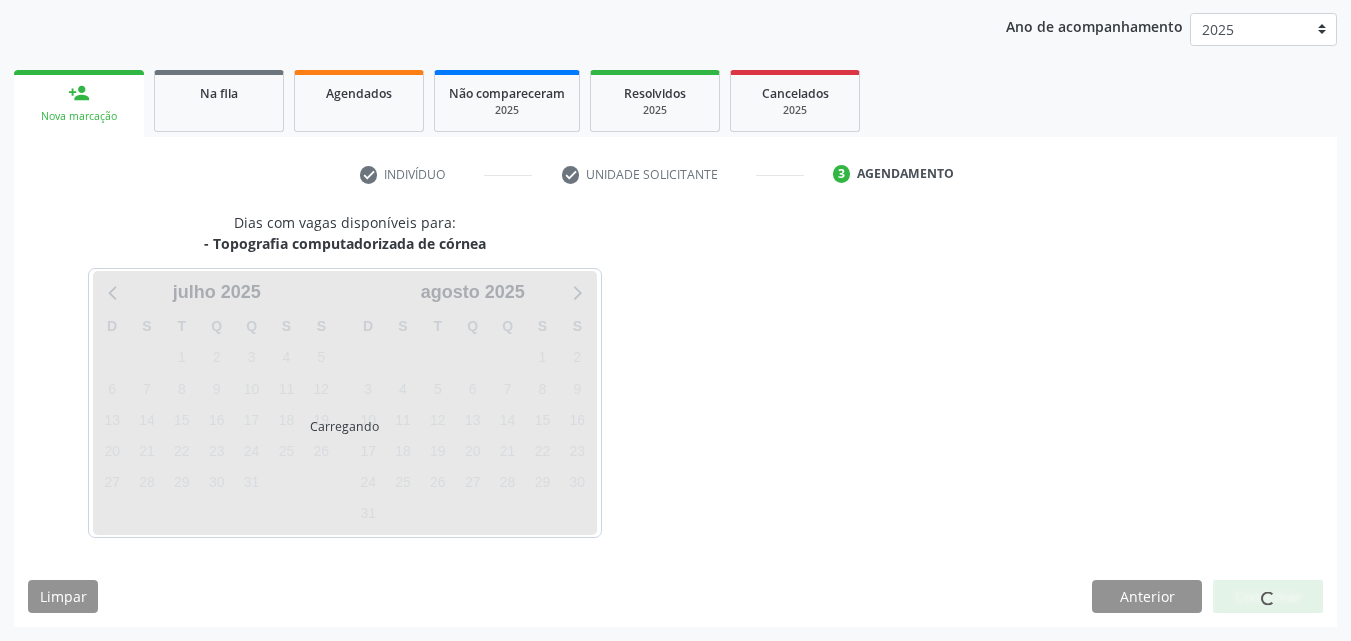 scroll, scrollTop: 229, scrollLeft: 0, axis: vertical 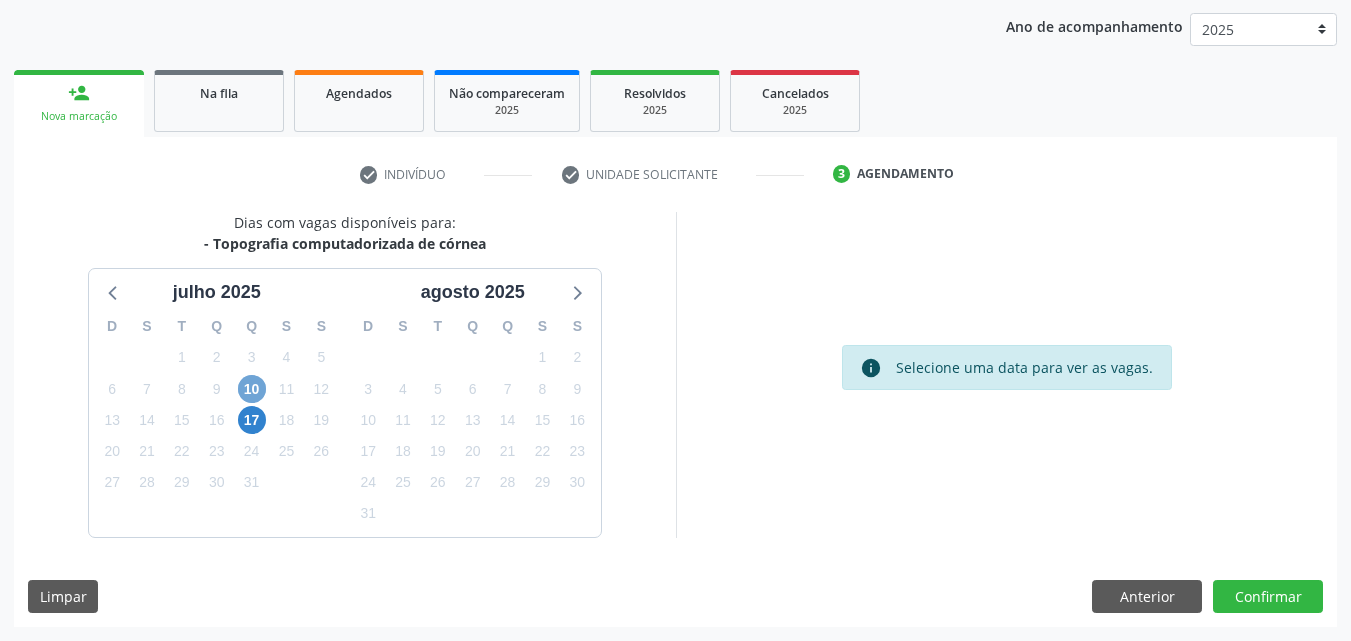 click on "10" at bounding box center (252, 389) 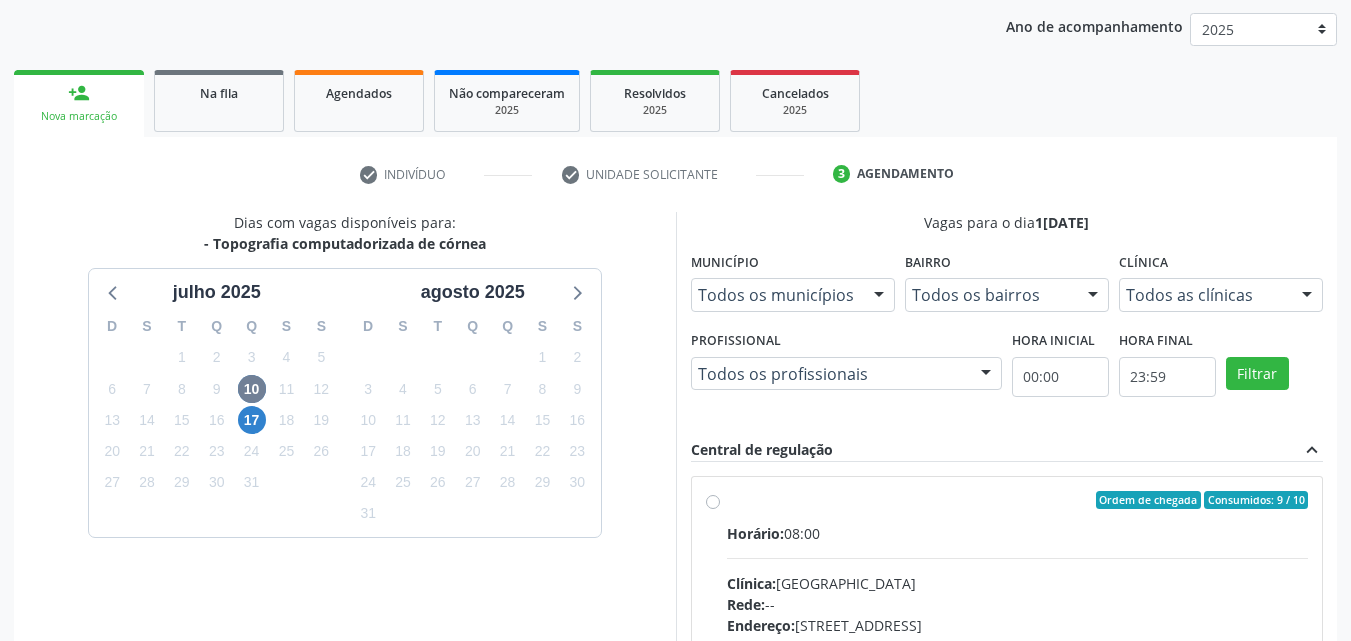 drag, startPoint x: 702, startPoint y: 494, endPoint x: 713, endPoint y: 495, distance: 11.045361 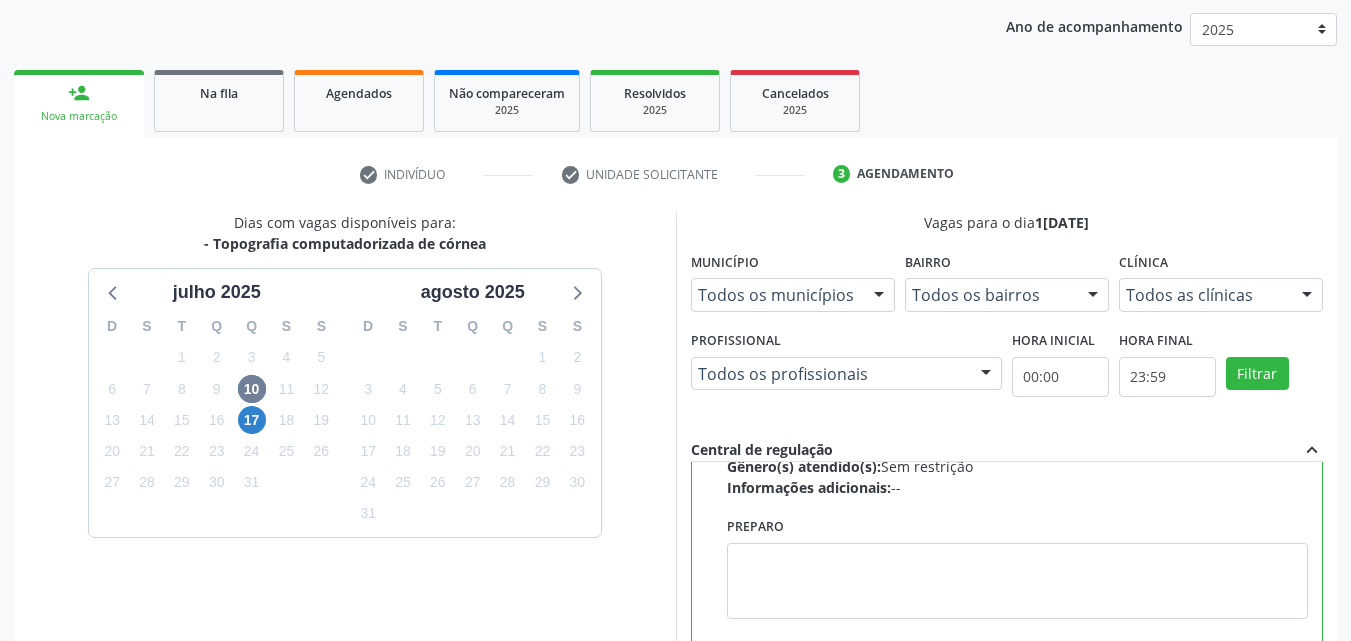 scroll, scrollTop: 450, scrollLeft: 0, axis: vertical 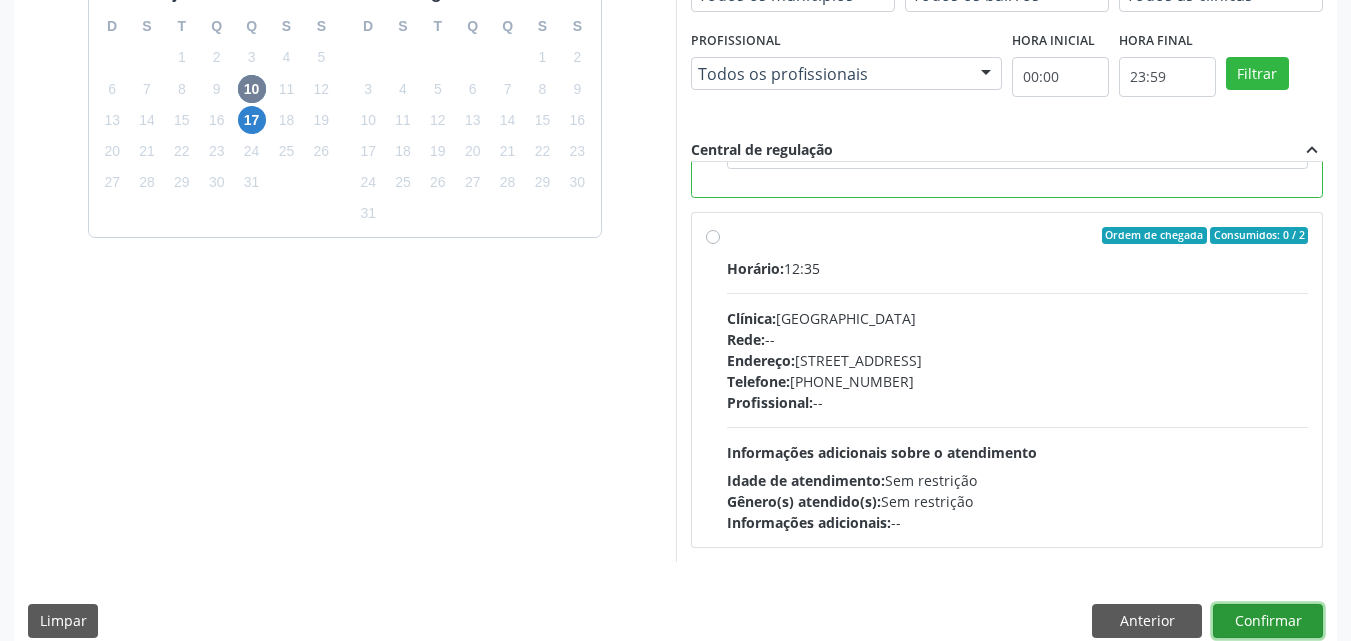click on "Confirmar" at bounding box center (1268, 621) 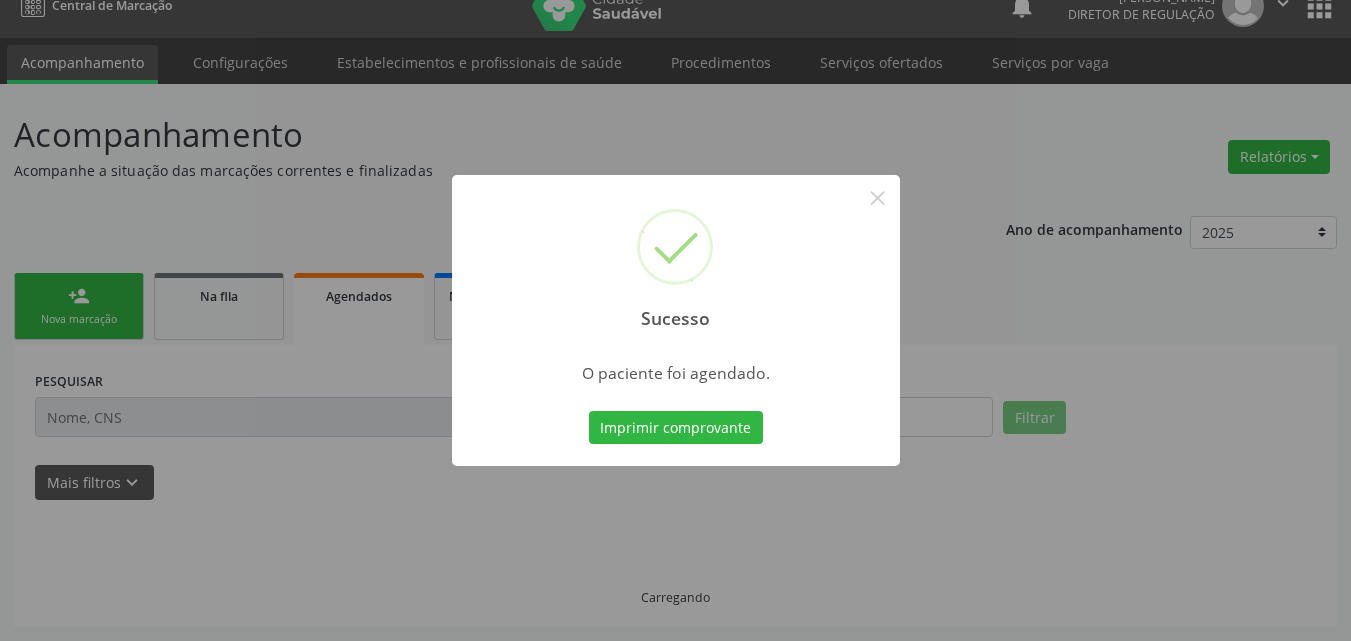scroll, scrollTop: 26, scrollLeft: 0, axis: vertical 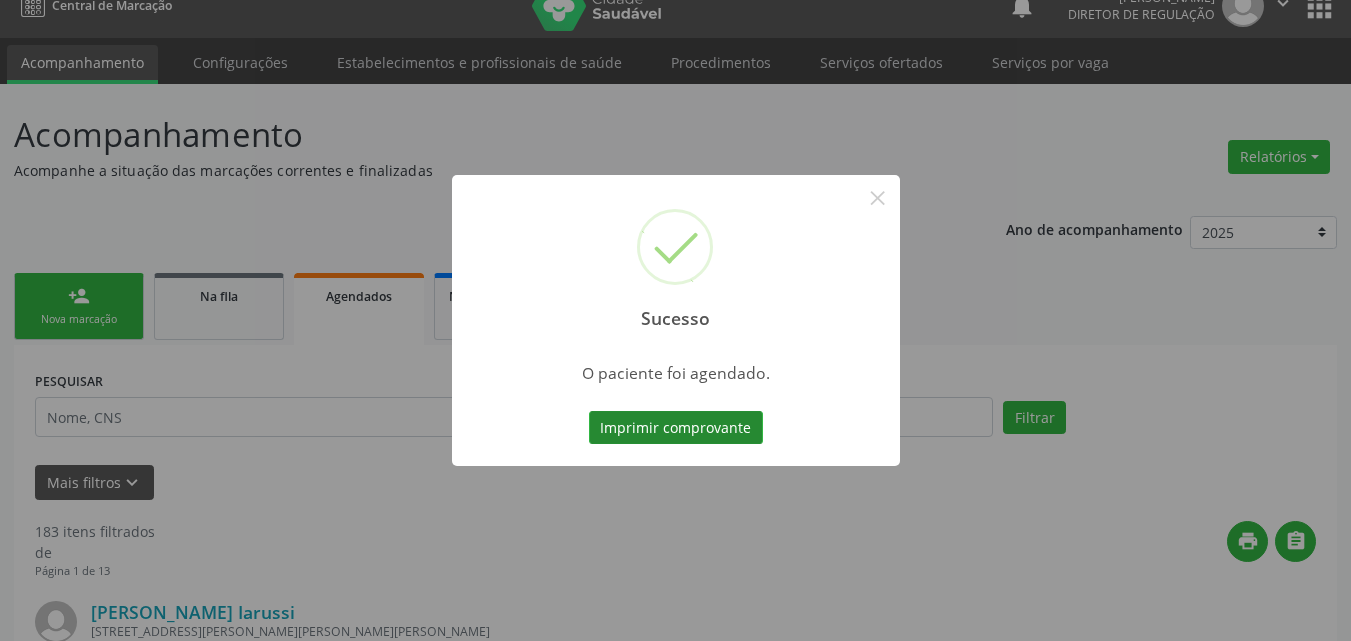 click on "Imprimir comprovante" at bounding box center (676, 428) 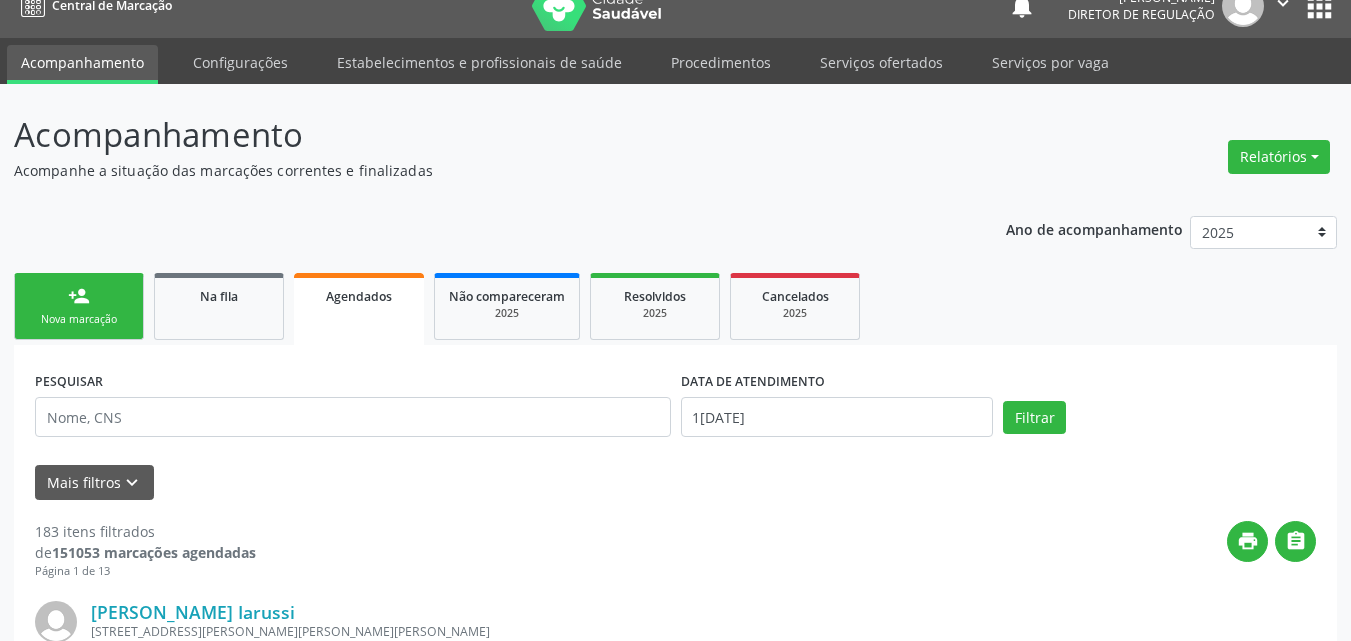 click on "person_add
Nova marcação" at bounding box center [79, 306] 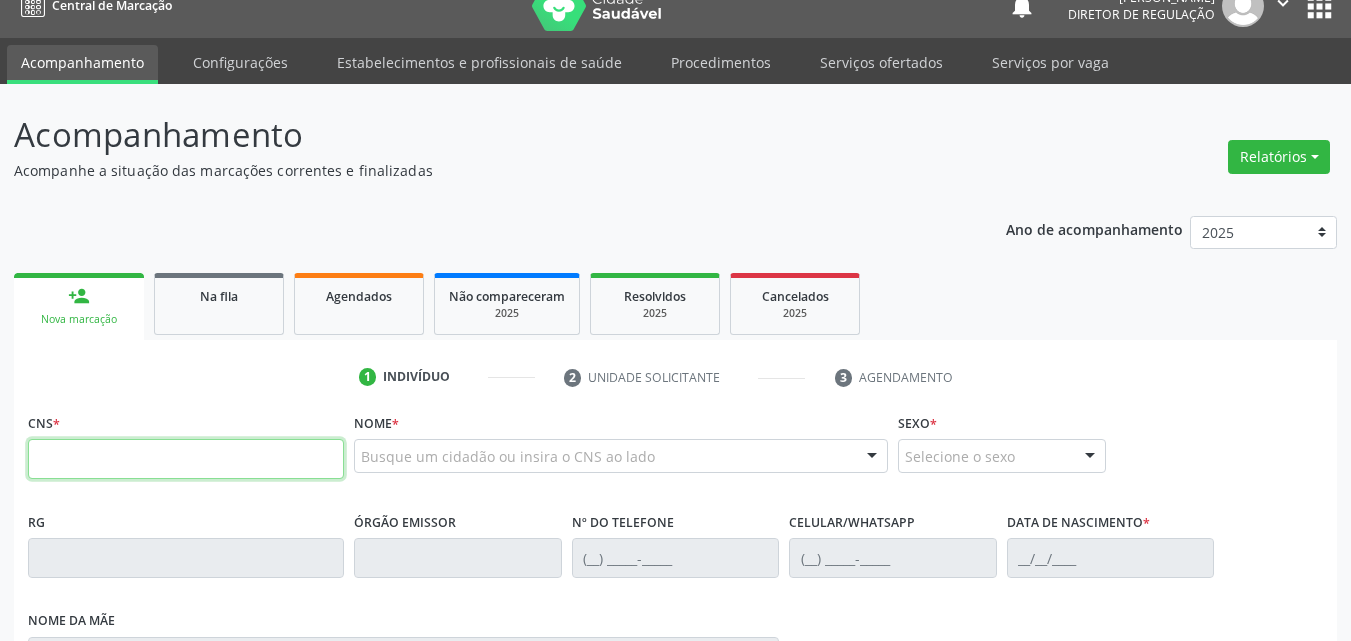 click at bounding box center [186, 459] 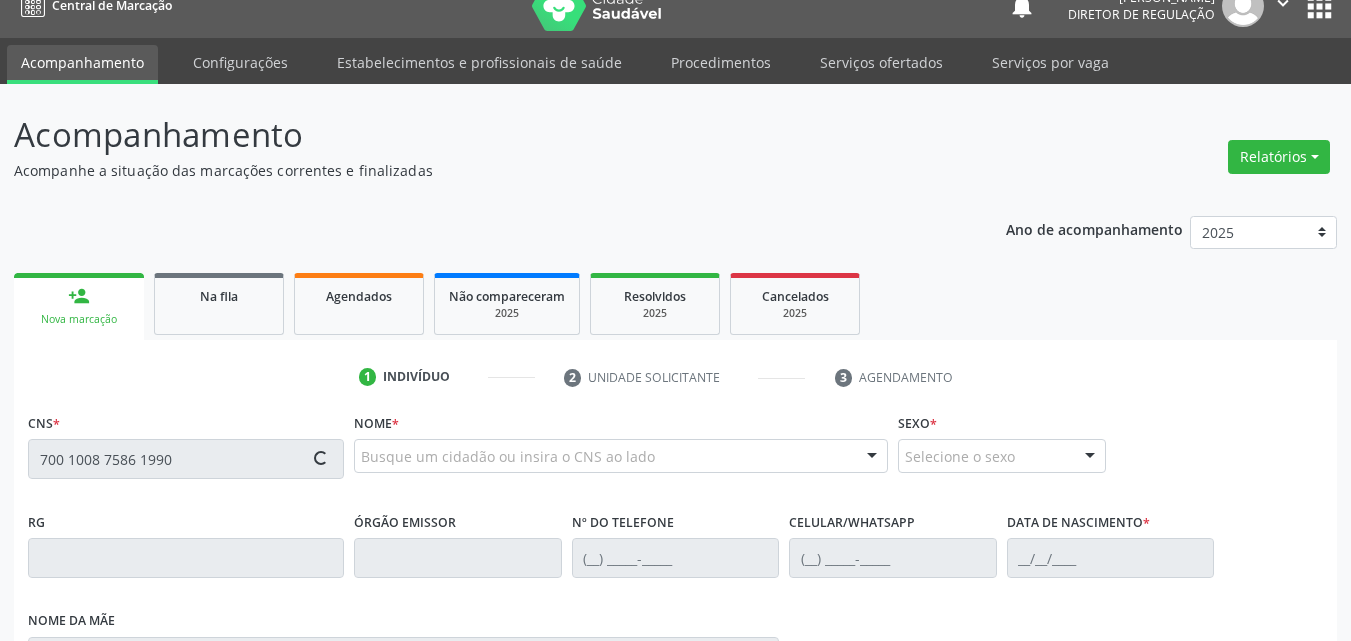 type on "700 1008 7586 1990" 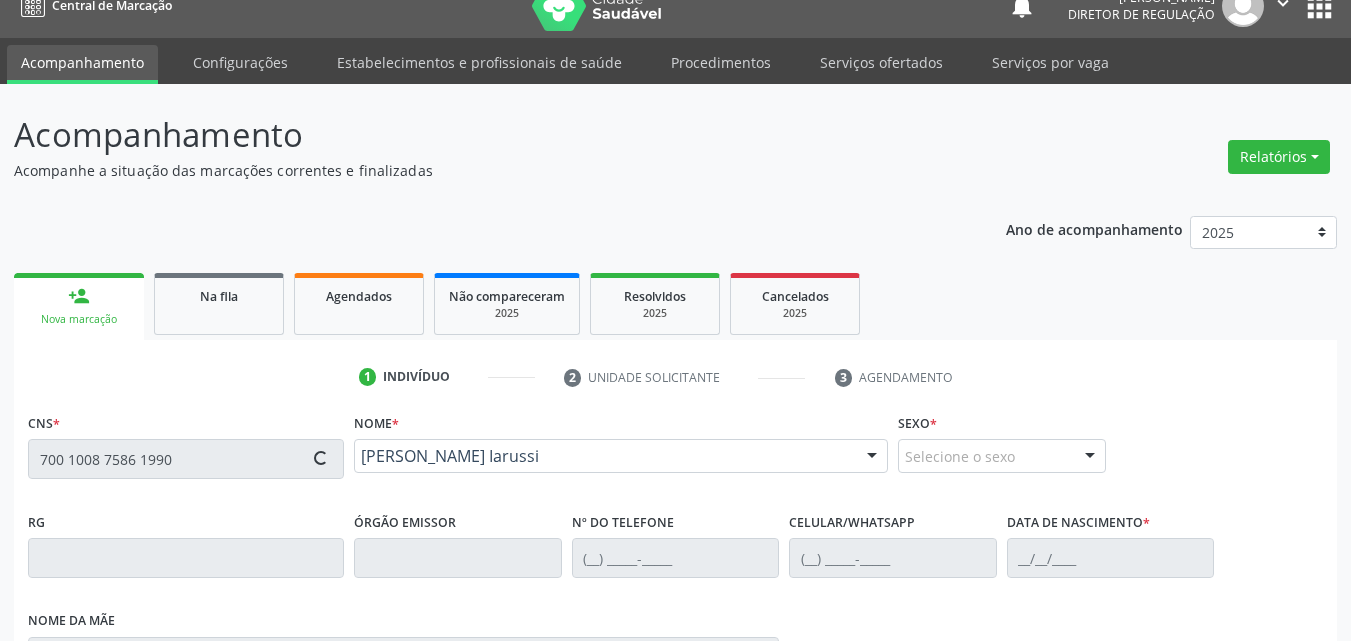 type on "[PHONE_NUMBER]" 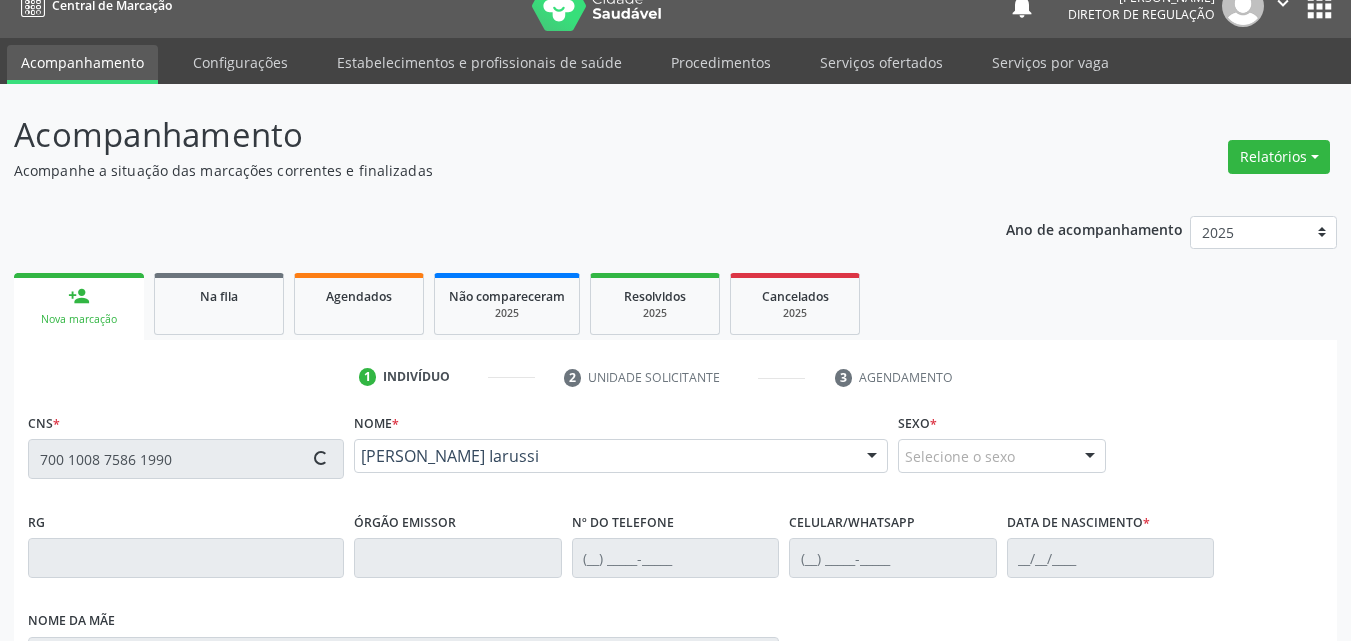 type on "[PHONE_NUMBER]" 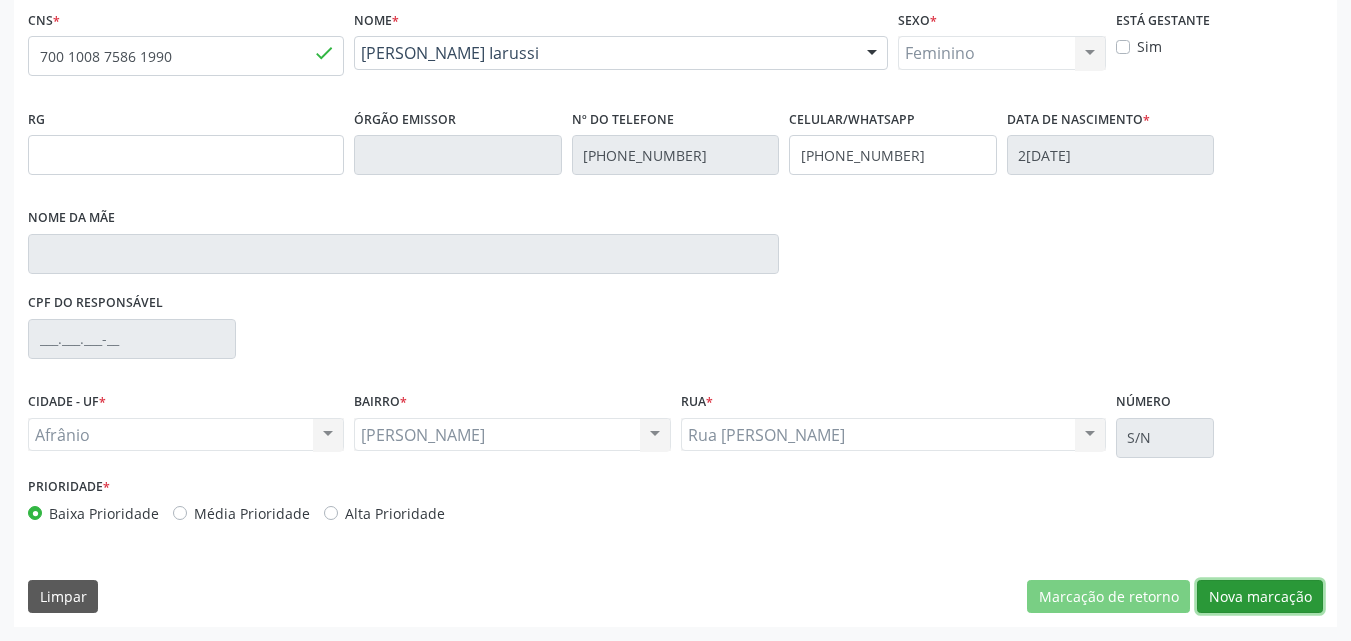 click on "Nova marcação" at bounding box center [1260, 597] 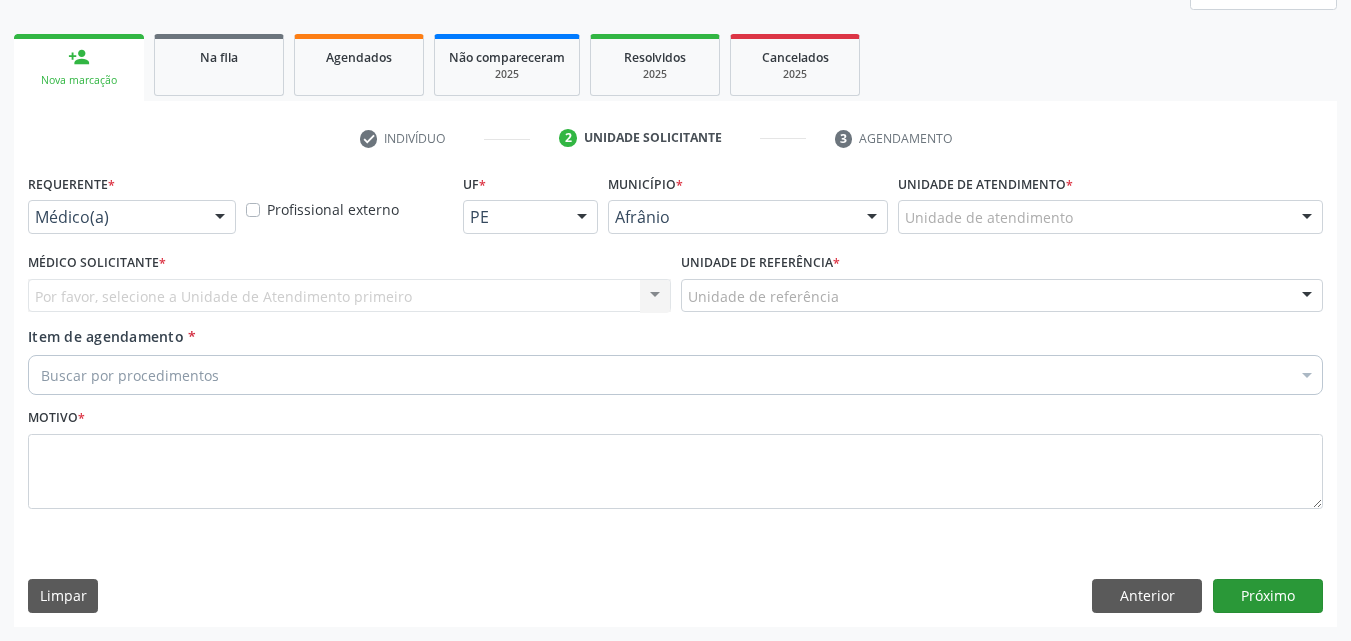 scroll, scrollTop: 265, scrollLeft: 0, axis: vertical 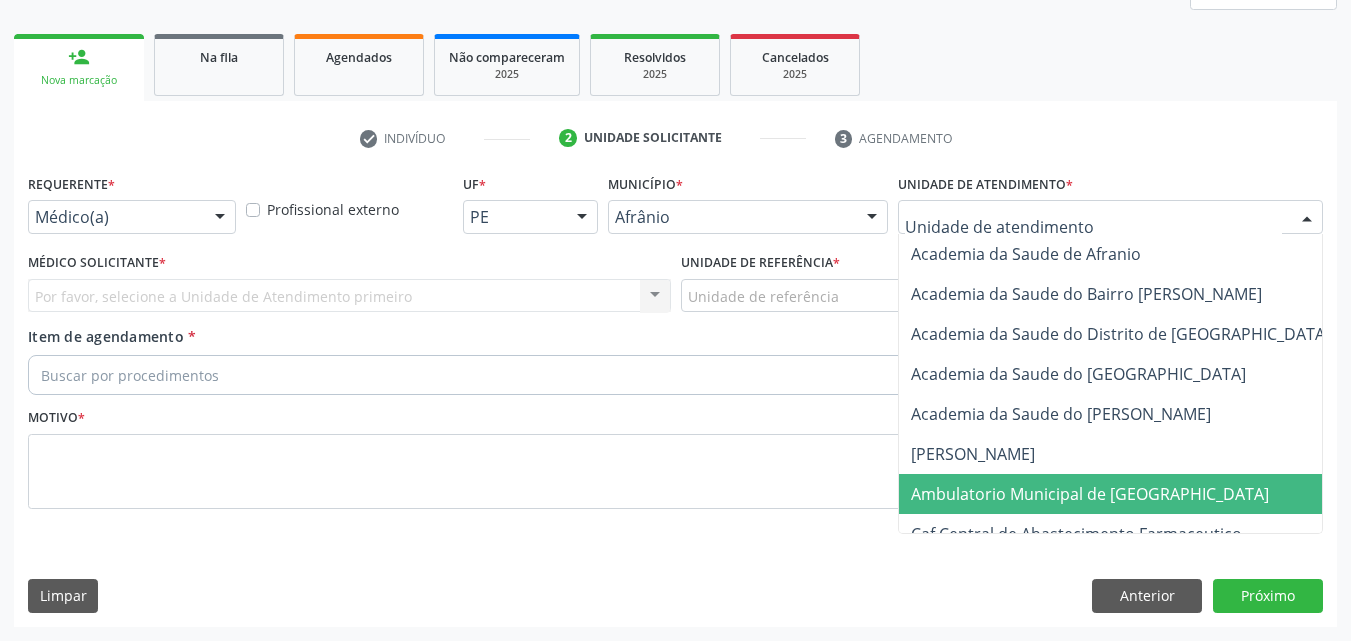 click on "Ambulatorio Municipal de [GEOGRAPHIC_DATA]" at bounding box center (1090, 494) 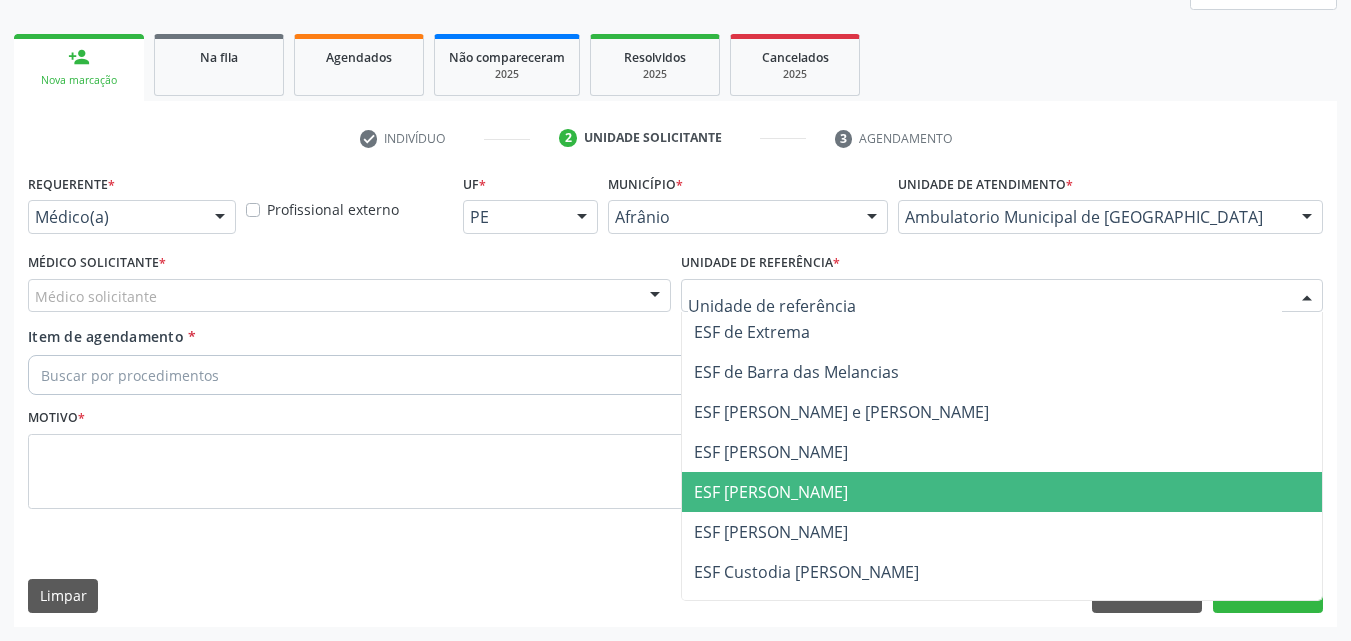 click on "ESF [PERSON_NAME]" at bounding box center [771, 492] 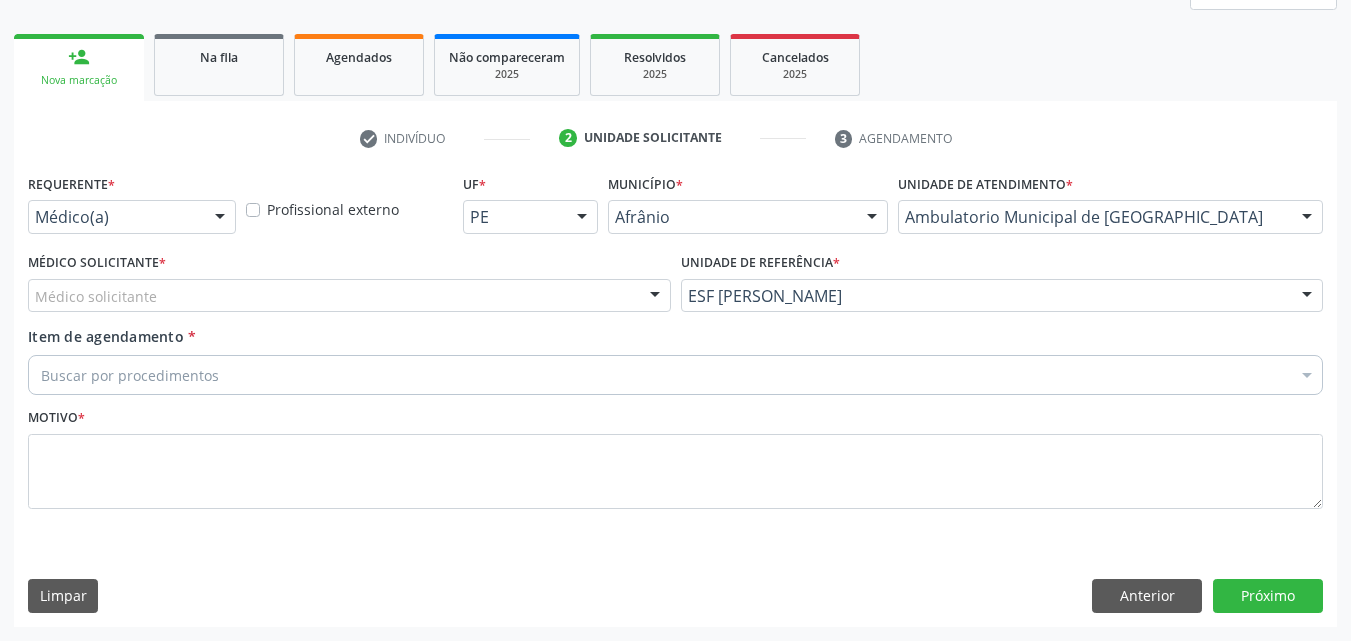 click on "Médico solicitante" at bounding box center [349, 296] 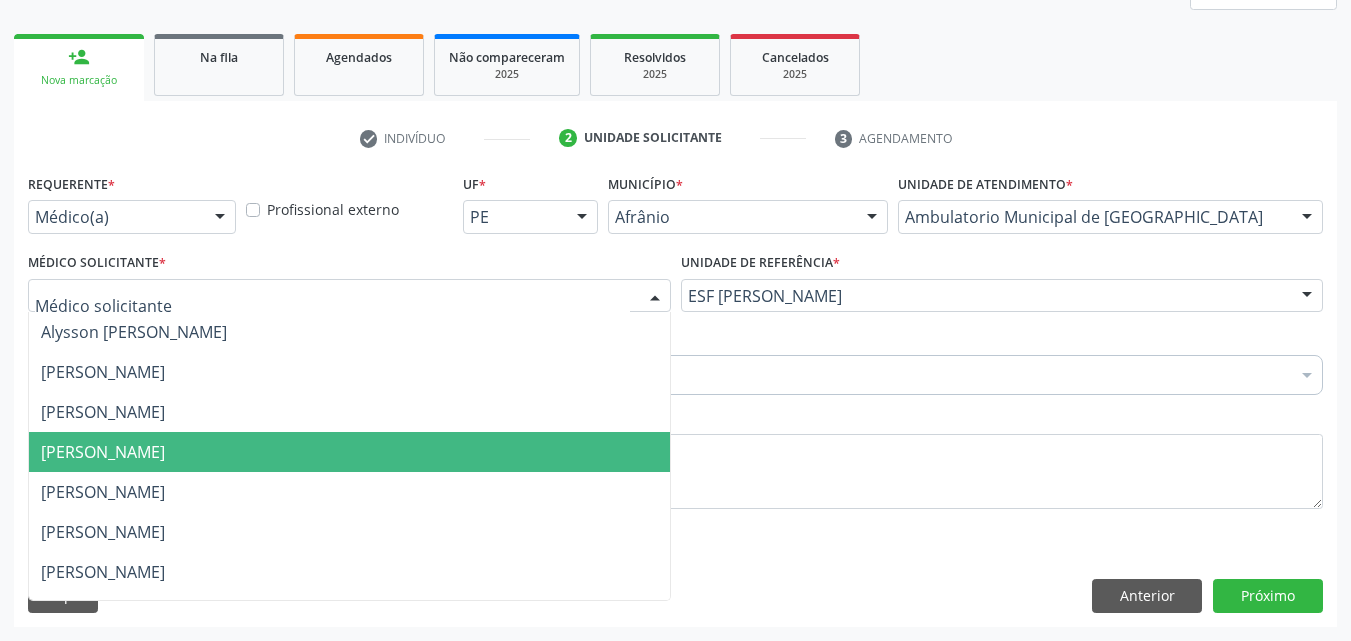 click on "[PERSON_NAME]" at bounding box center (349, 452) 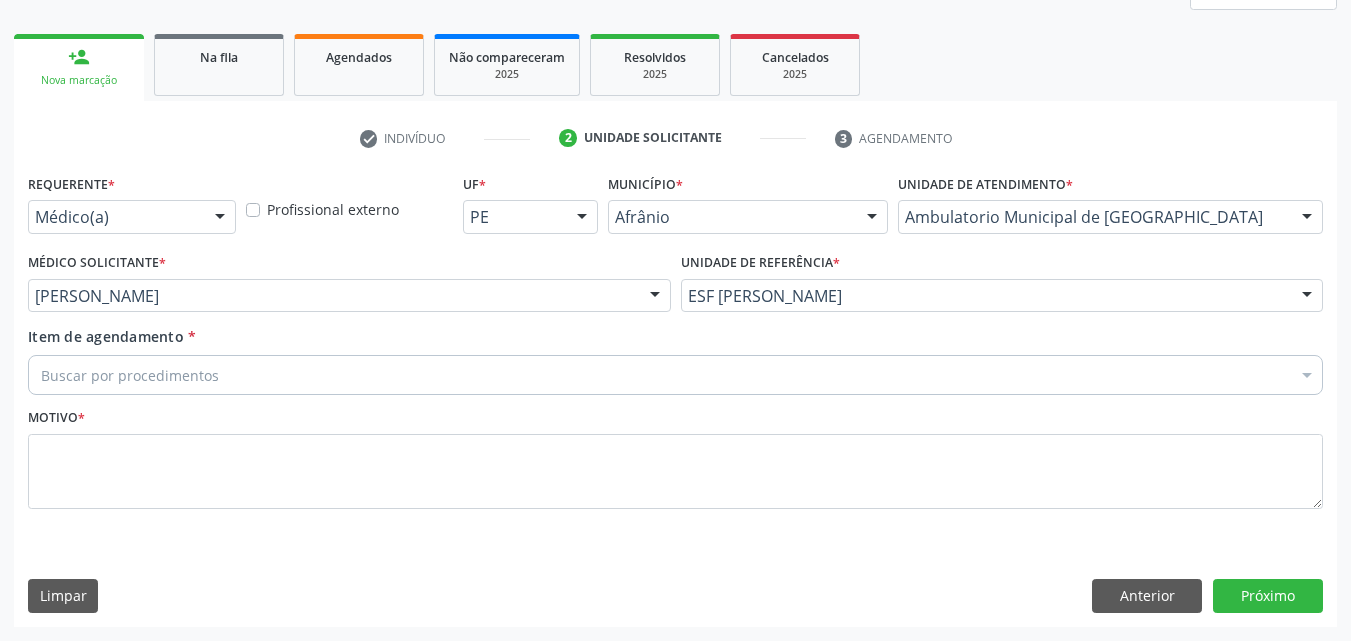 click on "Buscar por procedimentos" at bounding box center [675, 375] 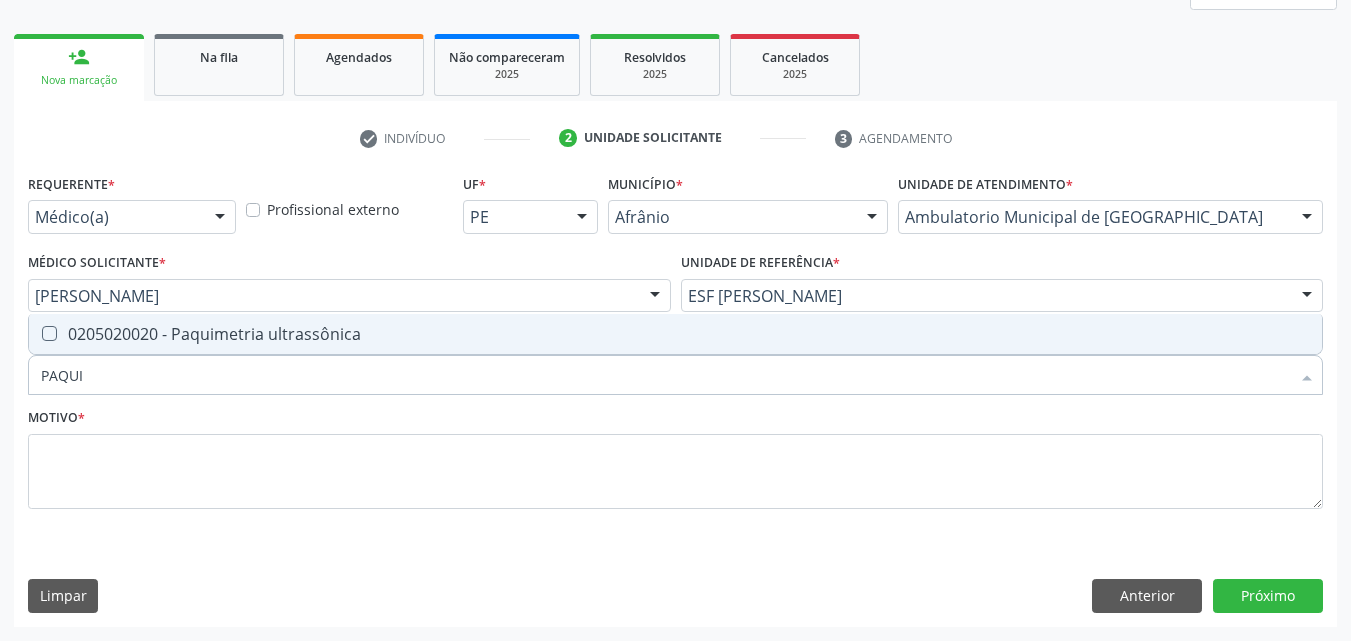 type on "PAQUIM" 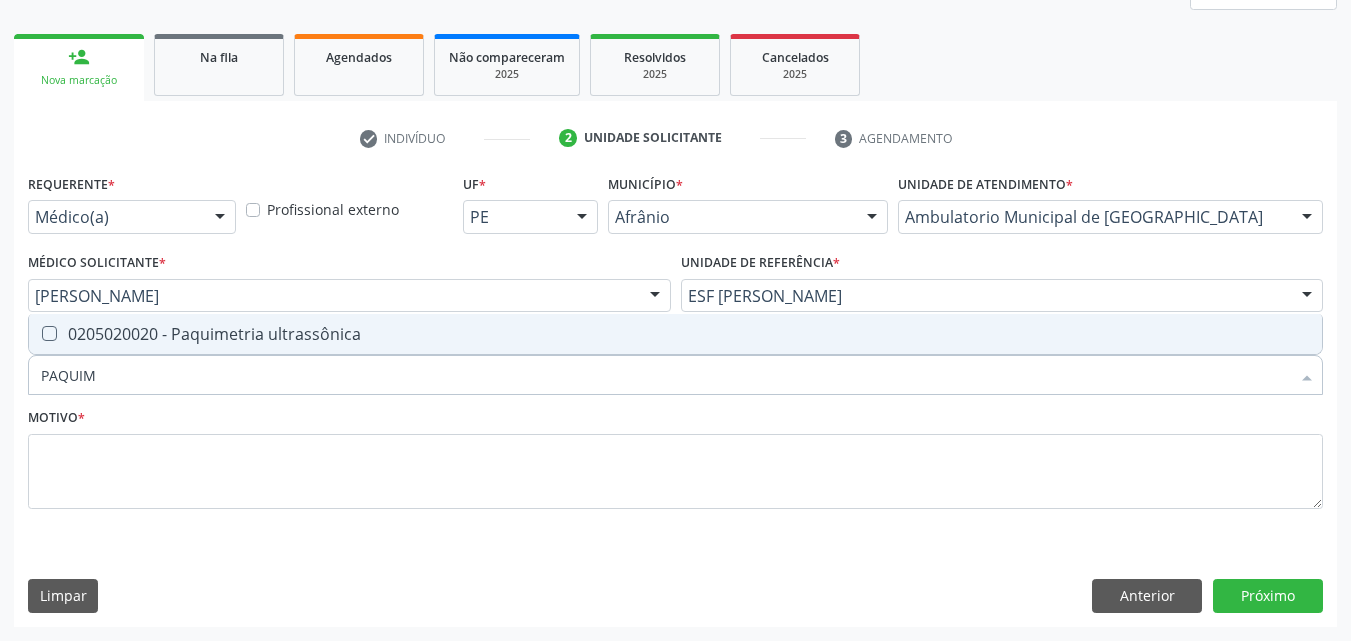 click on "0205020020 - Paquimetria ultrassônica" at bounding box center [675, 334] 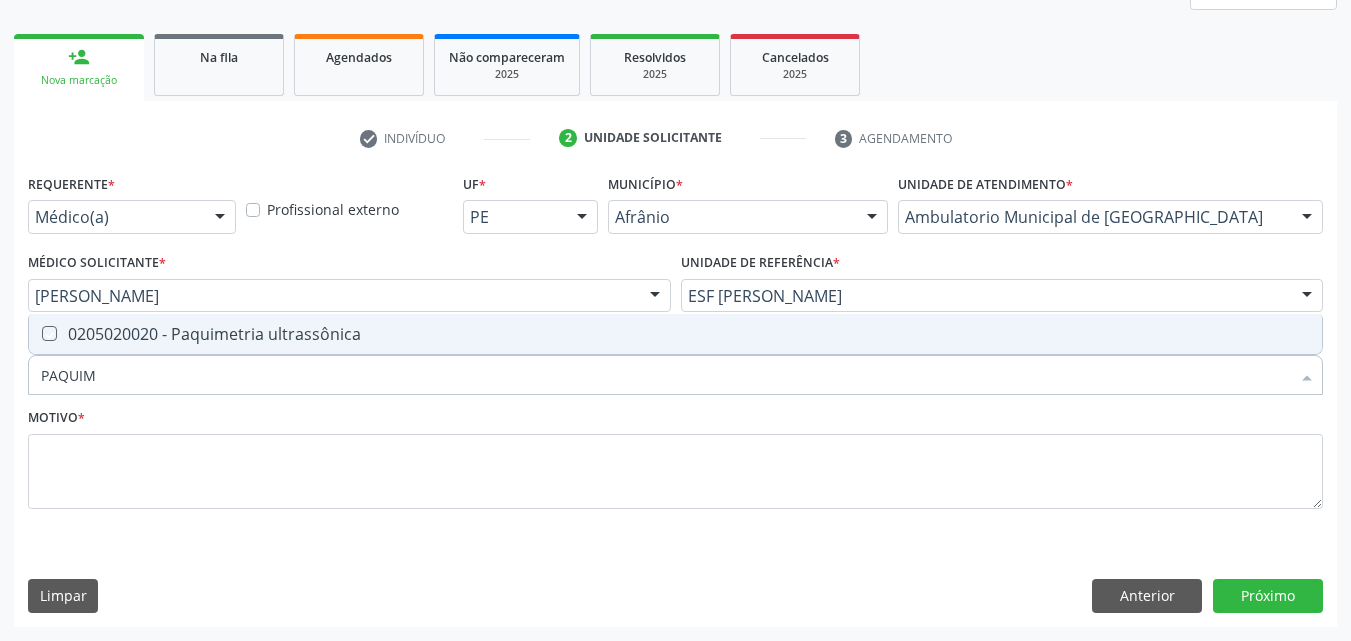 checkbox on "true" 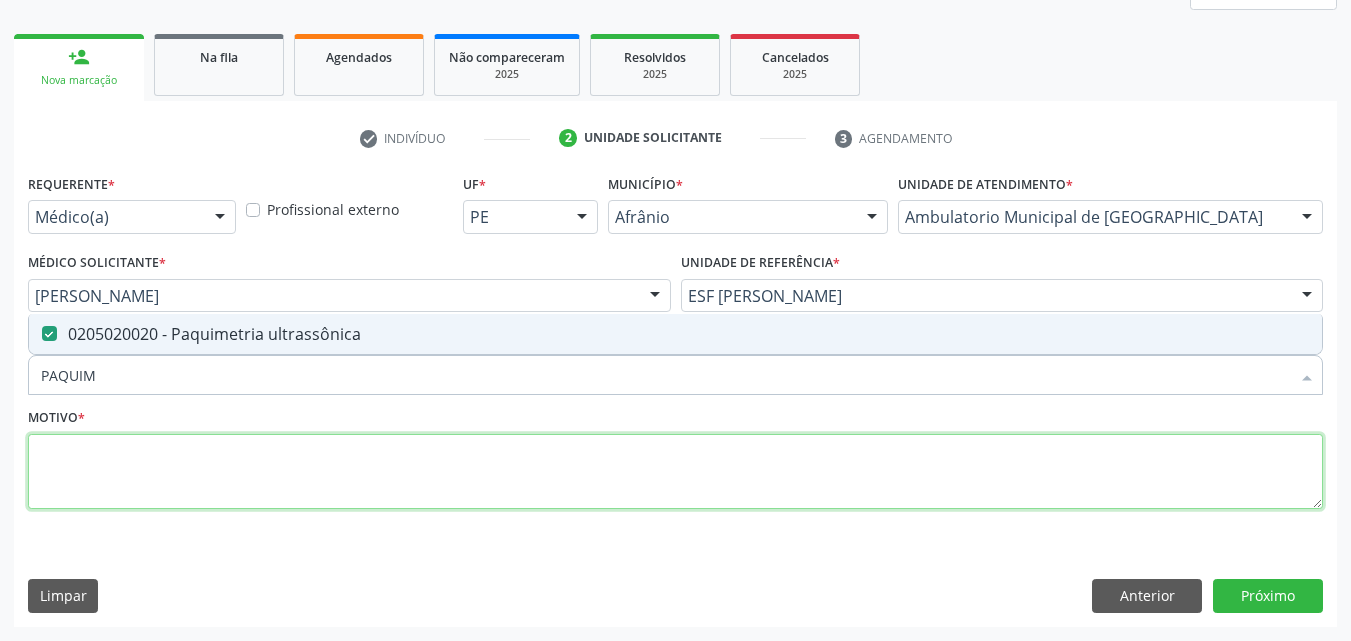 click at bounding box center [675, 472] 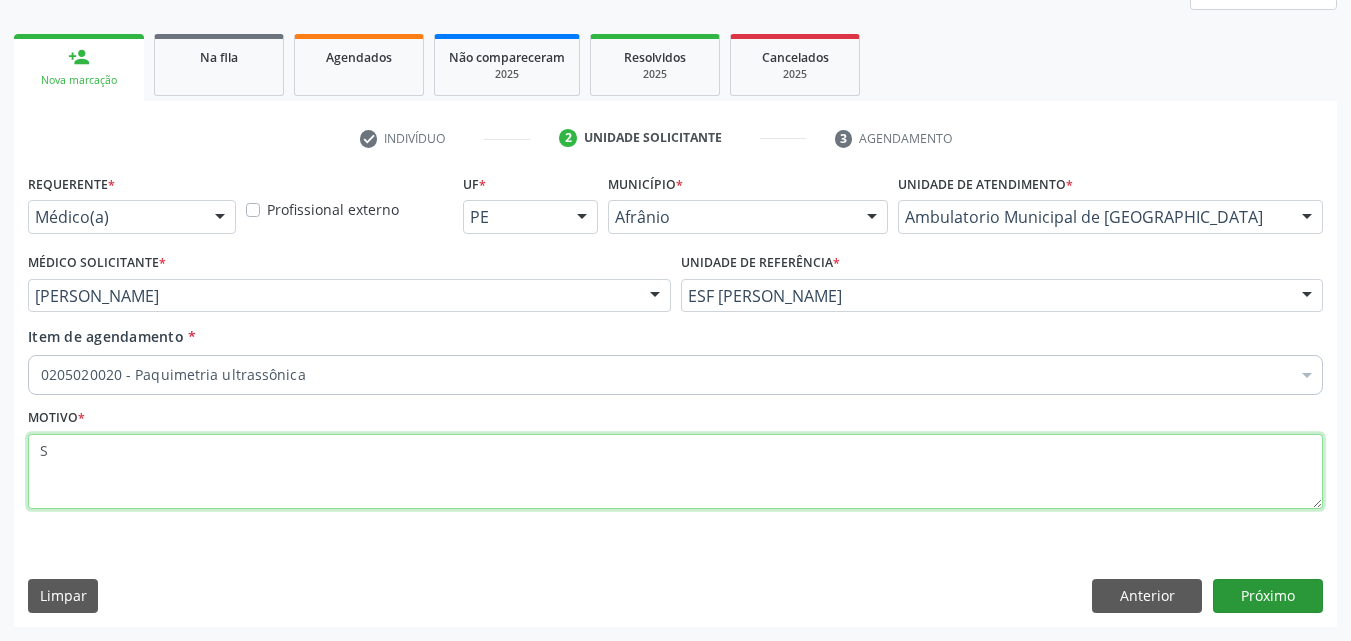 type on "S" 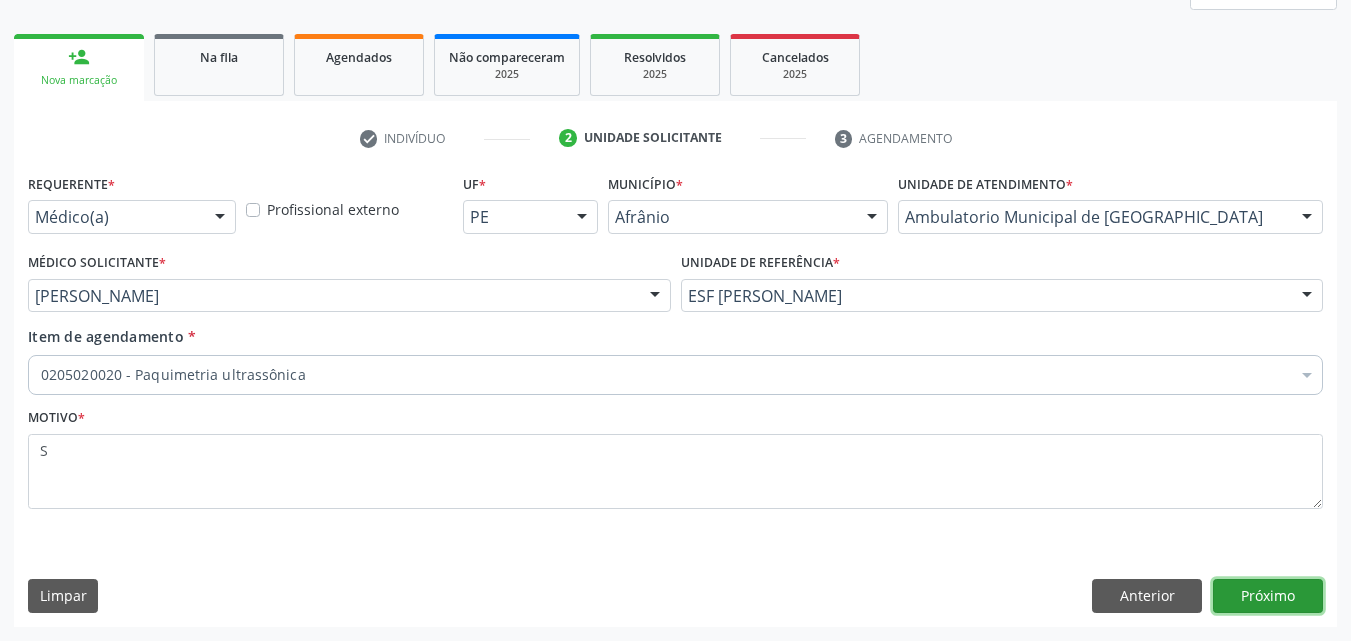 click on "Próximo" at bounding box center [1268, 596] 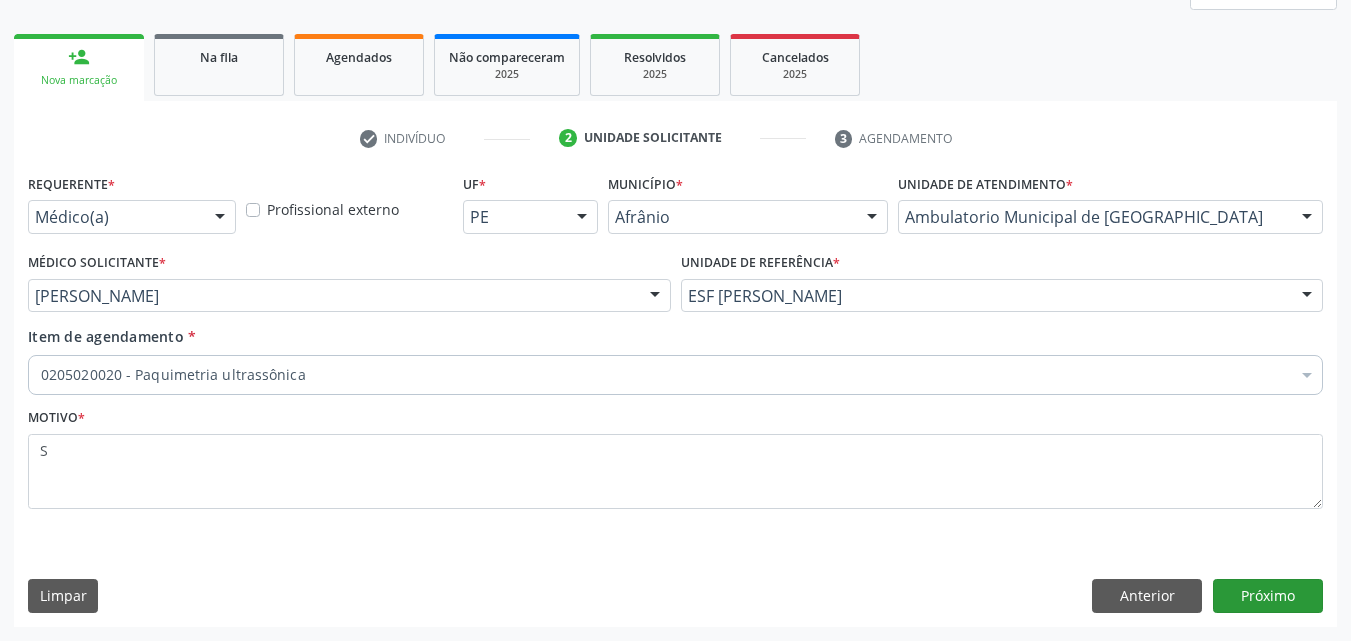 scroll, scrollTop: 229, scrollLeft: 0, axis: vertical 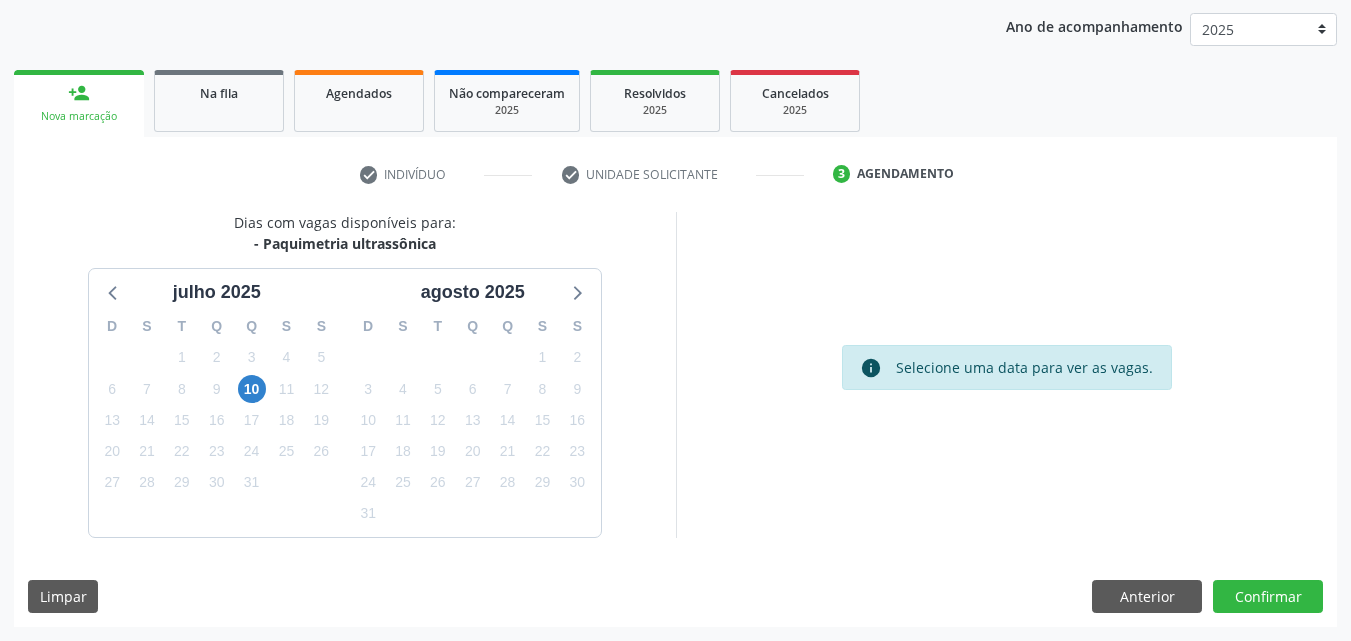 click on "10" at bounding box center (252, 389) 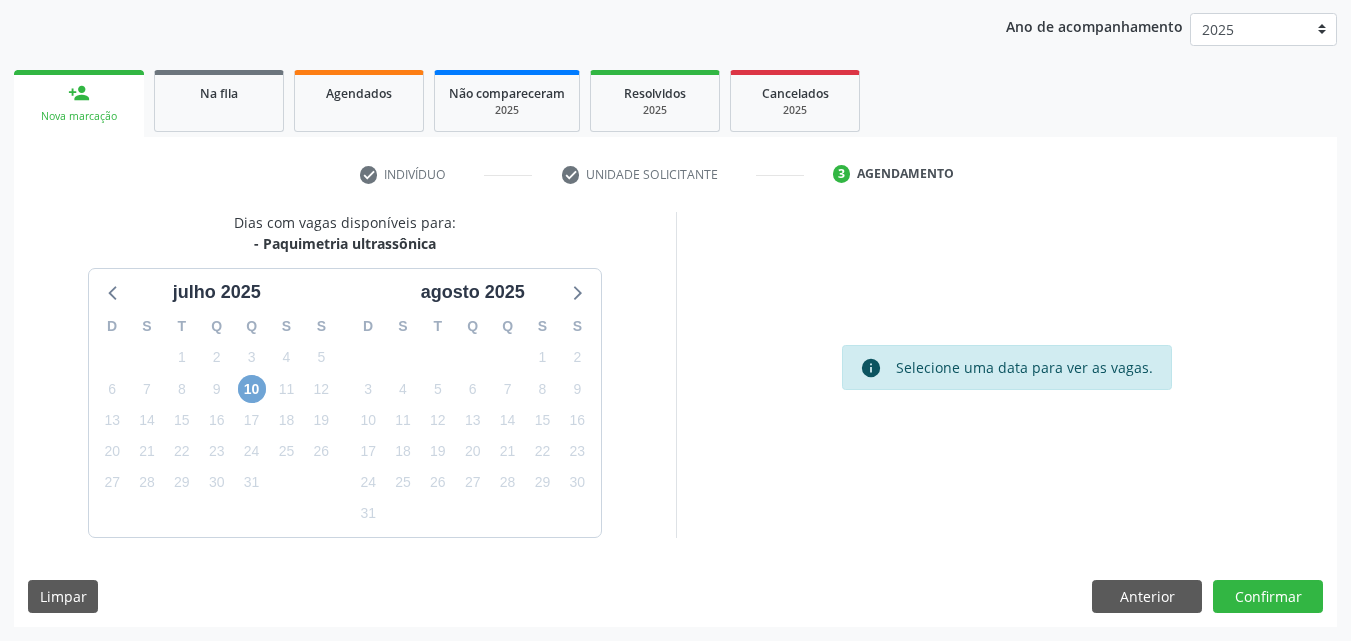 click on "10" at bounding box center (252, 389) 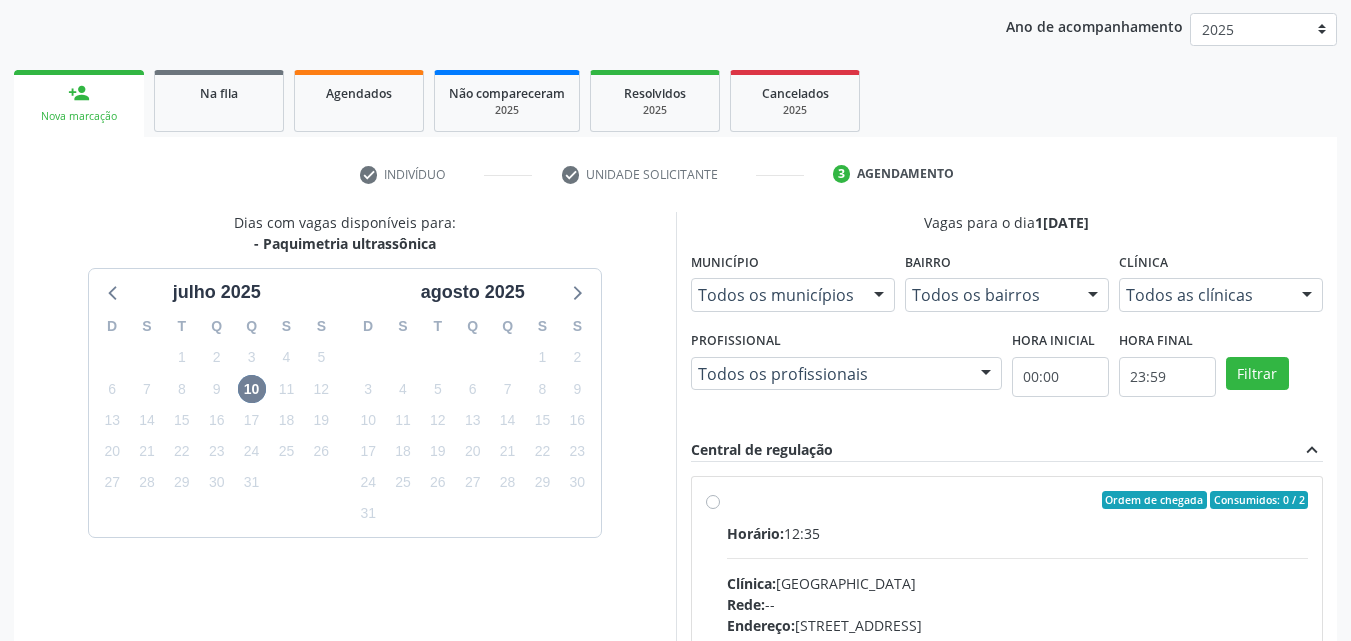 click on "Ordem de chegada
Consumidos: 0 / 2
Horário:   12:35
Clínica:  [GEOGRAPHIC_DATA]
Rede:
--
Endereço:   [STREET_ADDRESS]
Telefone:   [PHONE_NUMBER]
Profissional:
--
Informações adicionais sobre o atendimento
Idade de atendimento:
Sem restrição
Gênero(s) atendido(s):
Sem restrição
Informações adicionais:
--" at bounding box center [1007, 644] 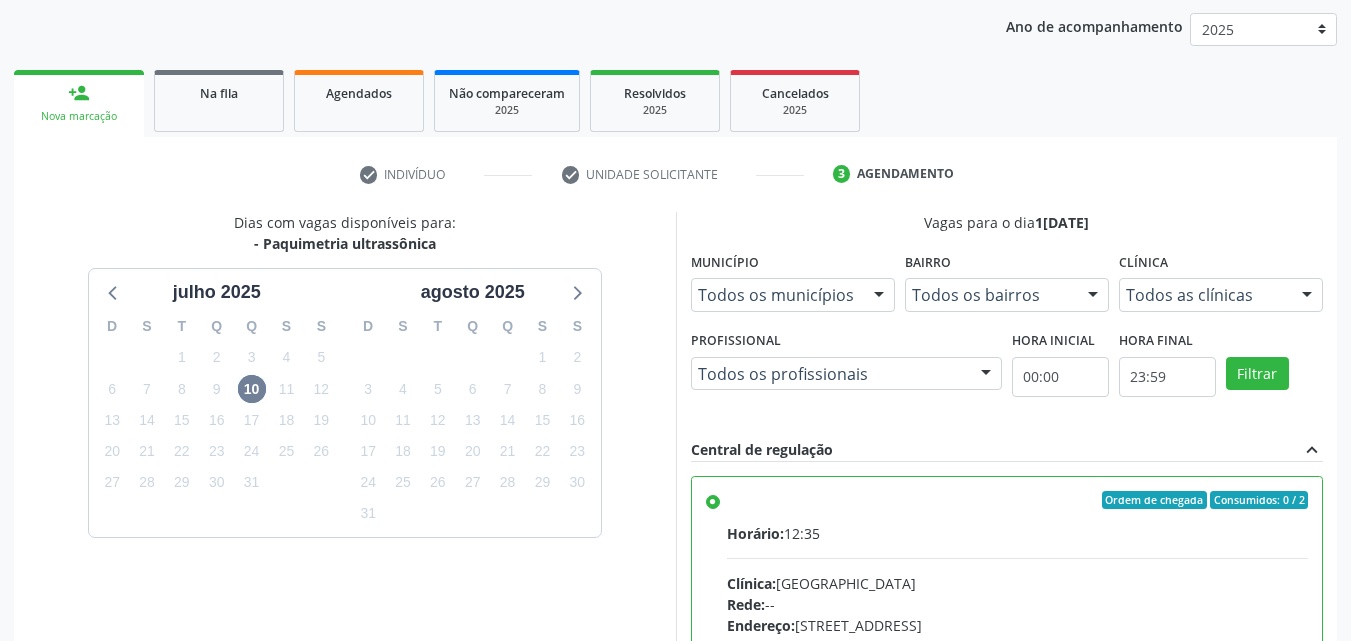 scroll, scrollTop: 99, scrollLeft: 0, axis: vertical 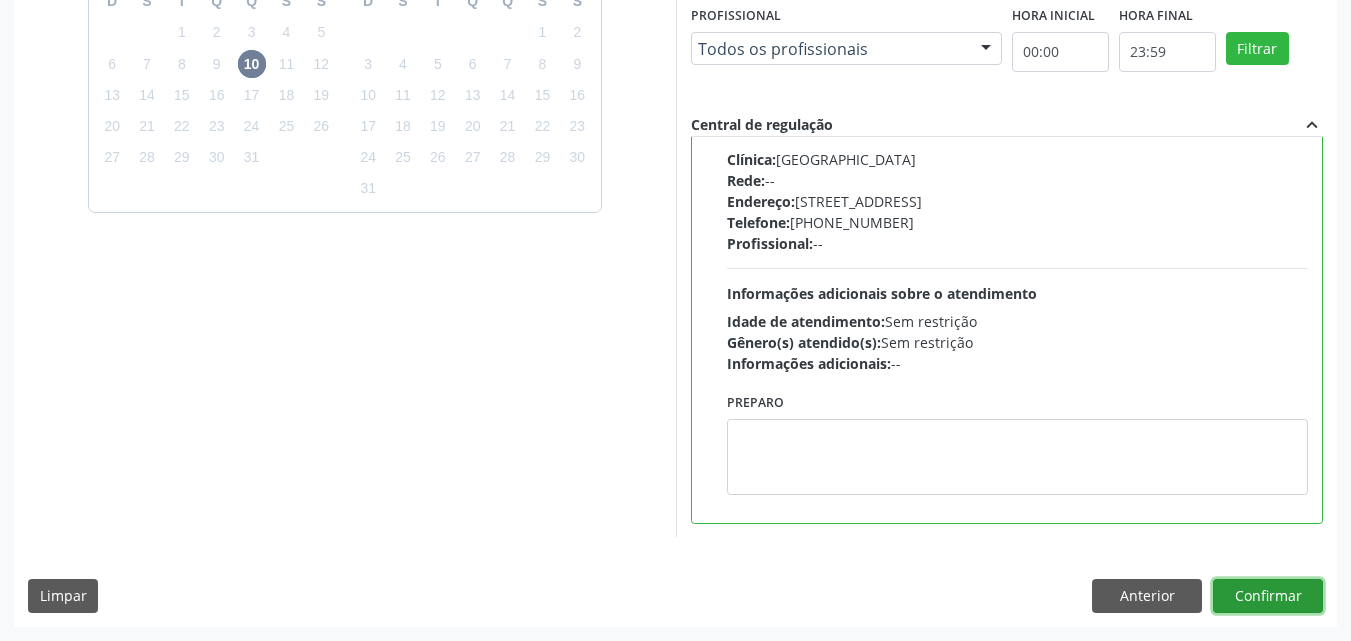 click on "Confirmar" at bounding box center (1268, 596) 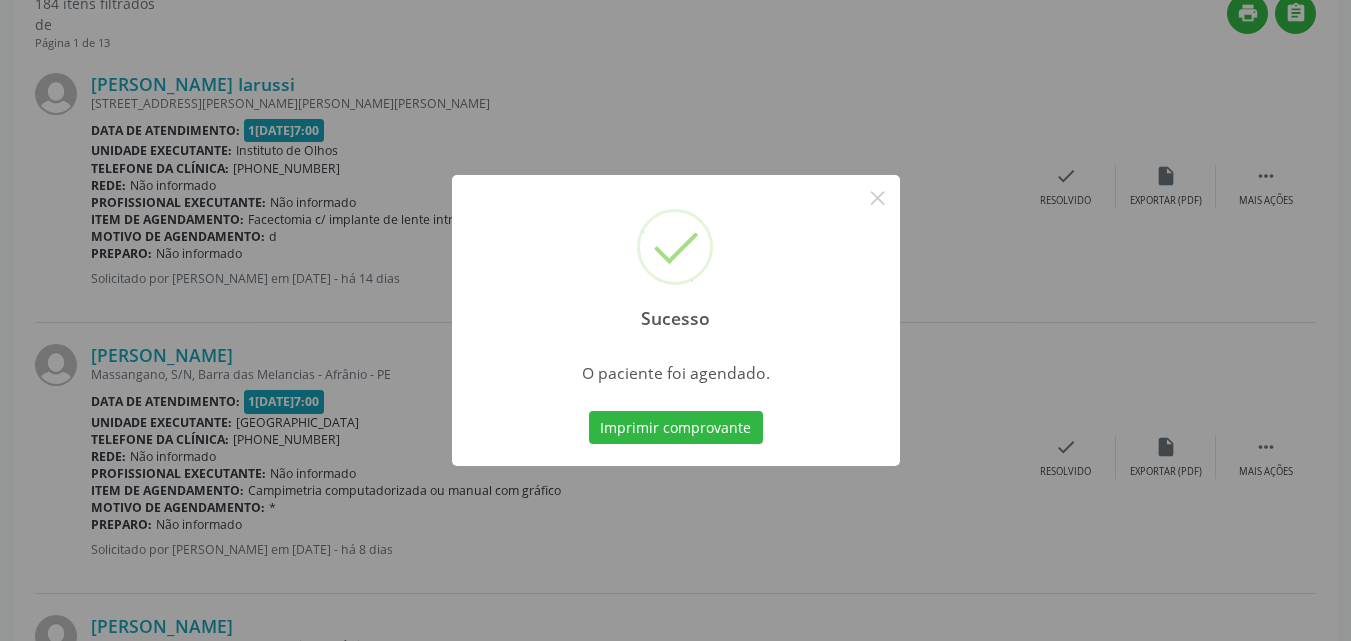 scroll, scrollTop: 26, scrollLeft: 0, axis: vertical 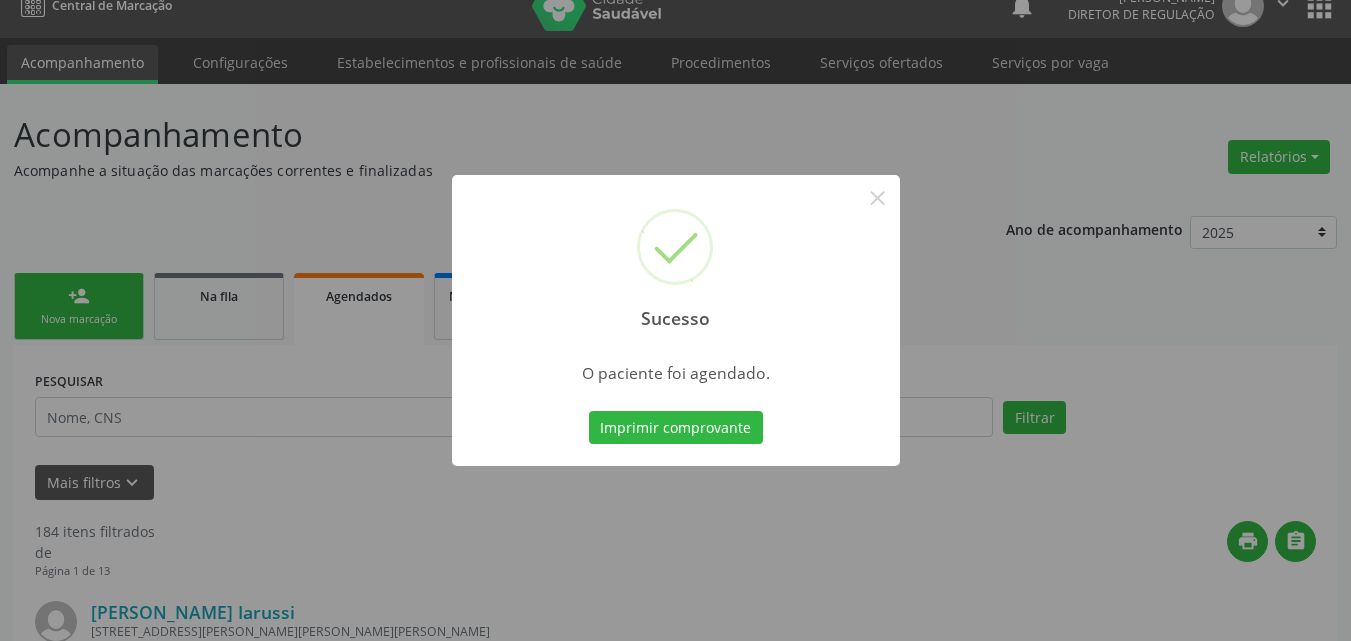click on "Sucesso × O paciente foi agendado. Imprimir comprovante Cancel" at bounding box center [676, 321] 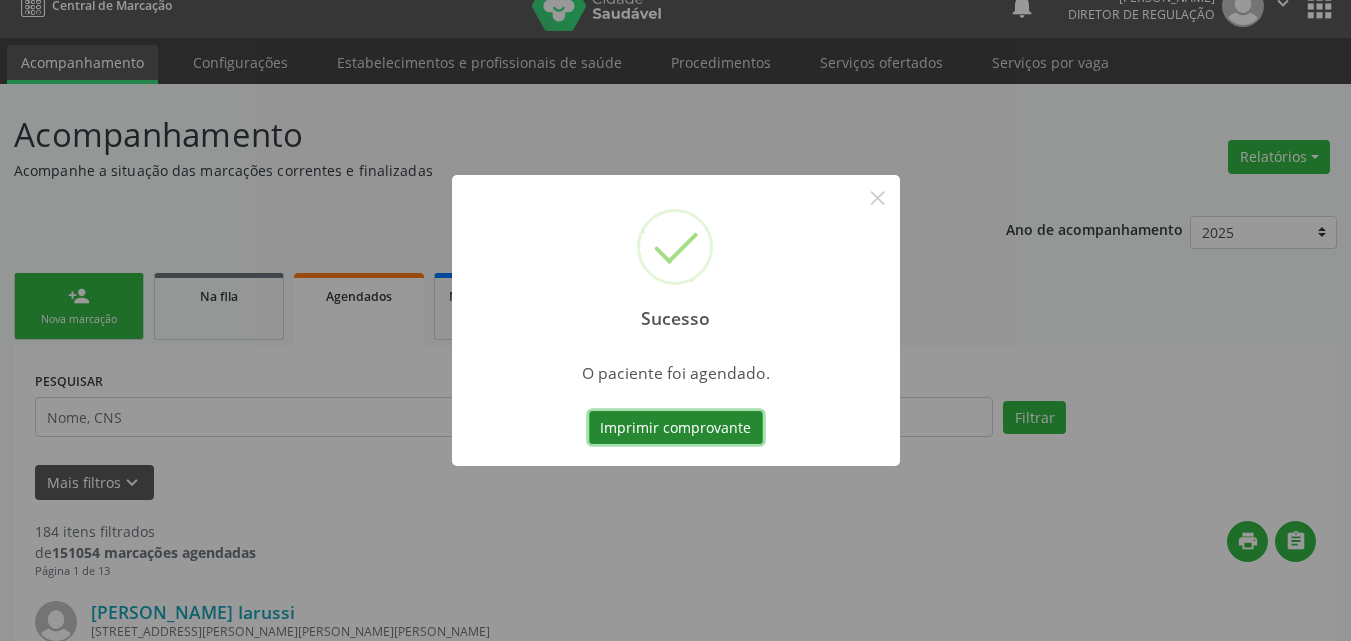 click on "Imprimir comprovante" at bounding box center [676, 428] 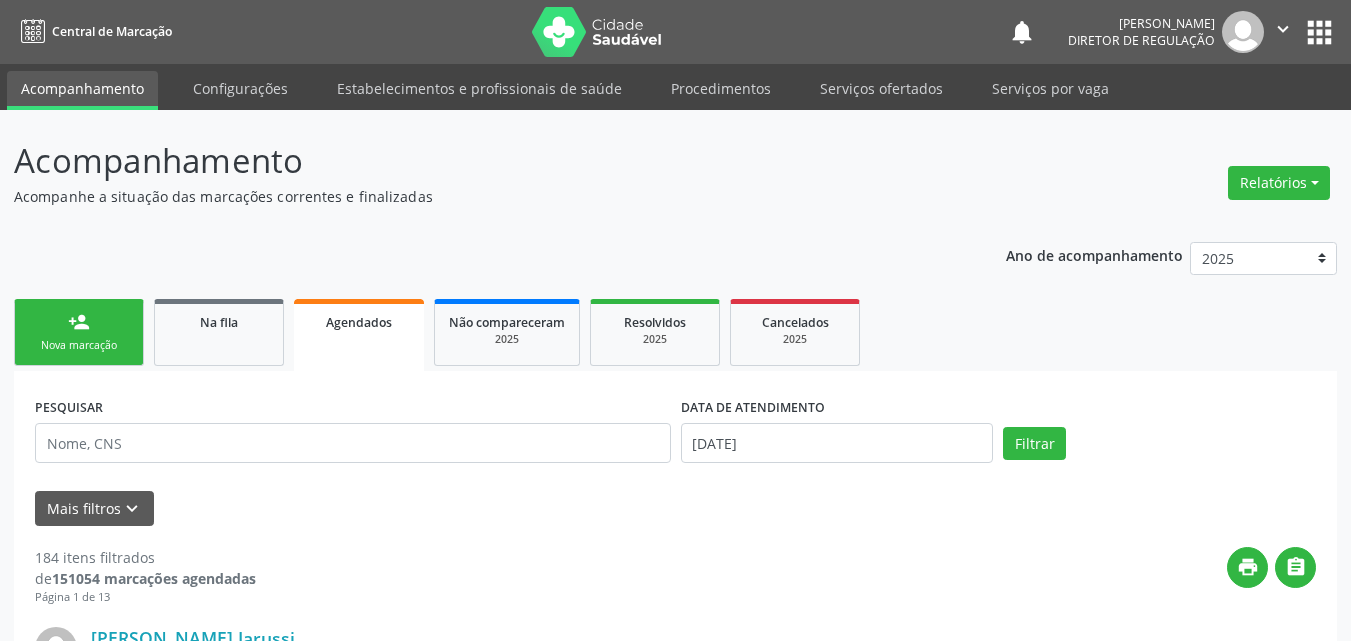 scroll, scrollTop: 26, scrollLeft: 0, axis: vertical 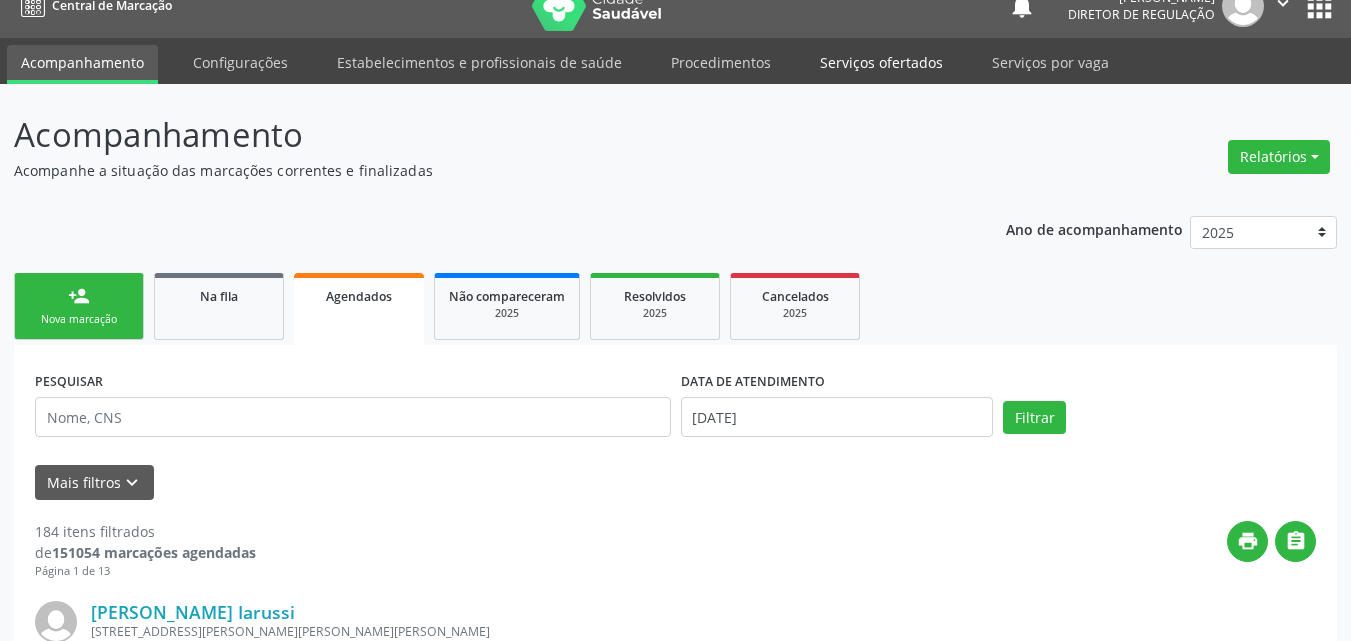 click on "Serviços ofertados" at bounding box center (881, 62) 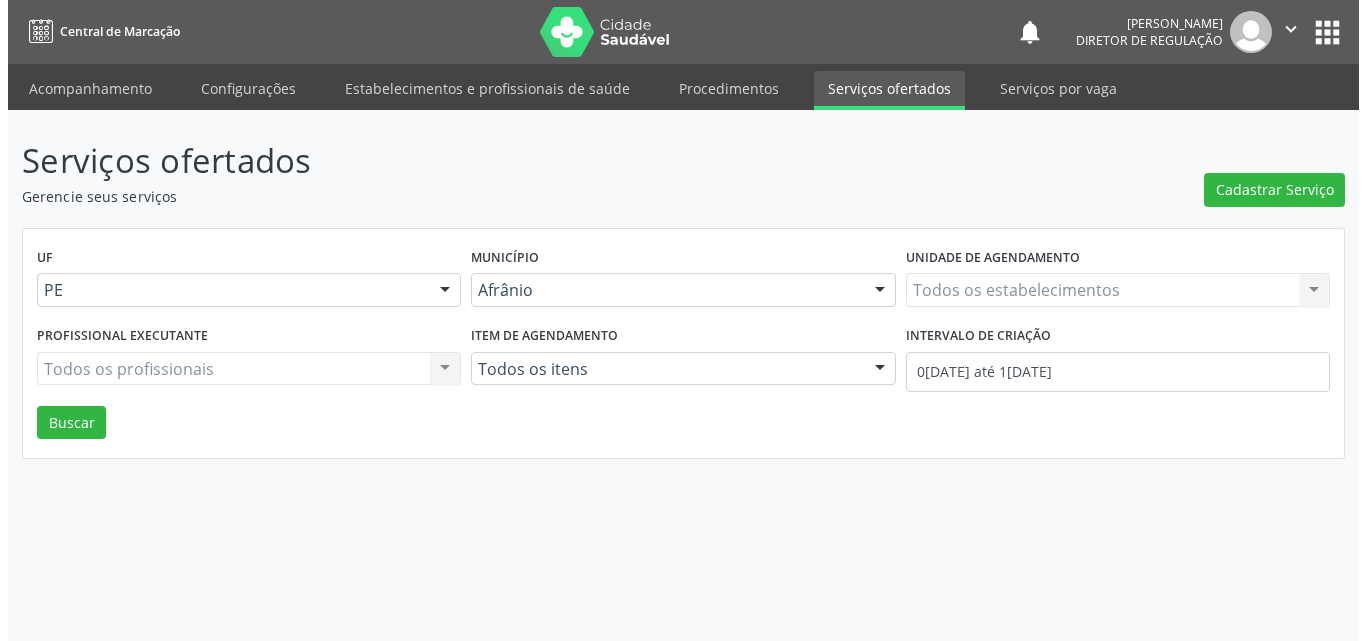 scroll, scrollTop: 0, scrollLeft: 0, axis: both 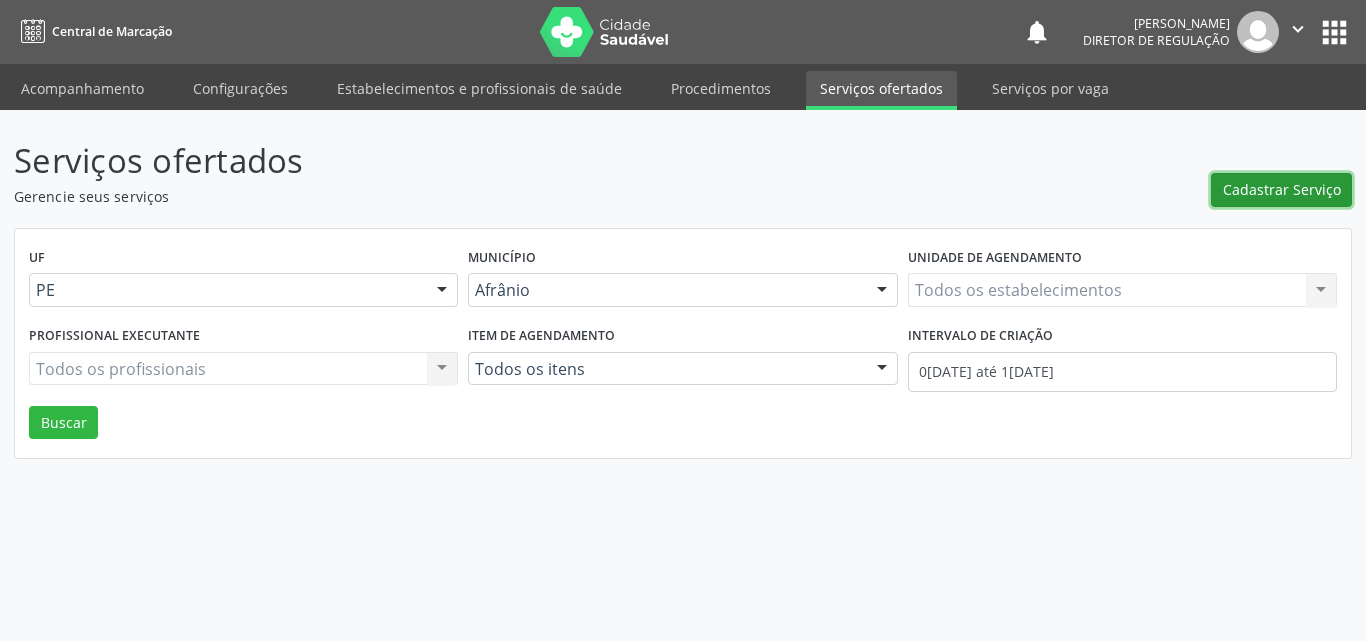click on "Cadastrar Serviço" at bounding box center (1282, 189) 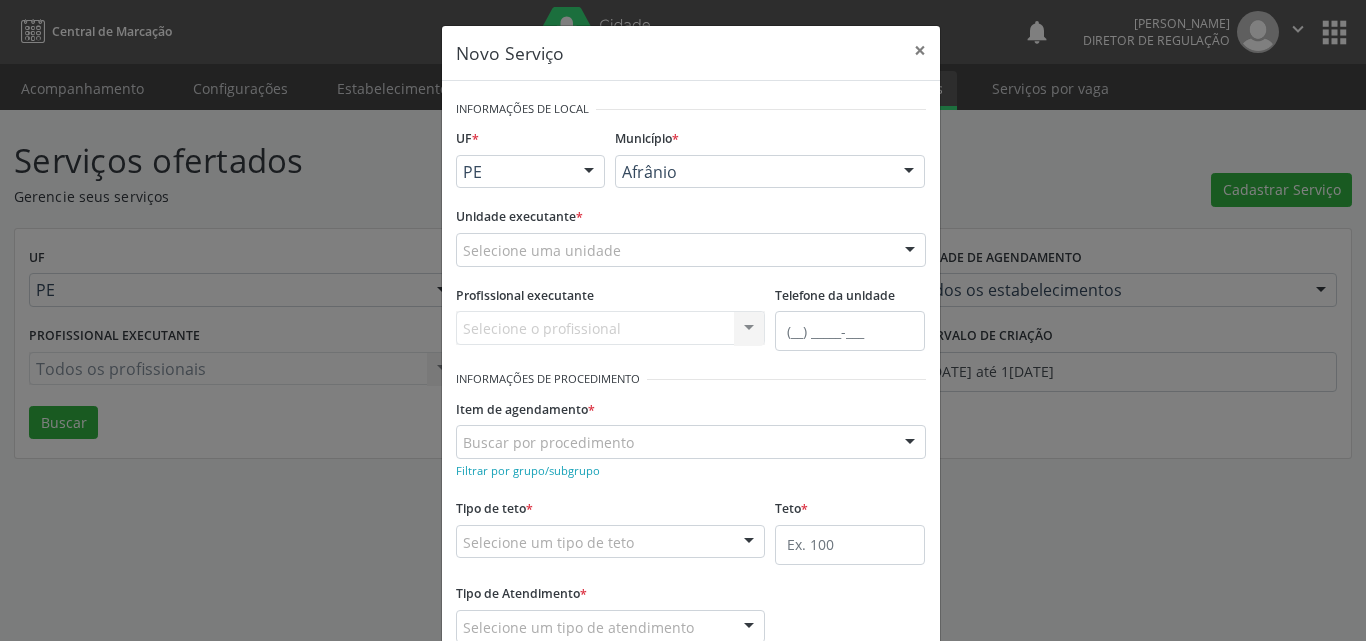 scroll, scrollTop: 0, scrollLeft: 0, axis: both 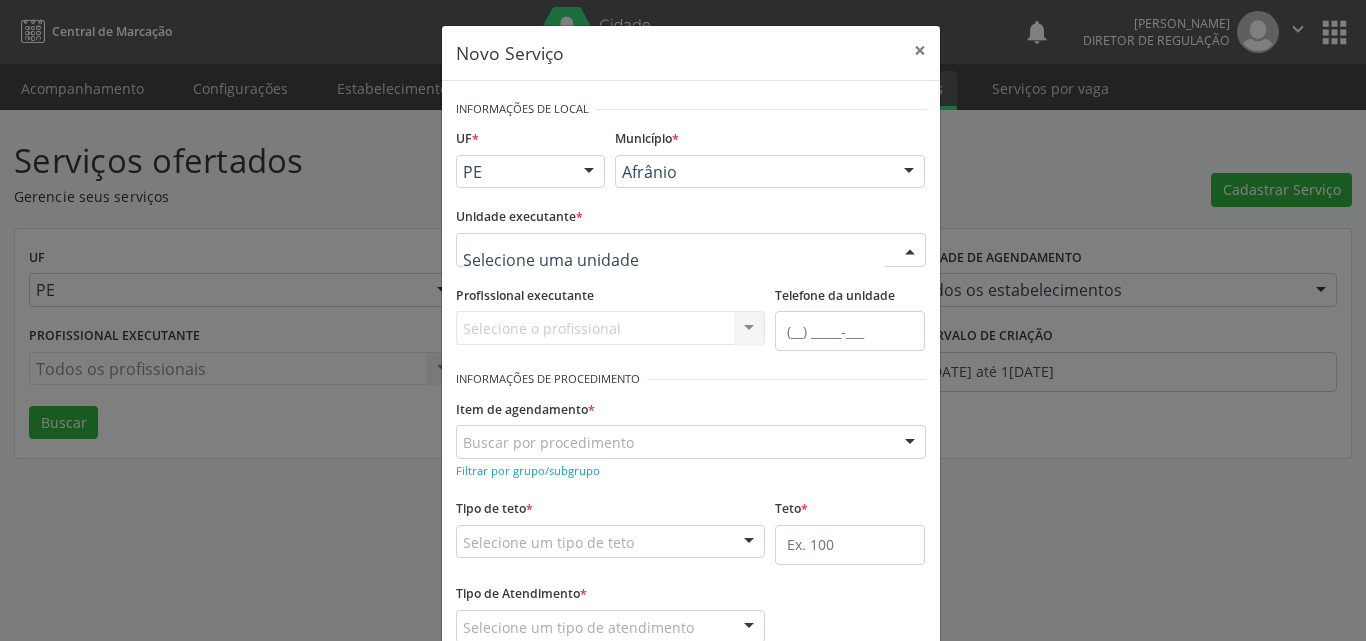 click at bounding box center [691, 250] 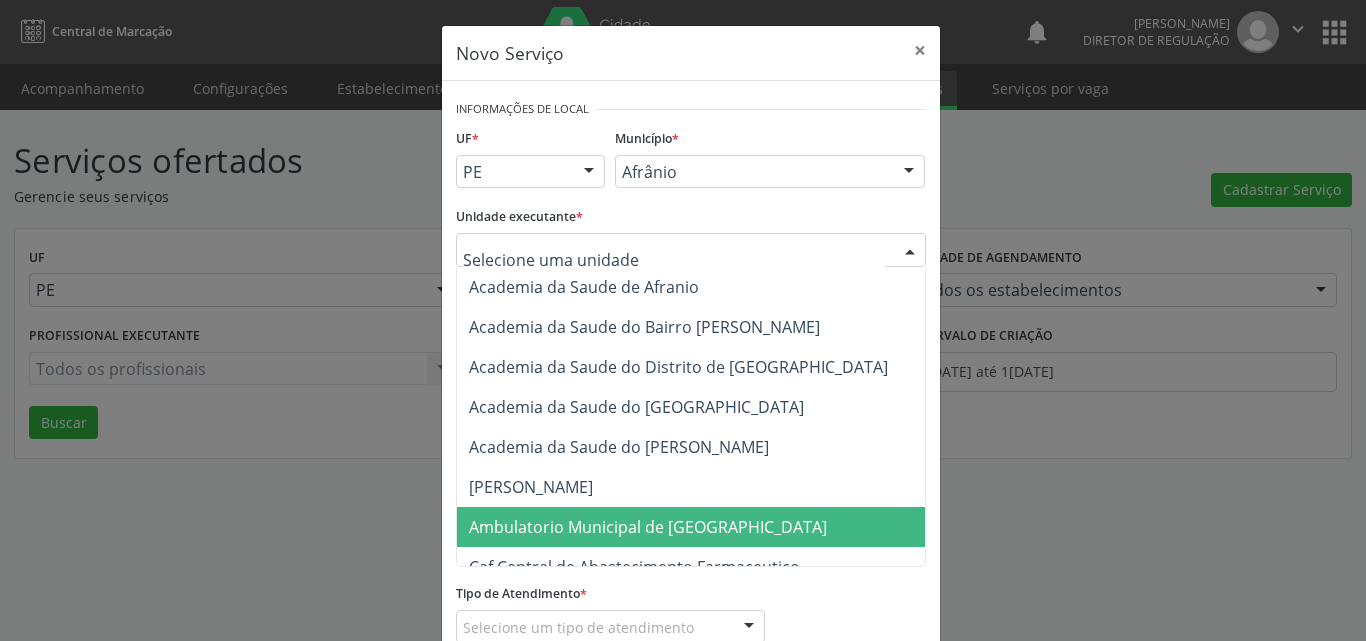 click on "Ambulatorio Municipal de [GEOGRAPHIC_DATA]" at bounding box center (648, 527) 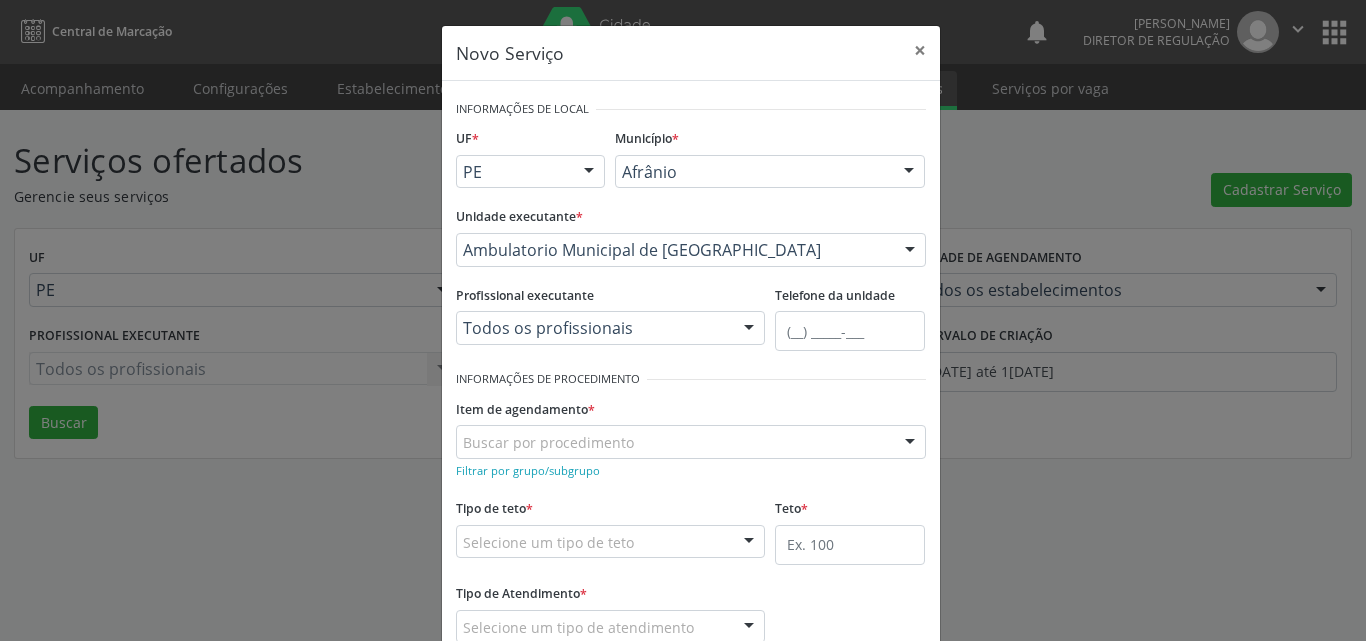 click on "Buscar por procedimento" at bounding box center [691, 442] 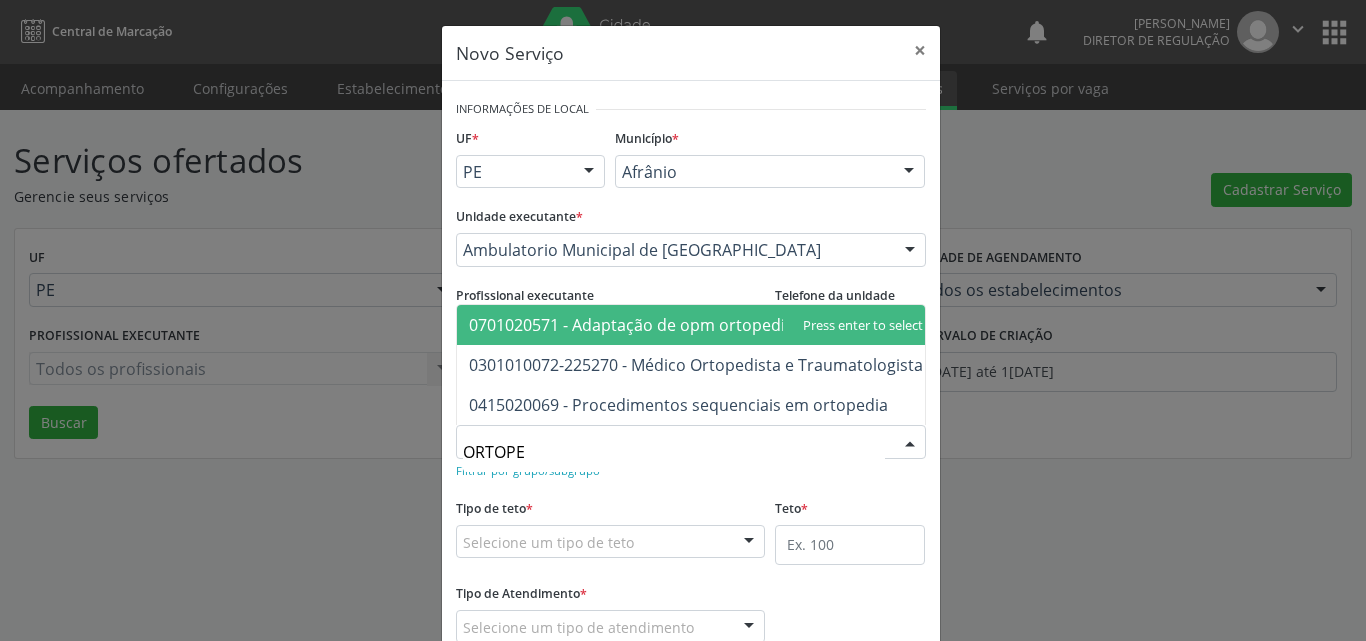 type on "ORTOPED" 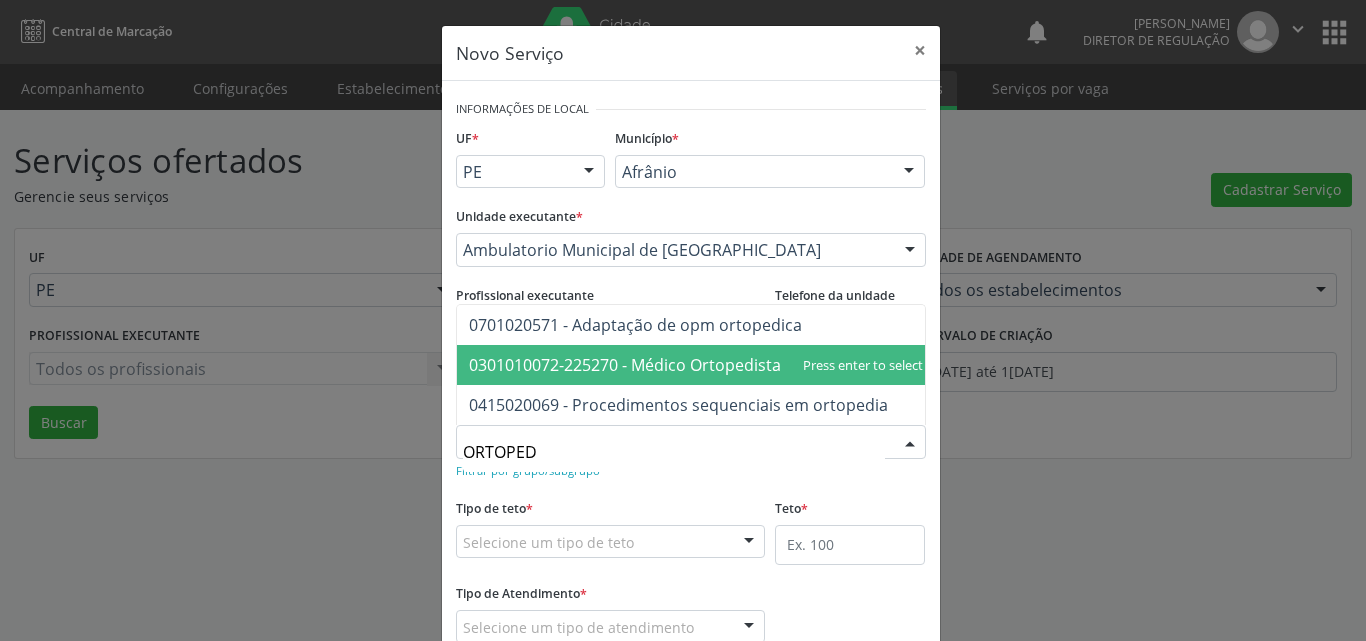click on "0301010072-225270 - Médico Ortopedista e Traumatologista" at bounding box center [696, 365] 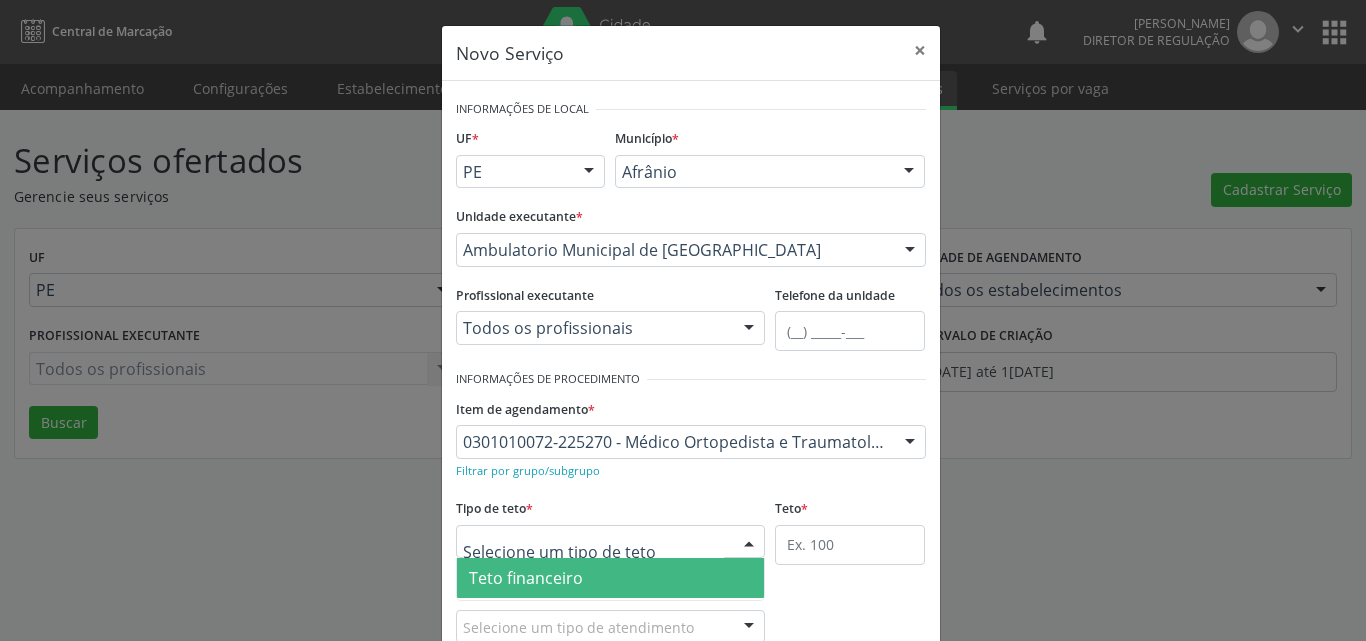 click at bounding box center (611, 542) 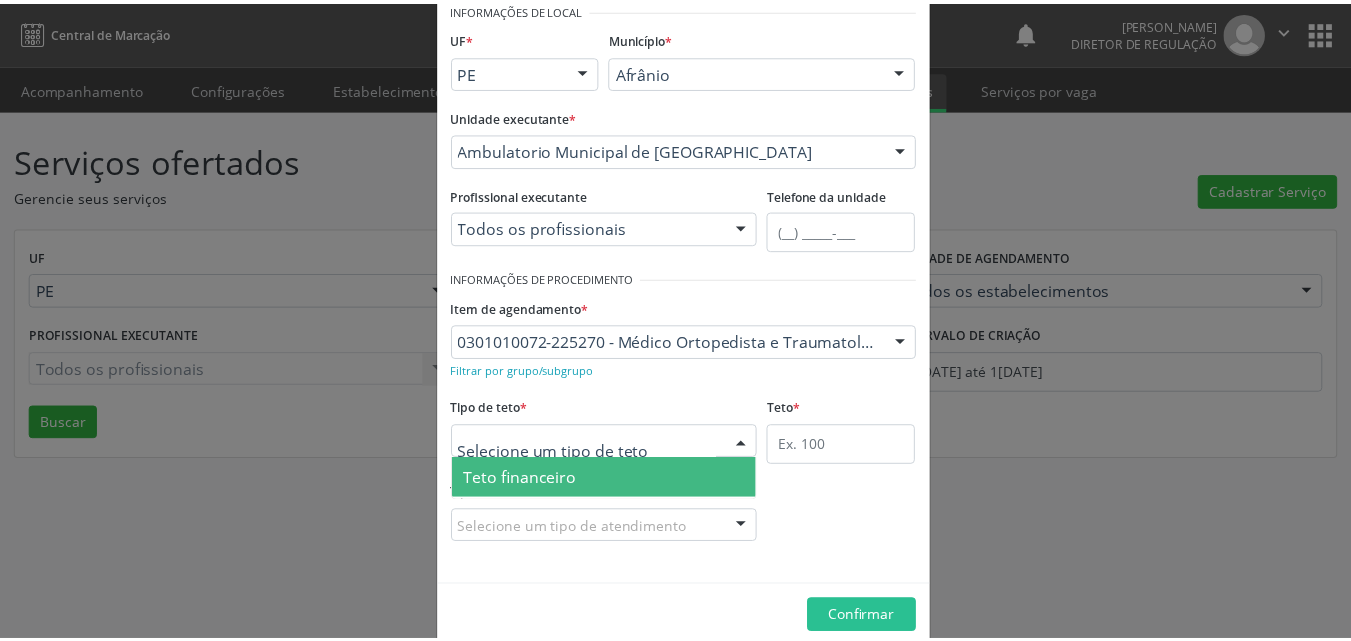 scroll, scrollTop: 38, scrollLeft: 0, axis: vertical 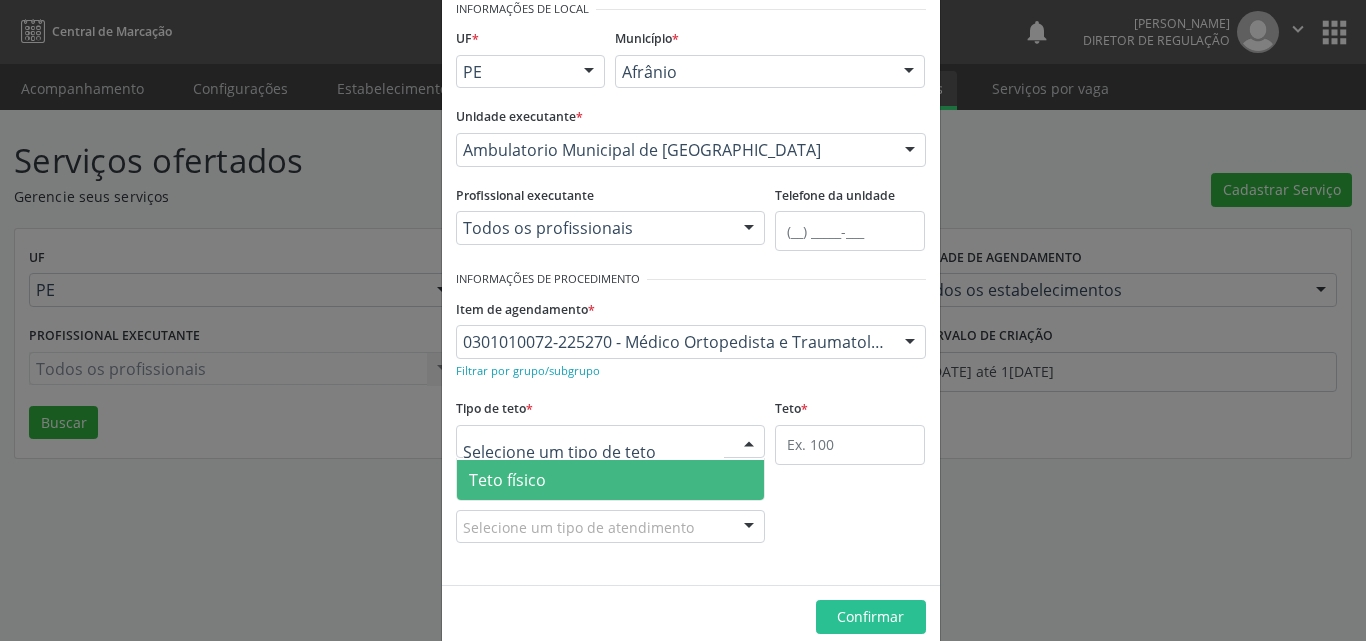 click on "Teto físico" at bounding box center (611, 480) 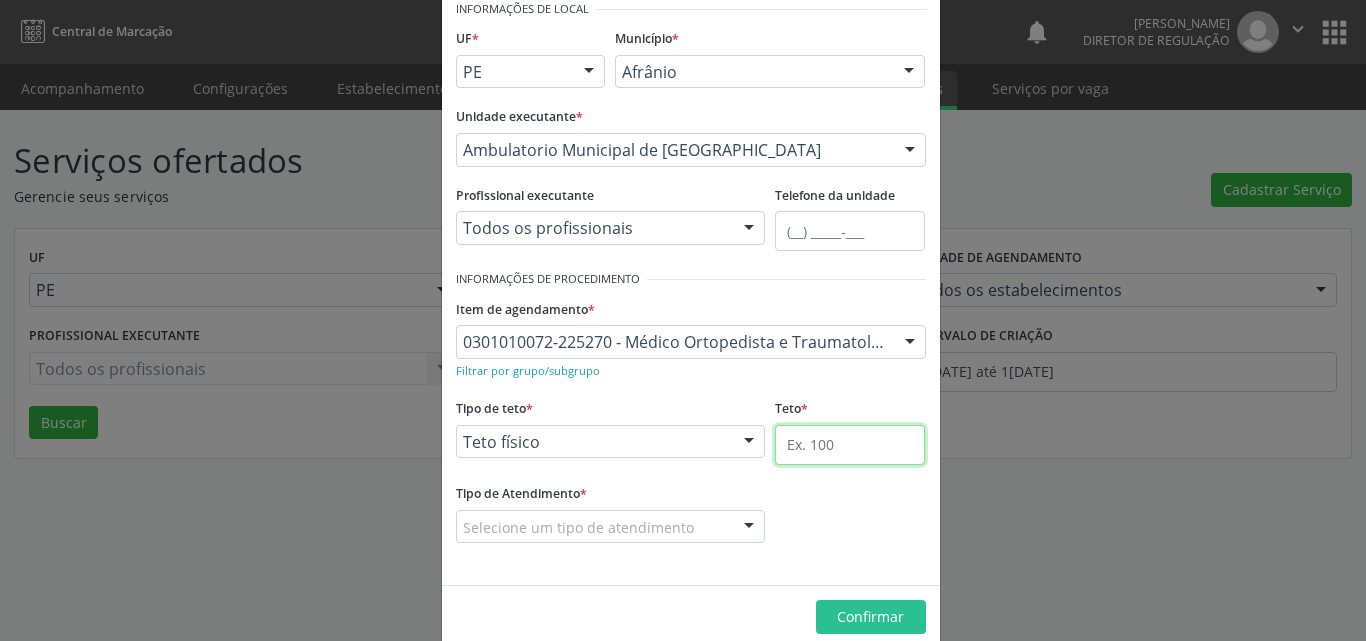 click at bounding box center (850, 445) 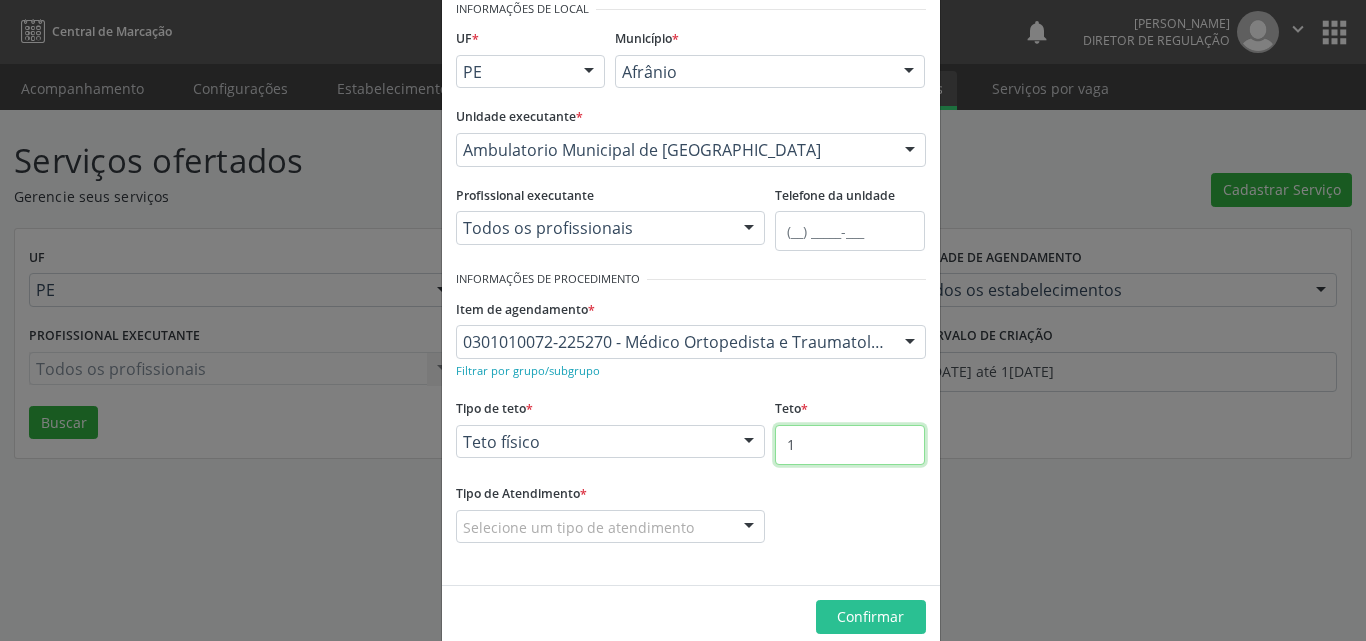 type on "1" 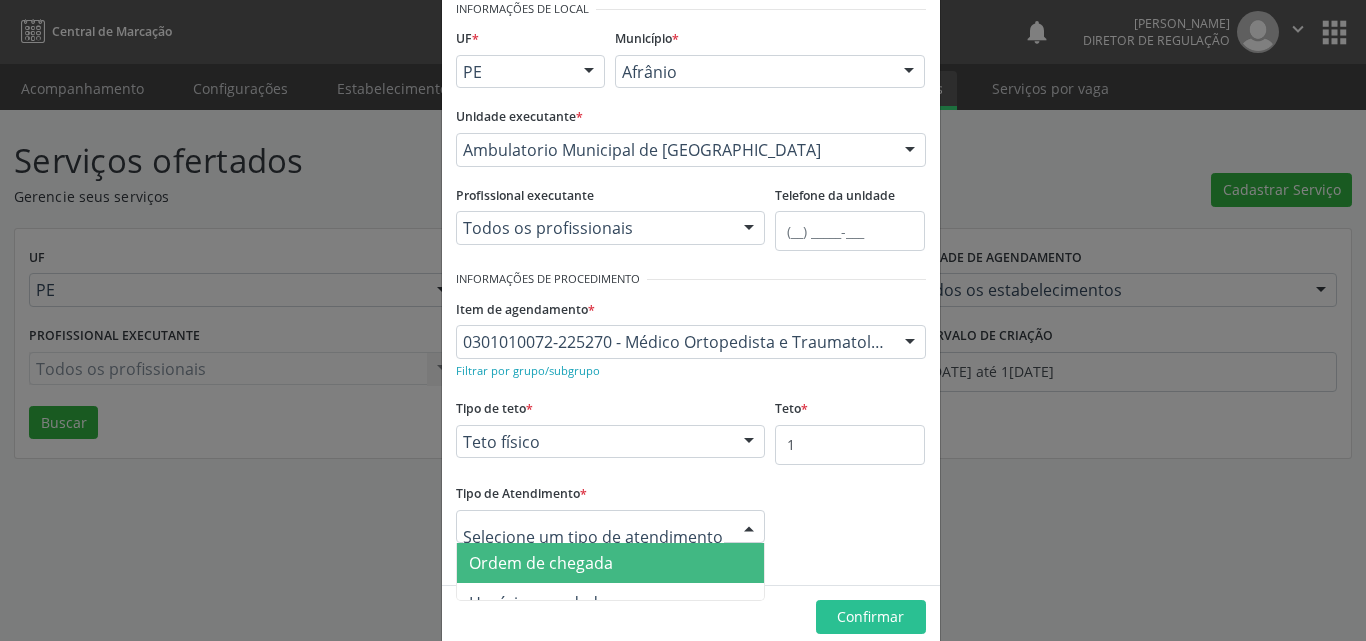 click on "Ordem de chegada" at bounding box center [611, 563] 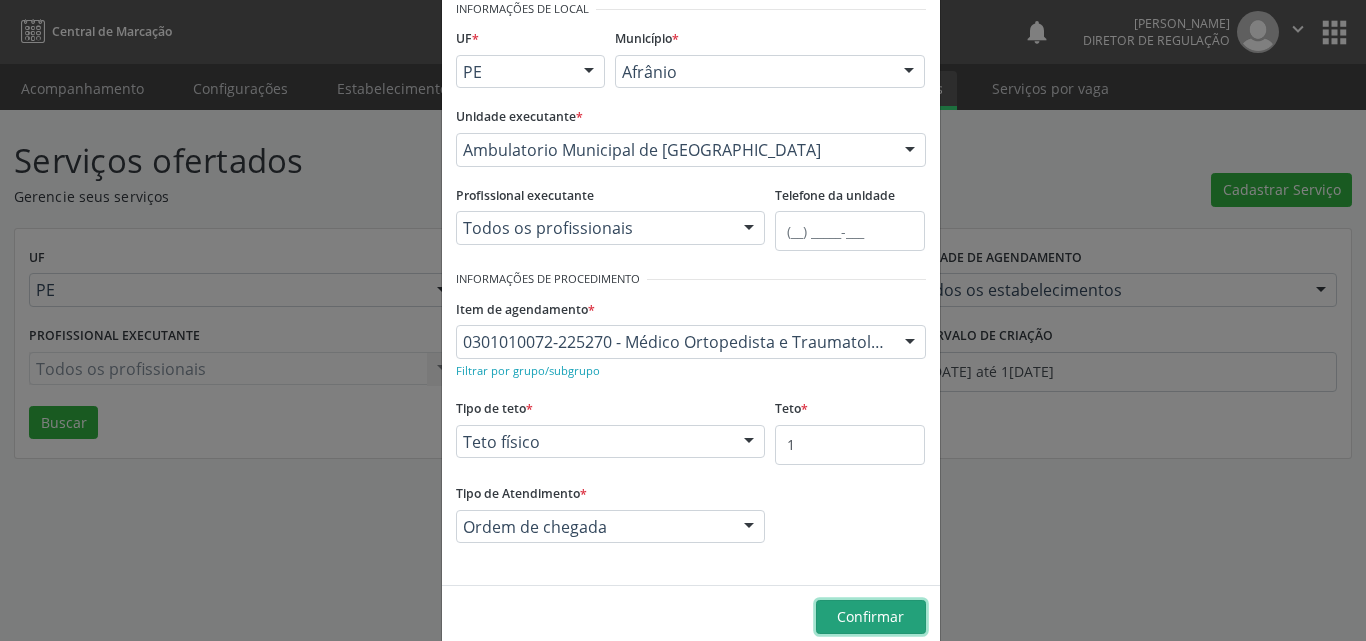 click on "Confirmar" at bounding box center (870, 616) 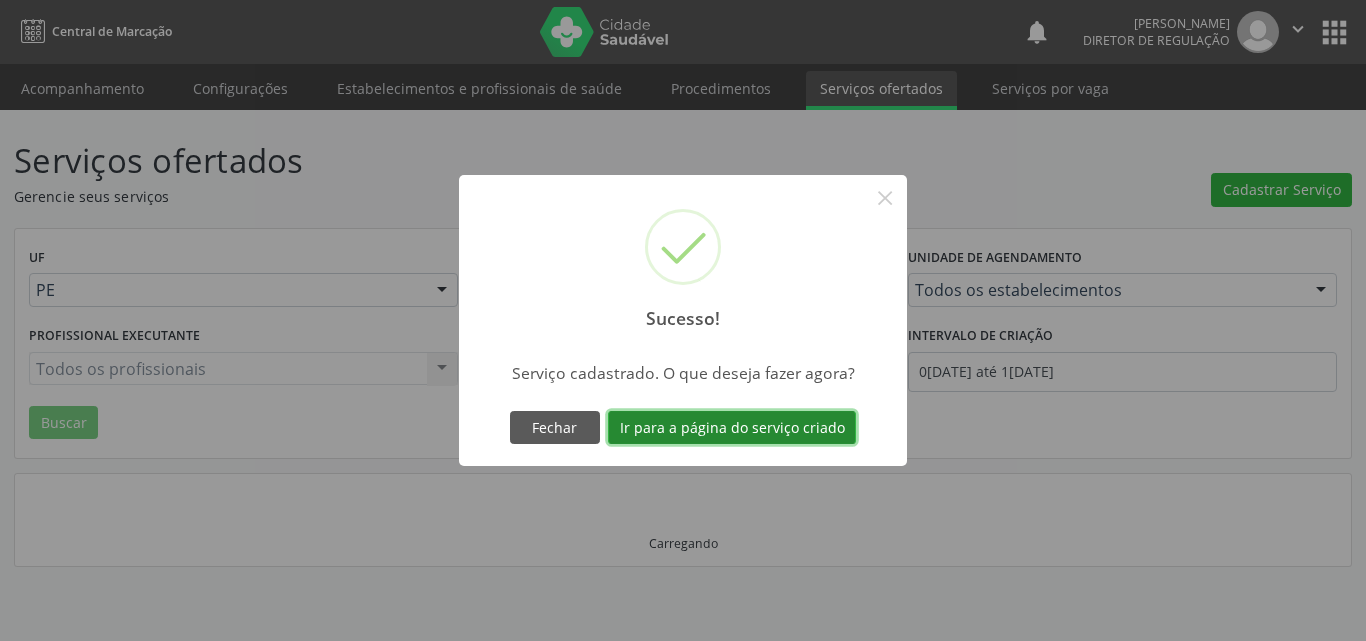 click on "Ir para a página do serviço criado" at bounding box center (732, 428) 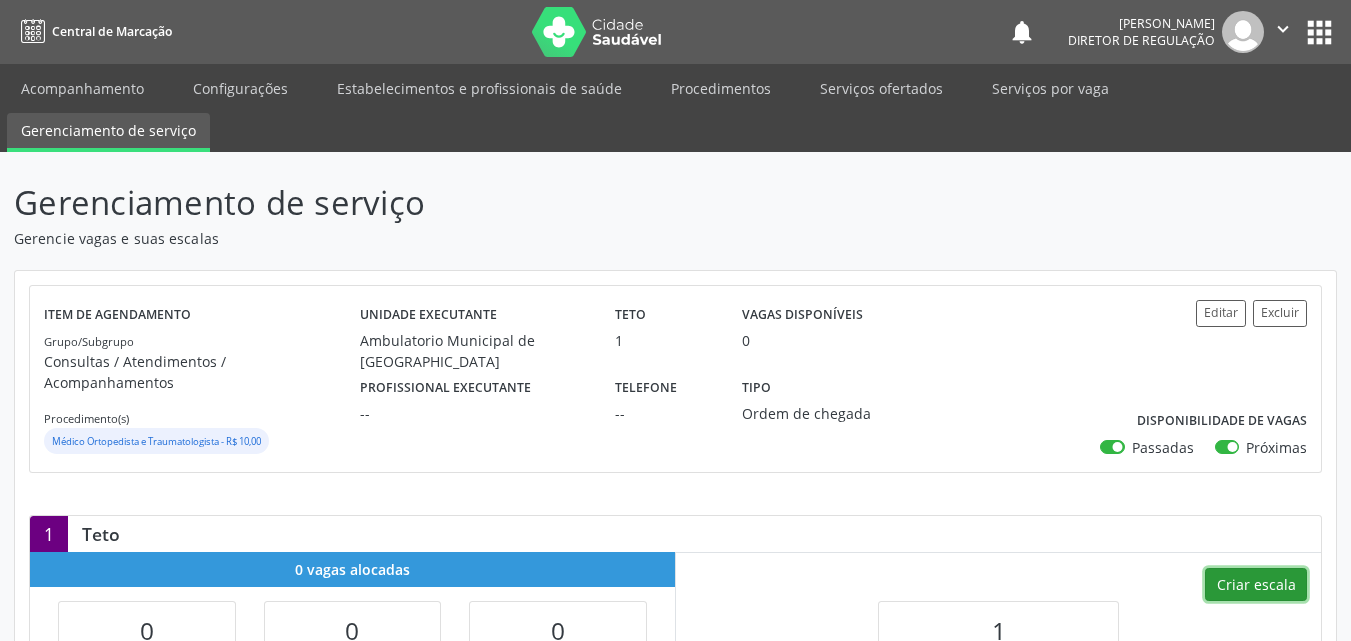 click on "Criar escala" at bounding box center (1256, 585) 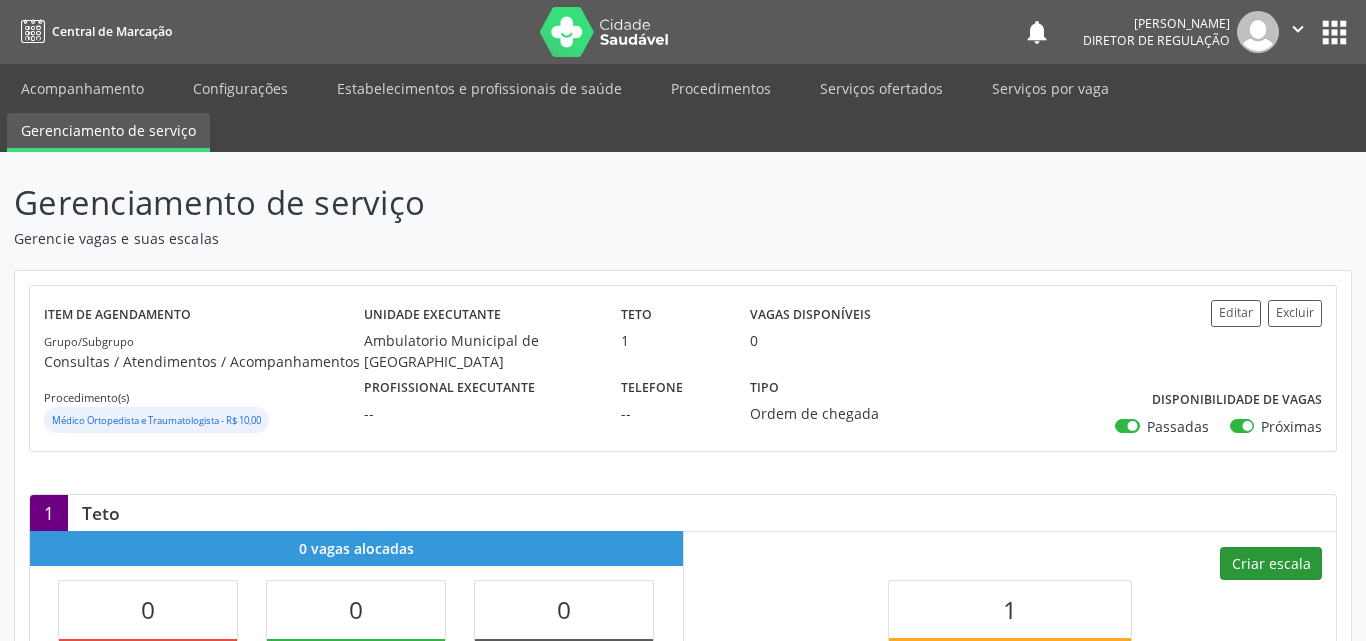 select on "6" 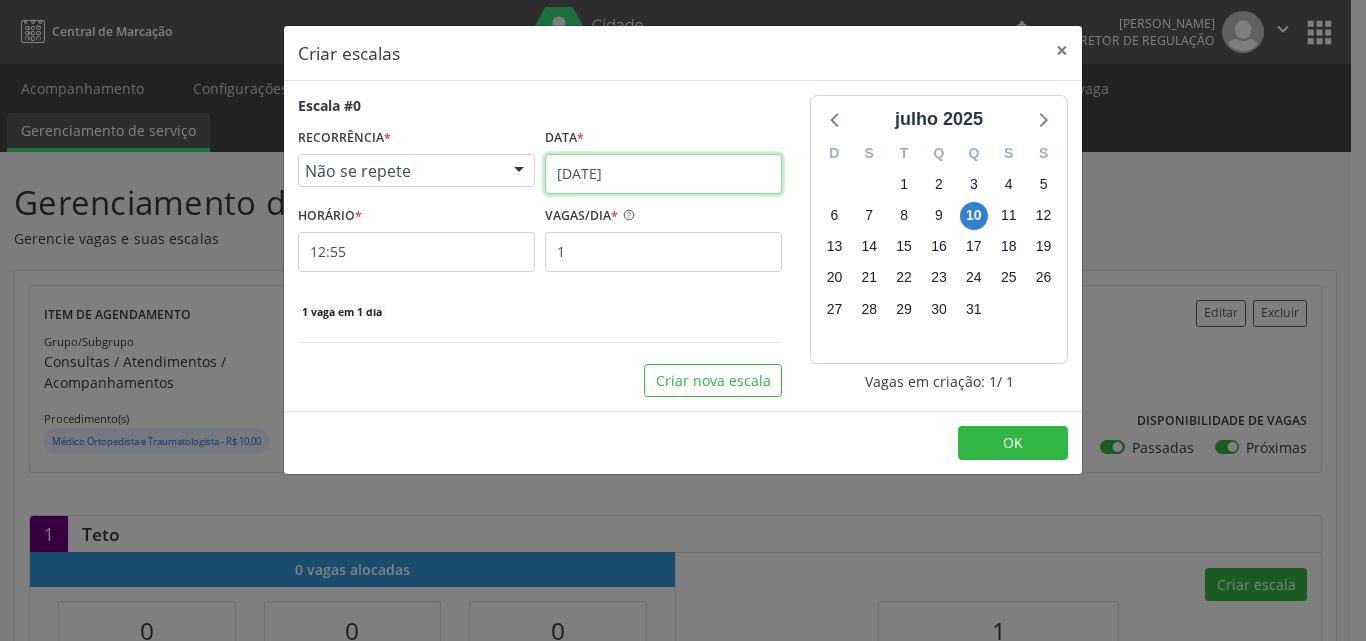 click on "1[DATE]" at bounding box center (663, 174) 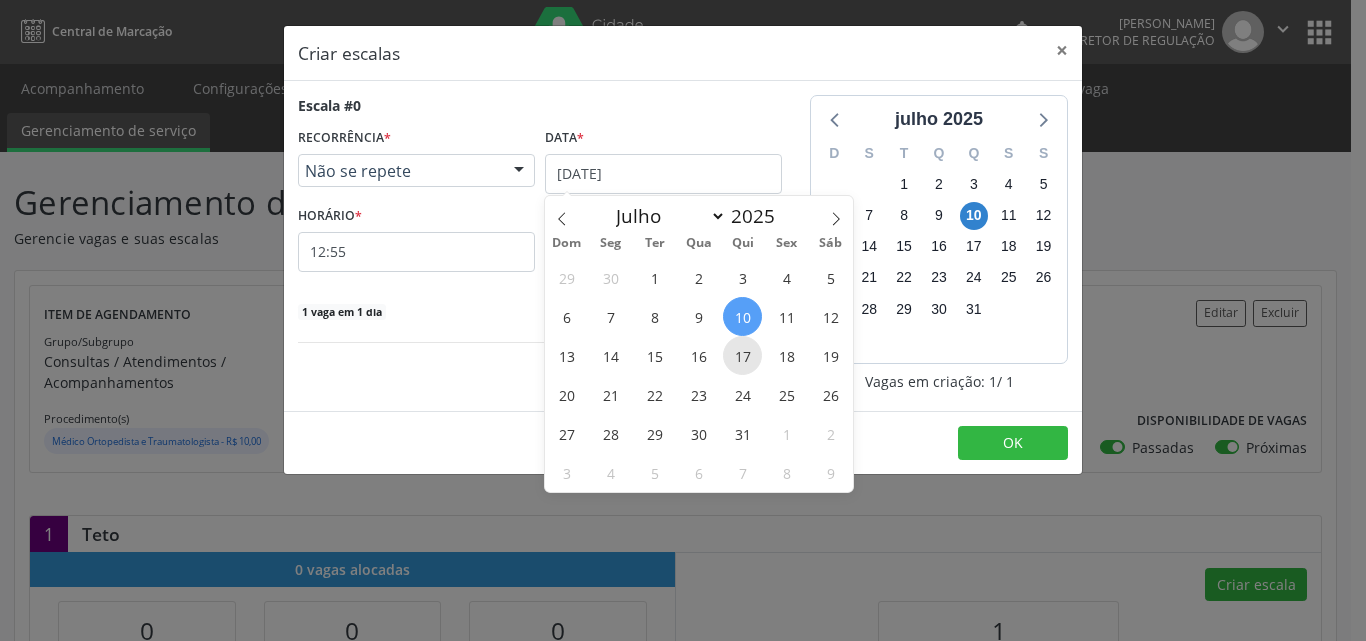 click on "17" at bounding box center [742, 355] 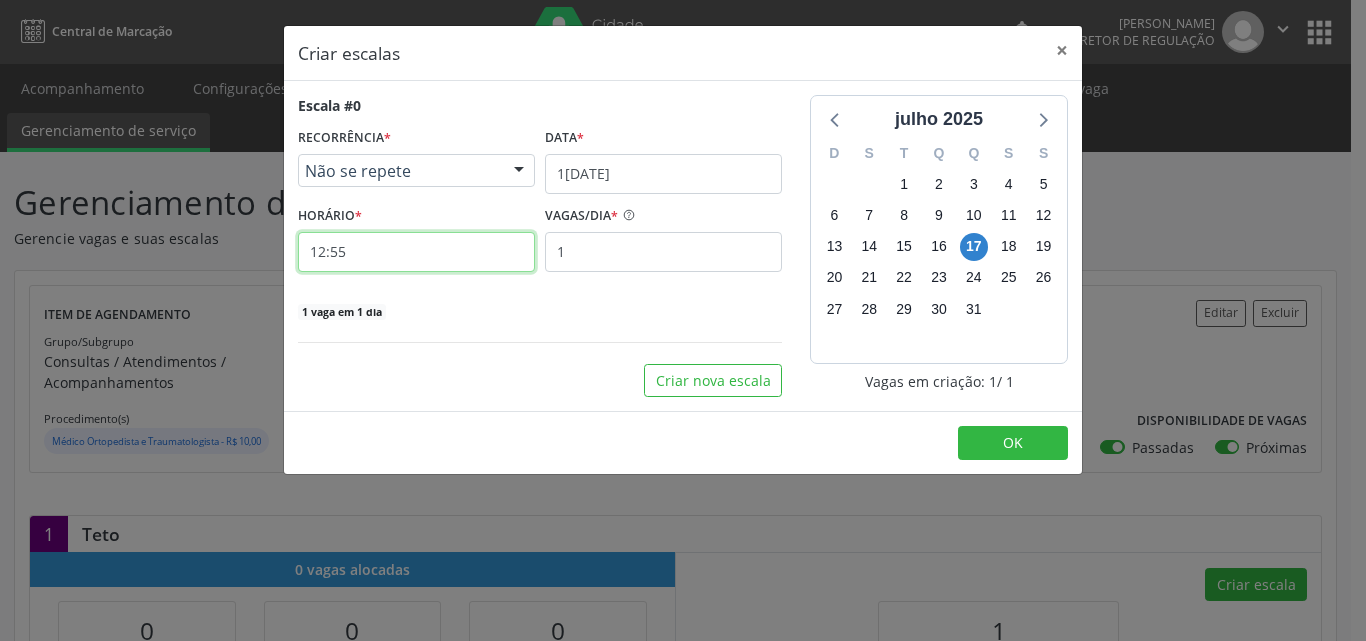 click on "12:55" at bounding box center (416, 252) 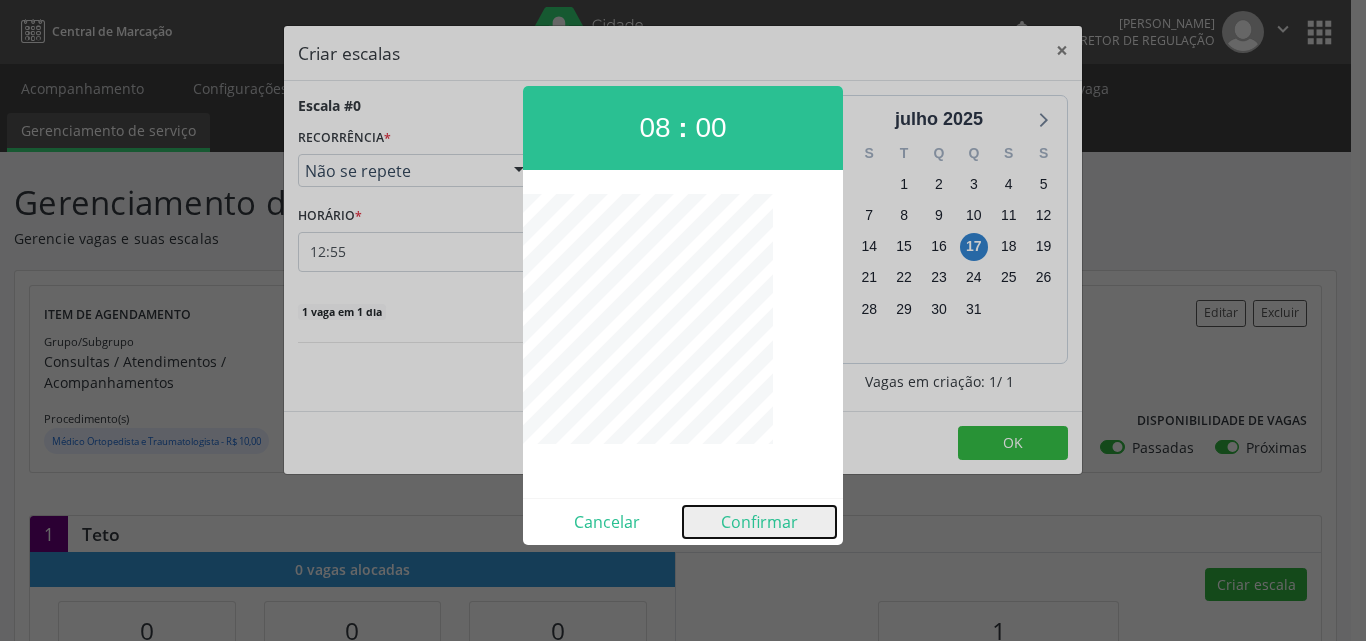 click on "Confirmar" at bounding box center (759, 522) 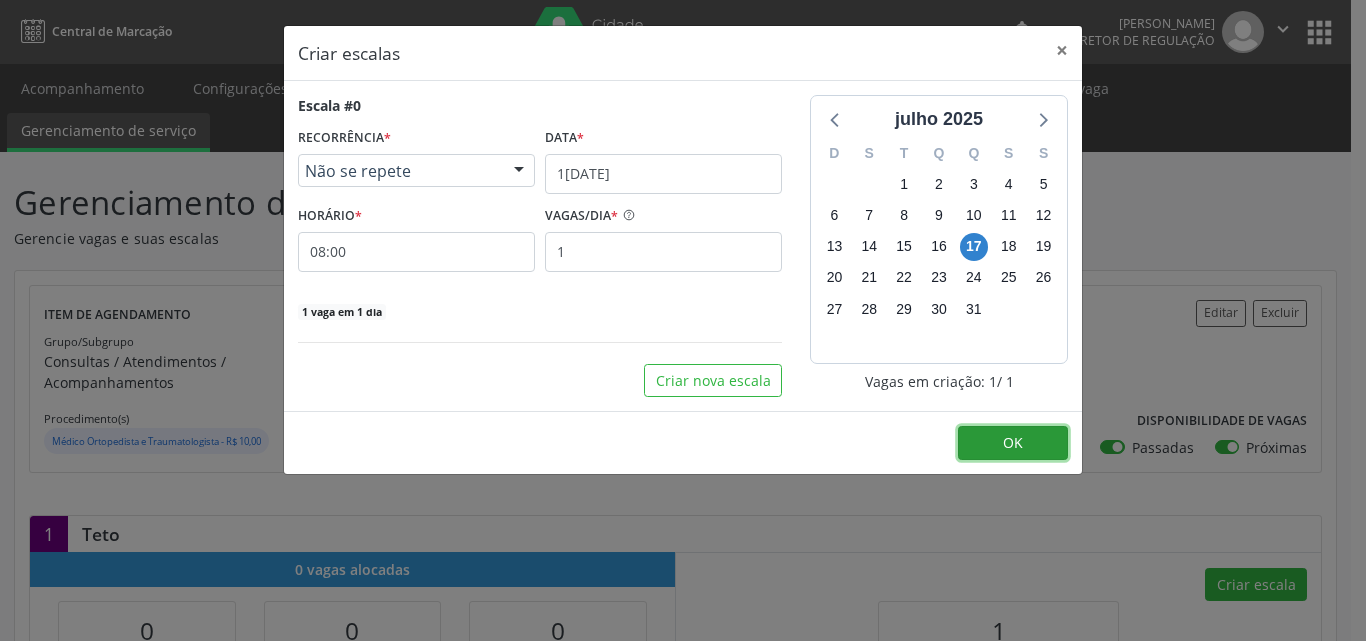 click on "OK" at bounding box center (1013, 442) 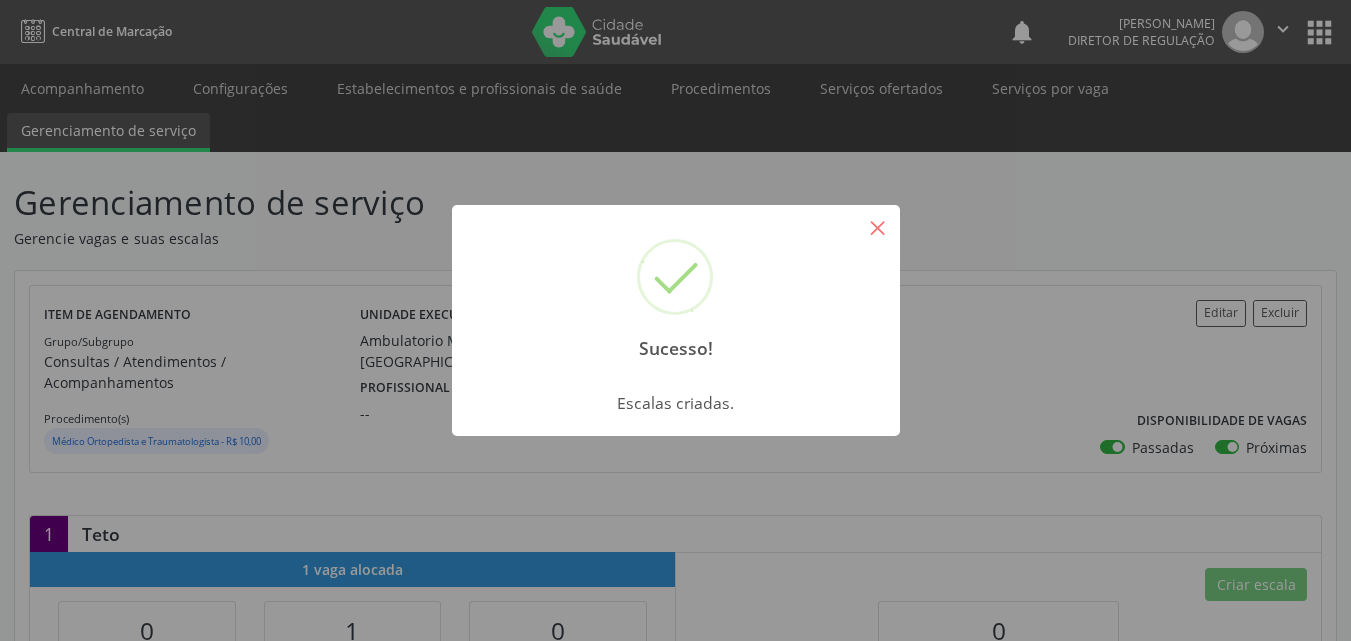 click on "×" at bounding box center [878, 227] 